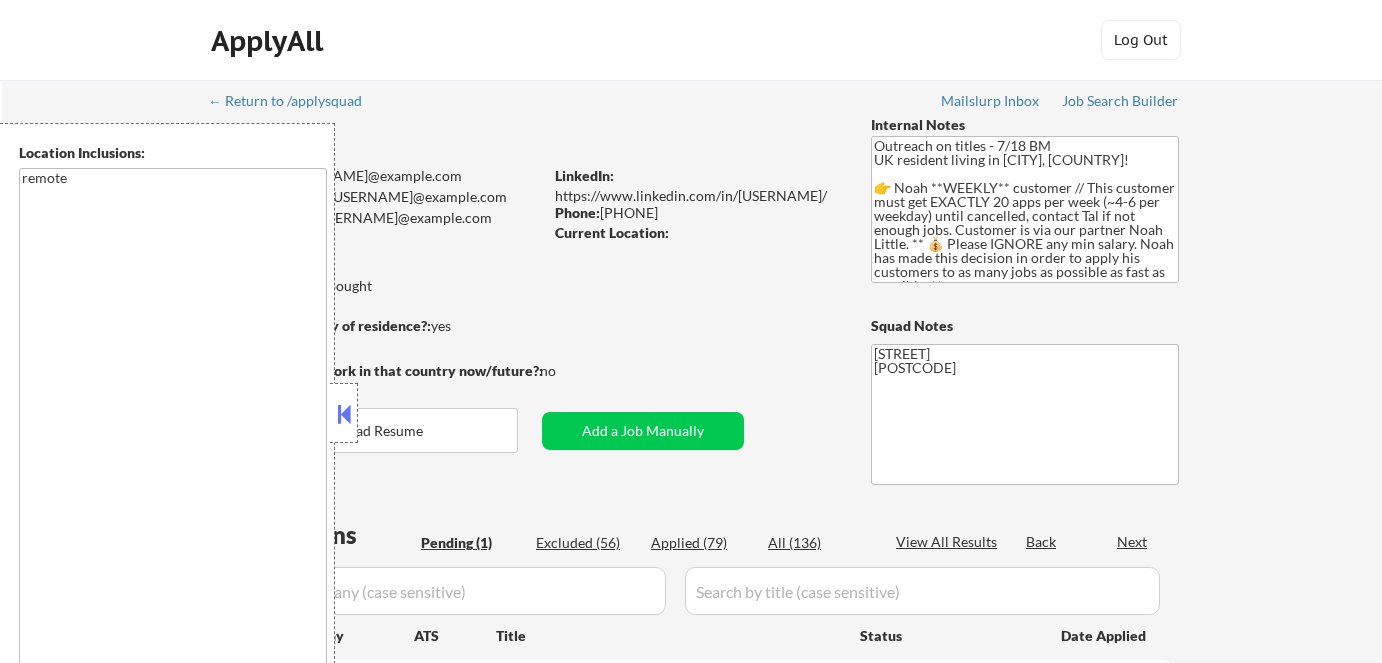 scroll, scrollTop: 0, scrollLeft: 0, axis: both 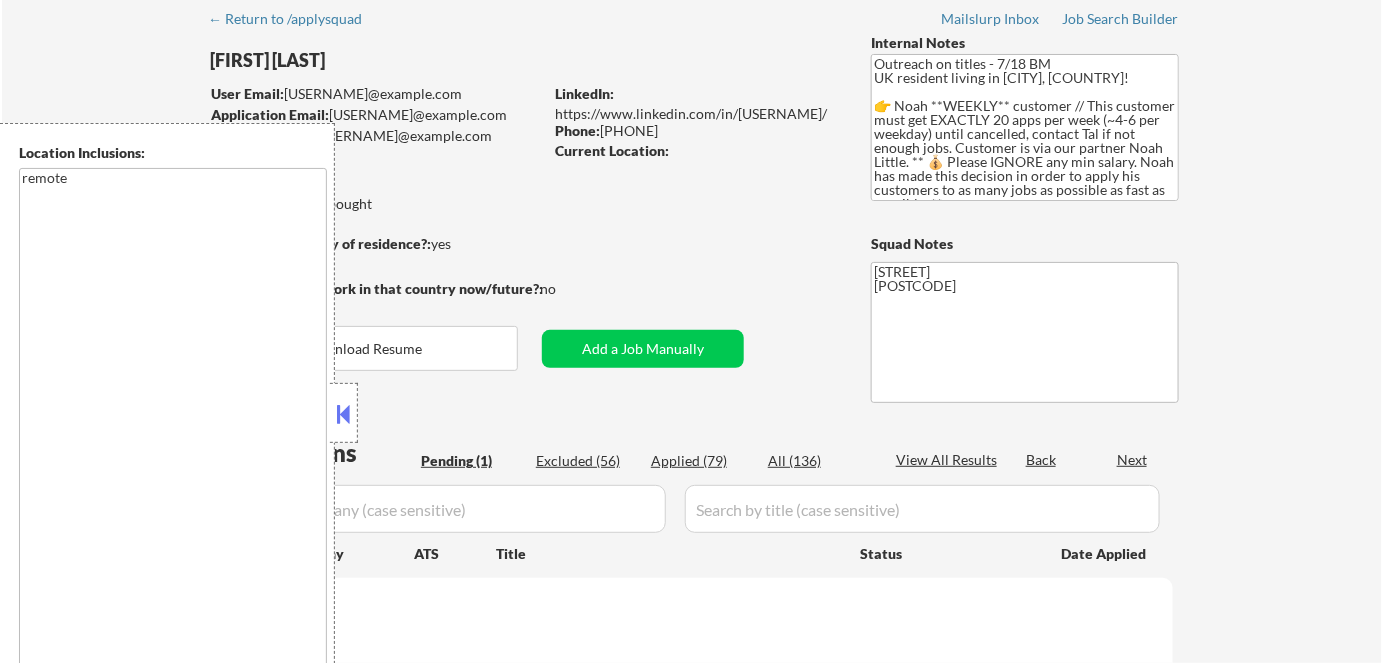 select on ""pending"" 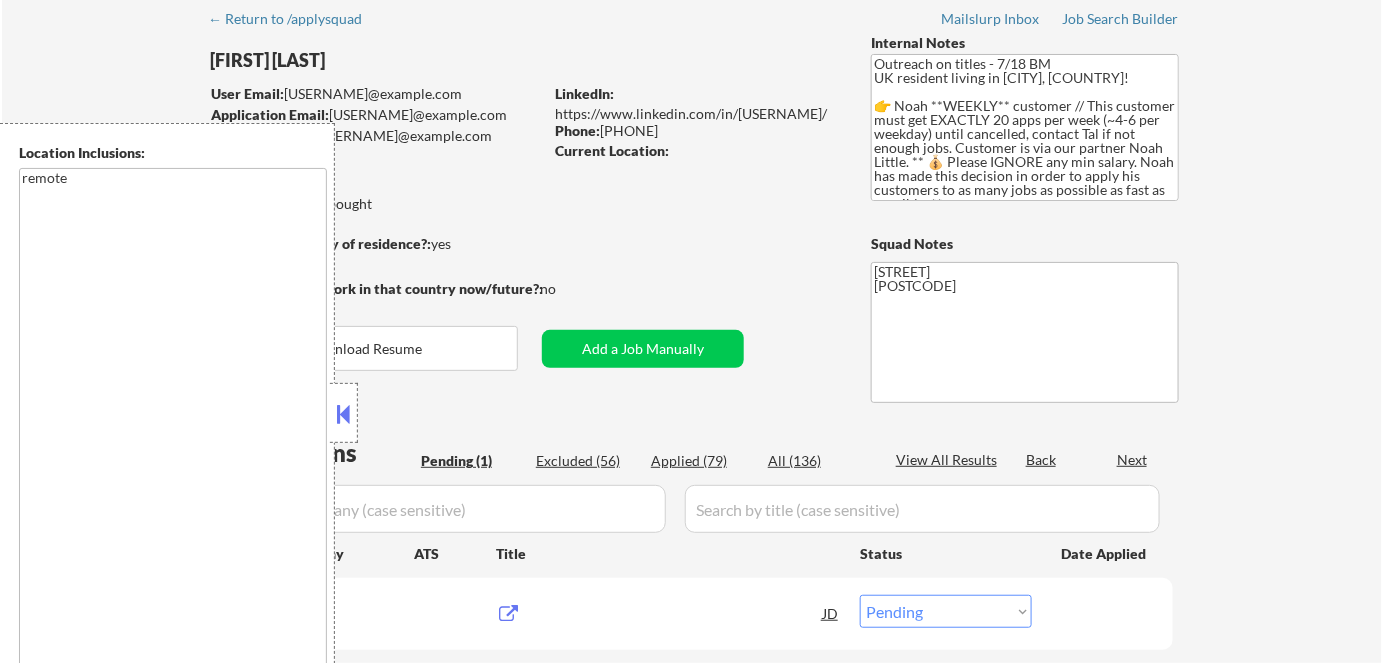 scroll, scrollTop: 181, scrollLeft: 0, axis: vertical 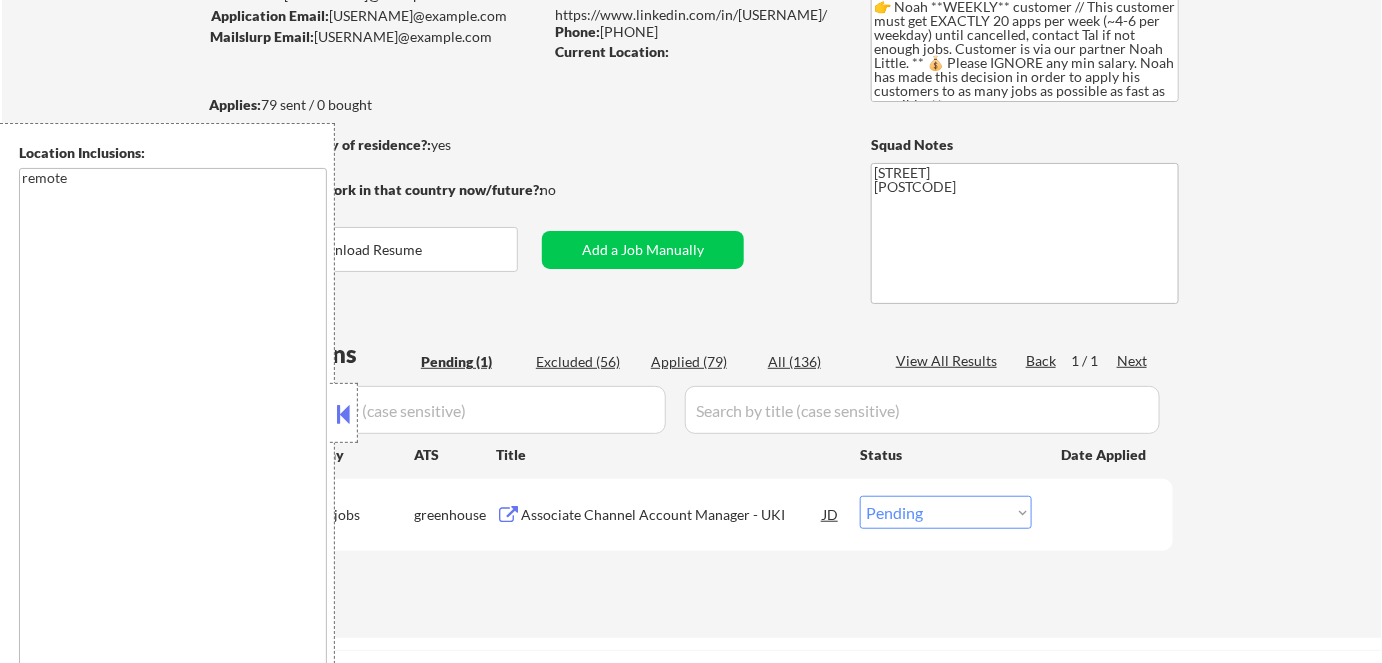 click at bounding box center (344, 413) 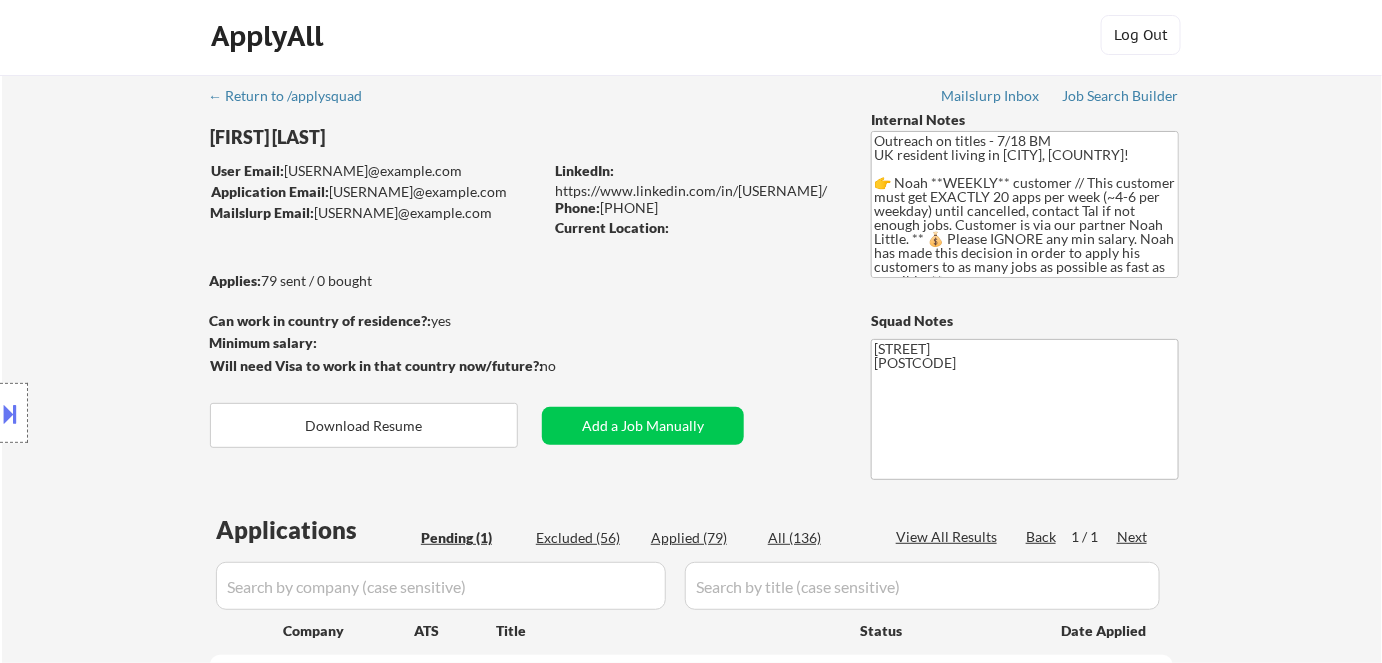 scroll, scrollTop: 0, scrollLeft: 0, axis: both 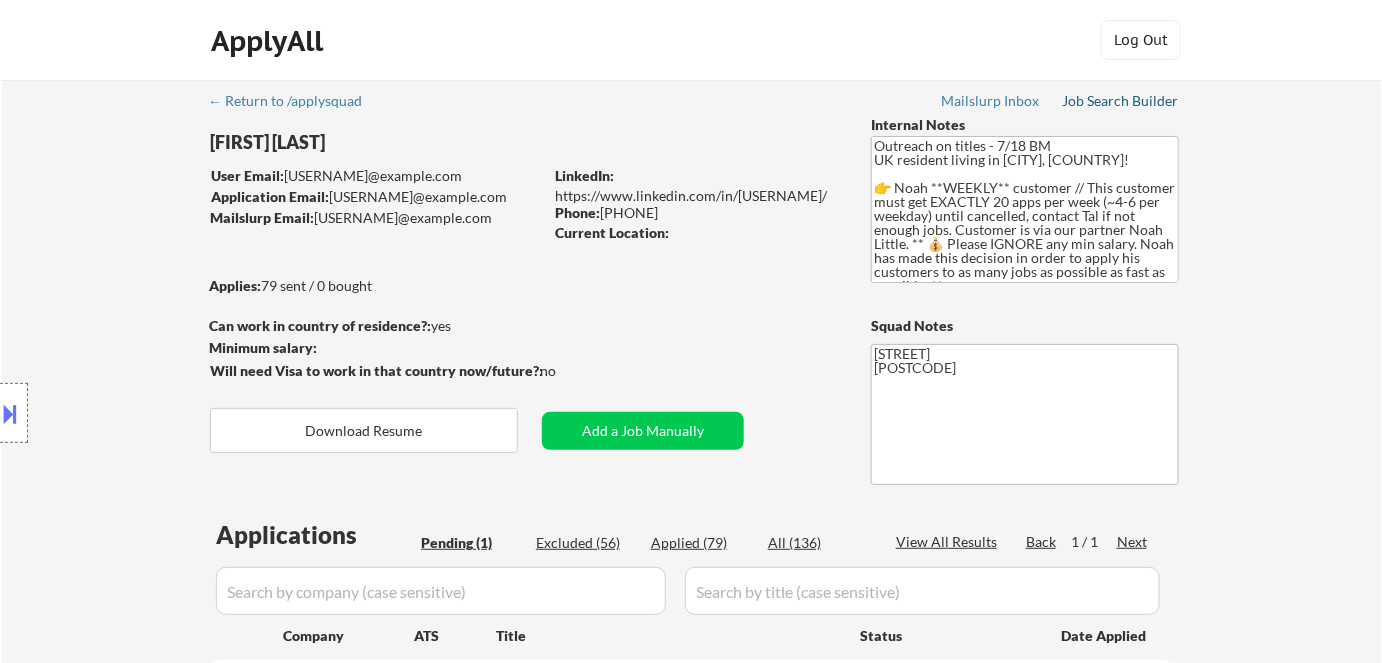 click on "Job Search Builder" at bounding box center [1120, 101] 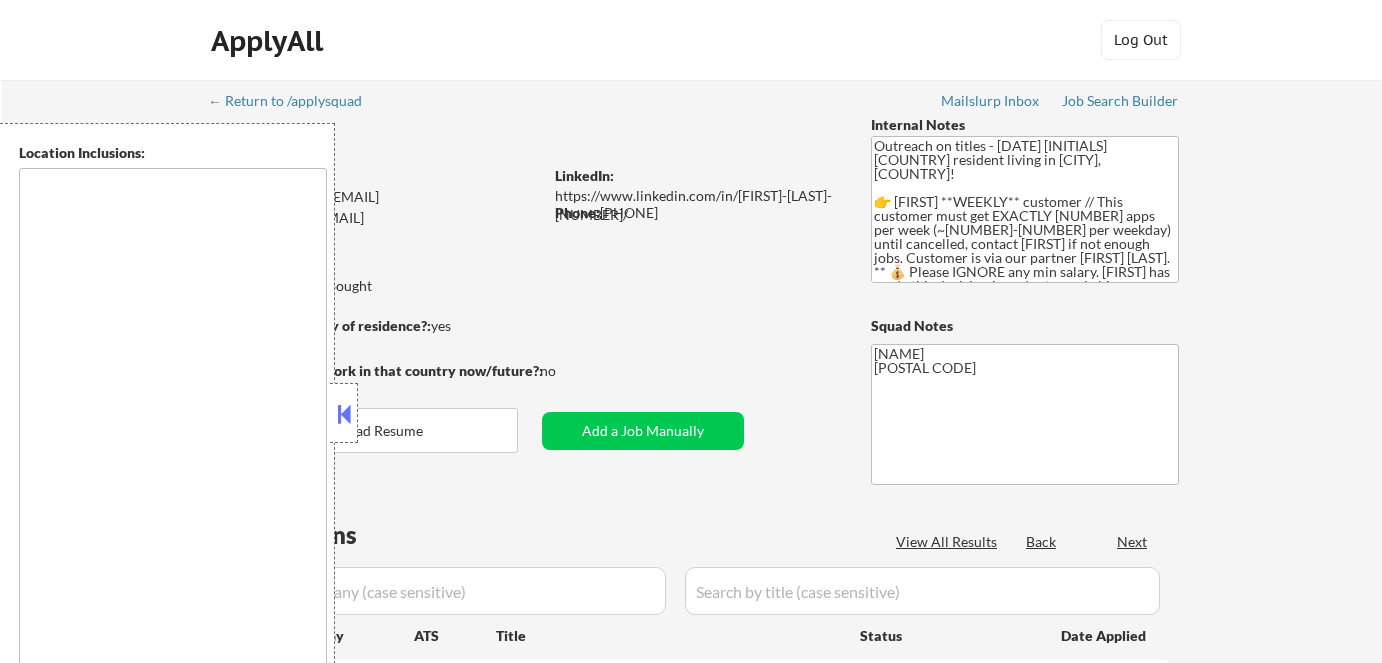 scroll, scrollTop: 0, scrollLeft: 0, axis: both 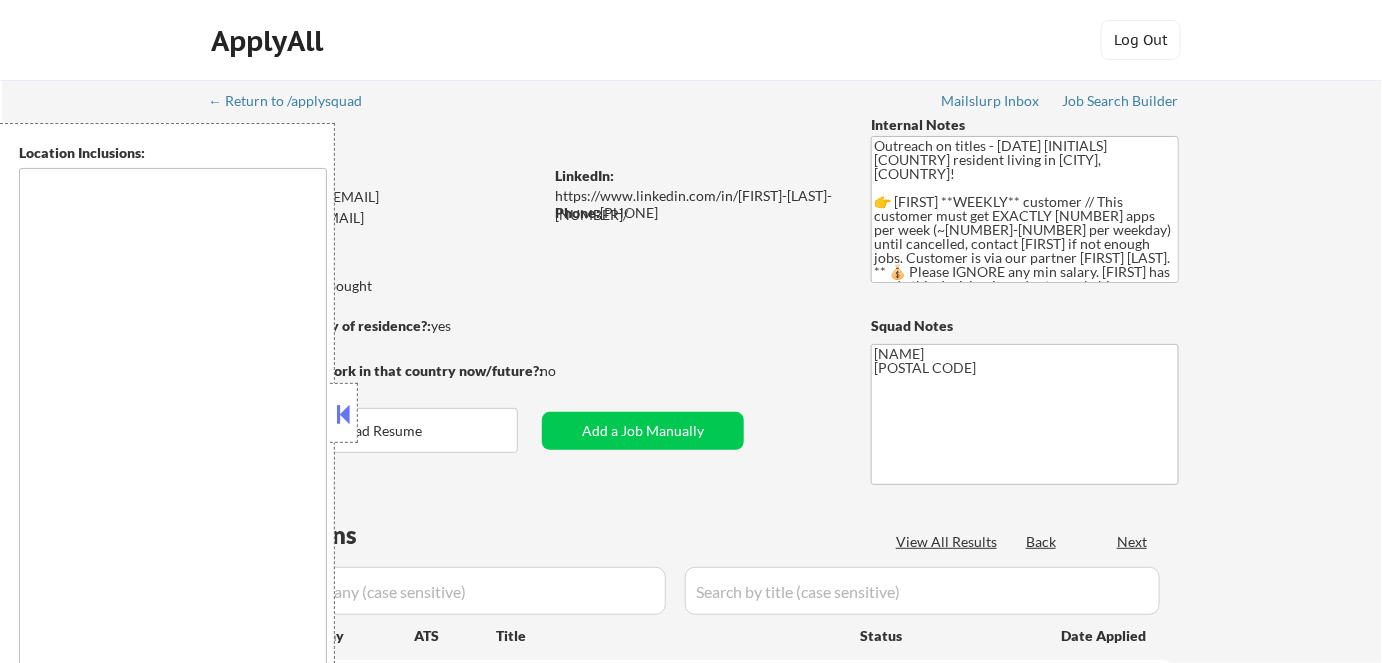 type on "remote" 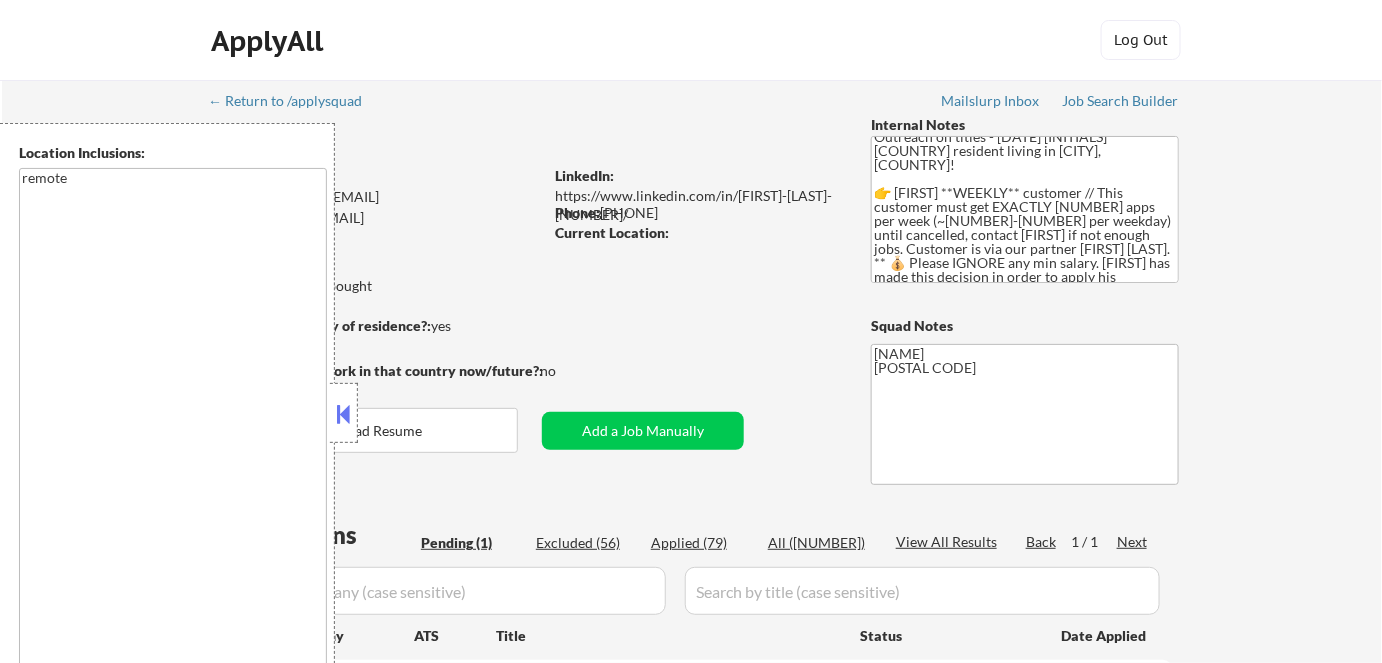 scroll, scrollTop: 12, scrollLeft: 0, axis: vertical 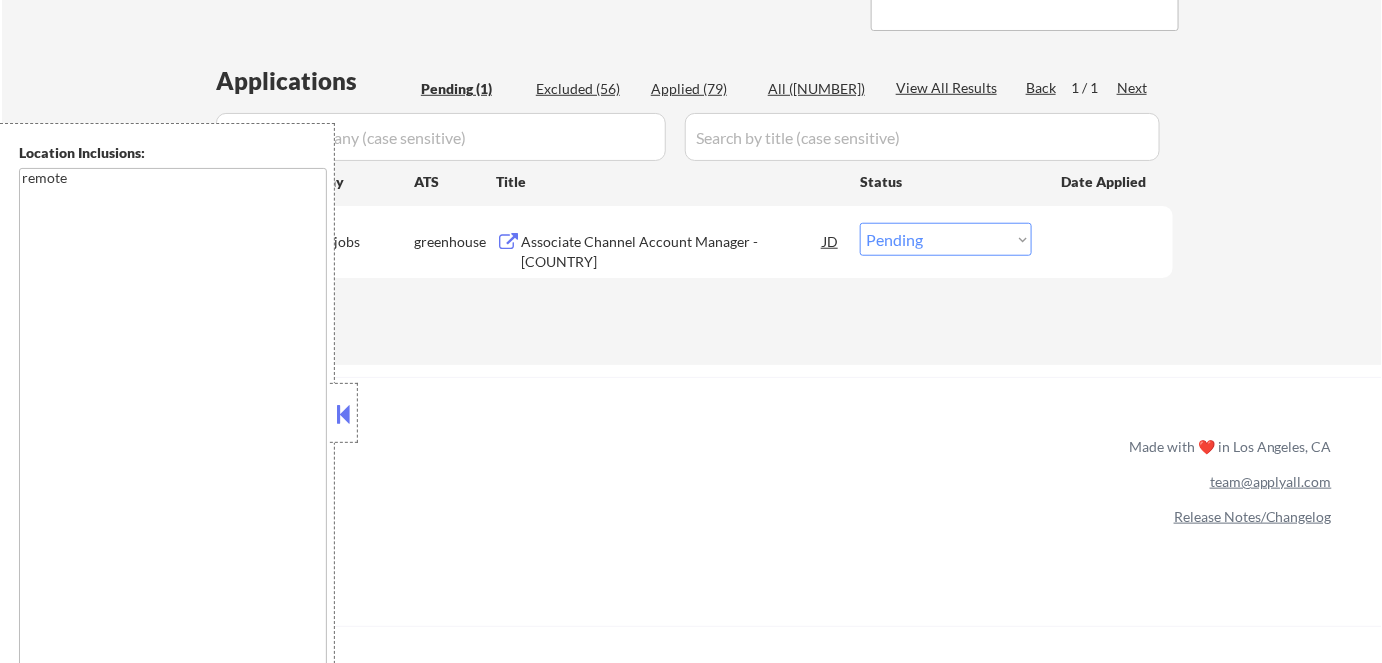 click at bounding box center [344, 414] 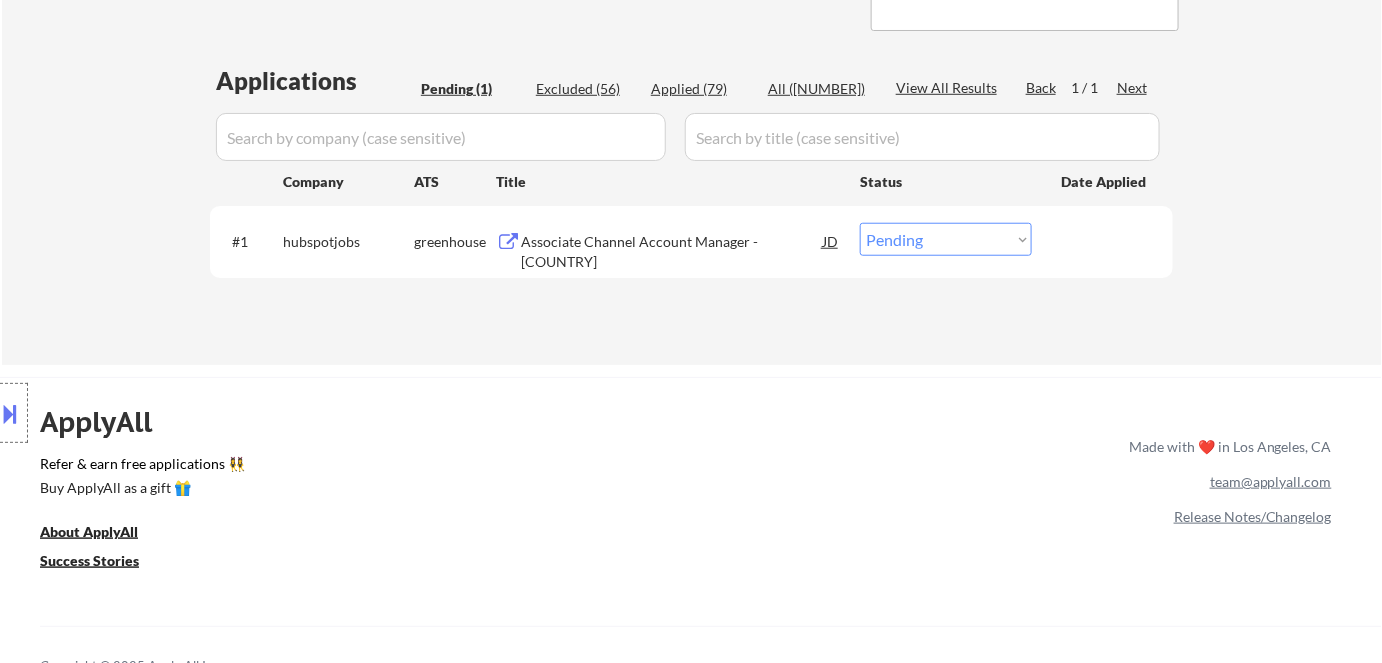 click on "Associate Channel Account Manager - UKI" at bounding box center (672, 251) 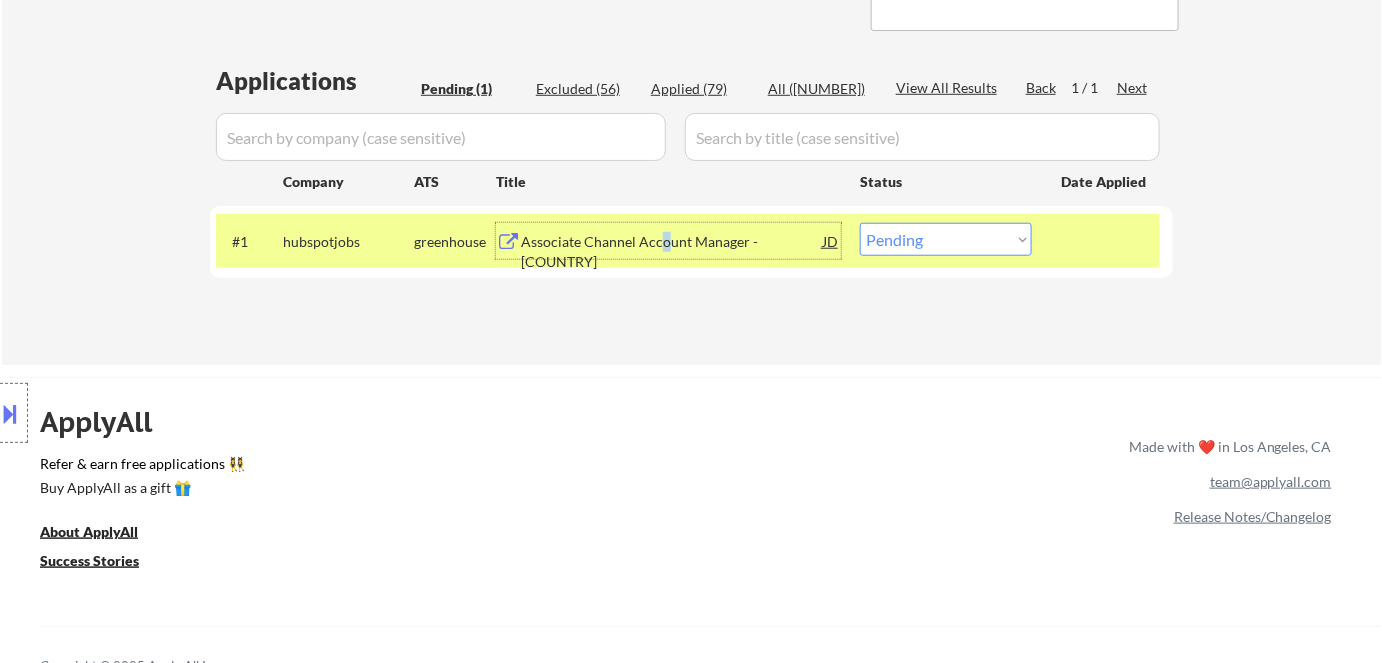 click on "Choose an option... Pending Applied Excluded (Questions) Excluded (Expired) Excluded (Location) Excluded (Bad Match) Excluded (Blocklist) Excluded (Salary) Excluded (Other)" at bounding box center (946, 239) 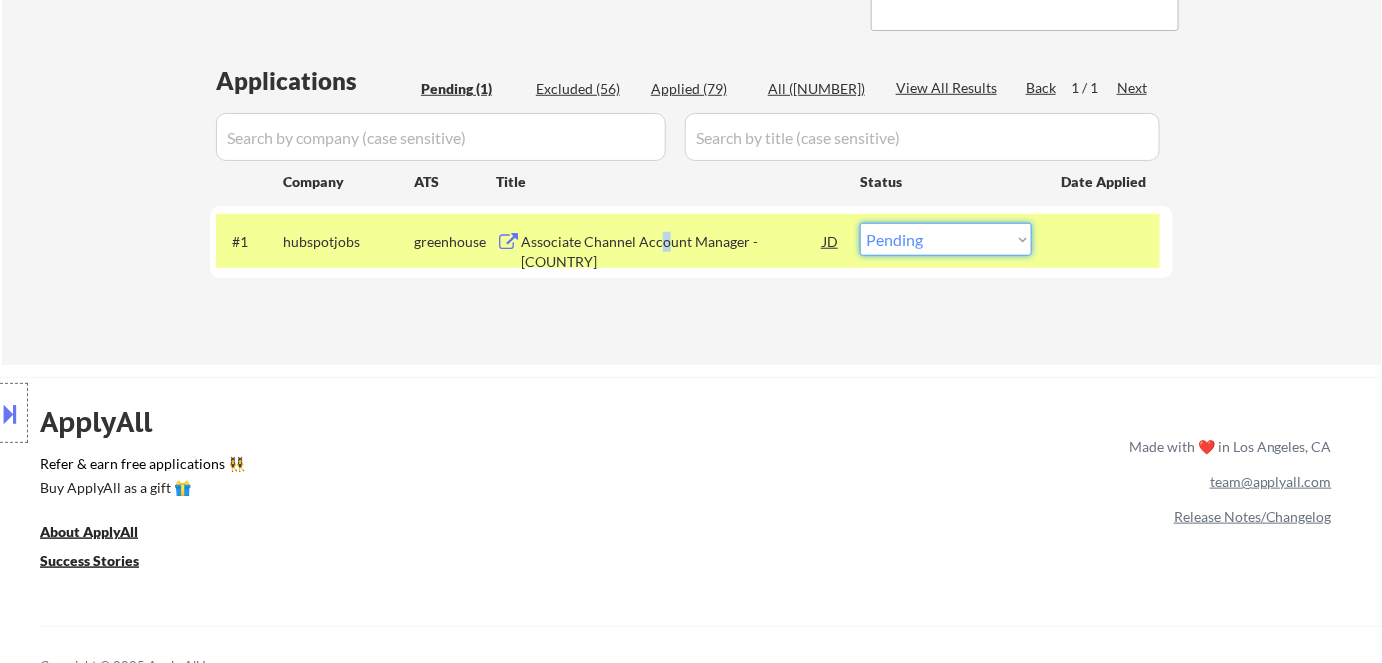 select on ""excluded__bad_match_"" 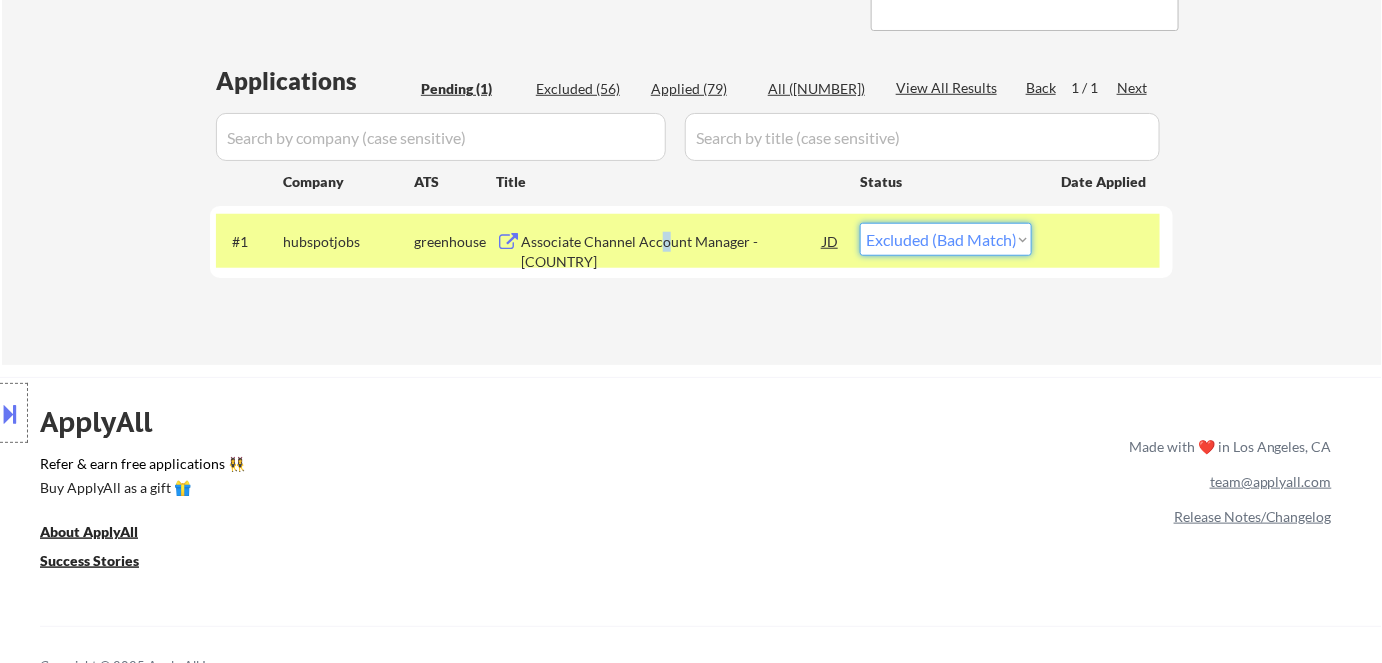 click on "Choose an option... Pending Applied Excluded (Questions) Excluded (Expired) Excluded (Location) Excluded (Bad Match) Excluded (Blocklist) Excluded (Salary) Excluded (Other)" at bounding box center [946, 239] 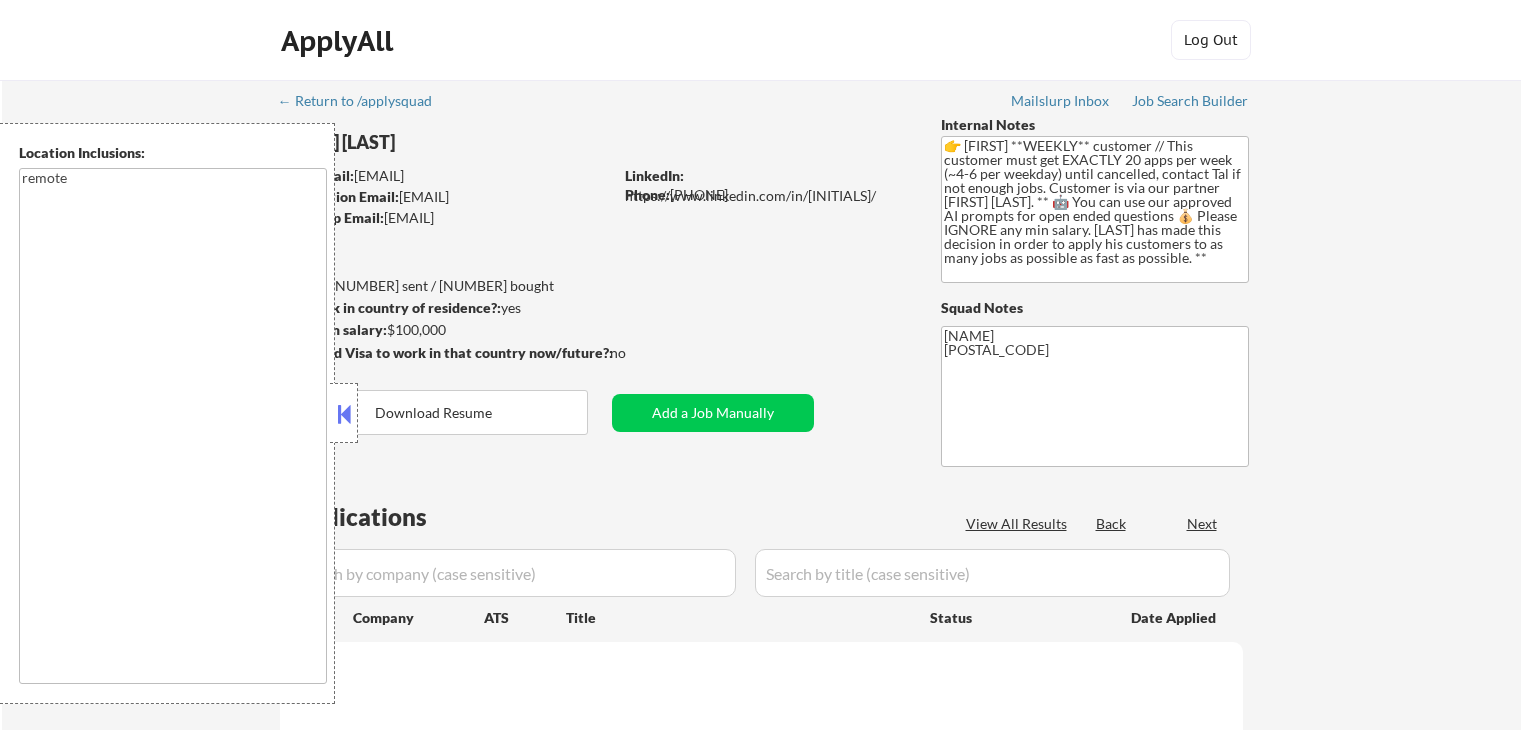type on "remote" 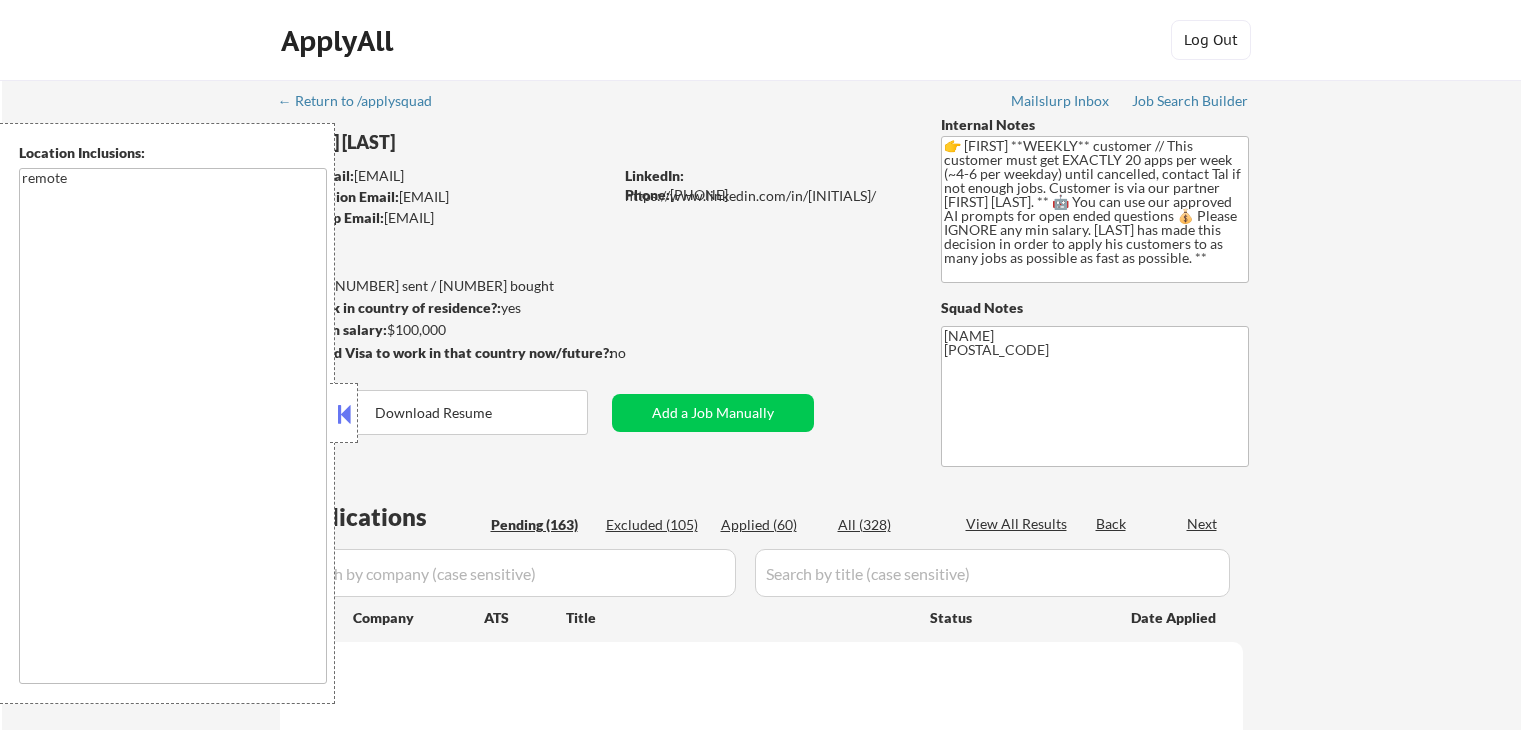select on ""pending"" 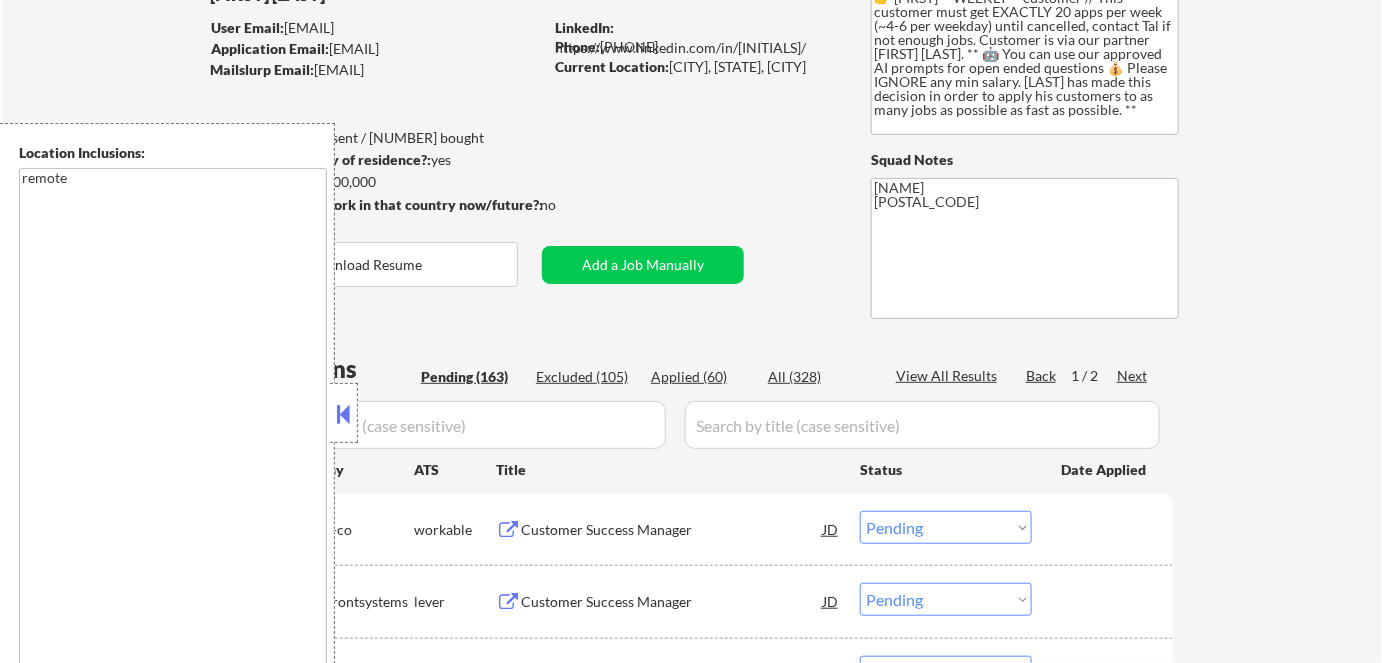 scroll, scrollTop: 454, scrollLeft: 0, axis: vertical 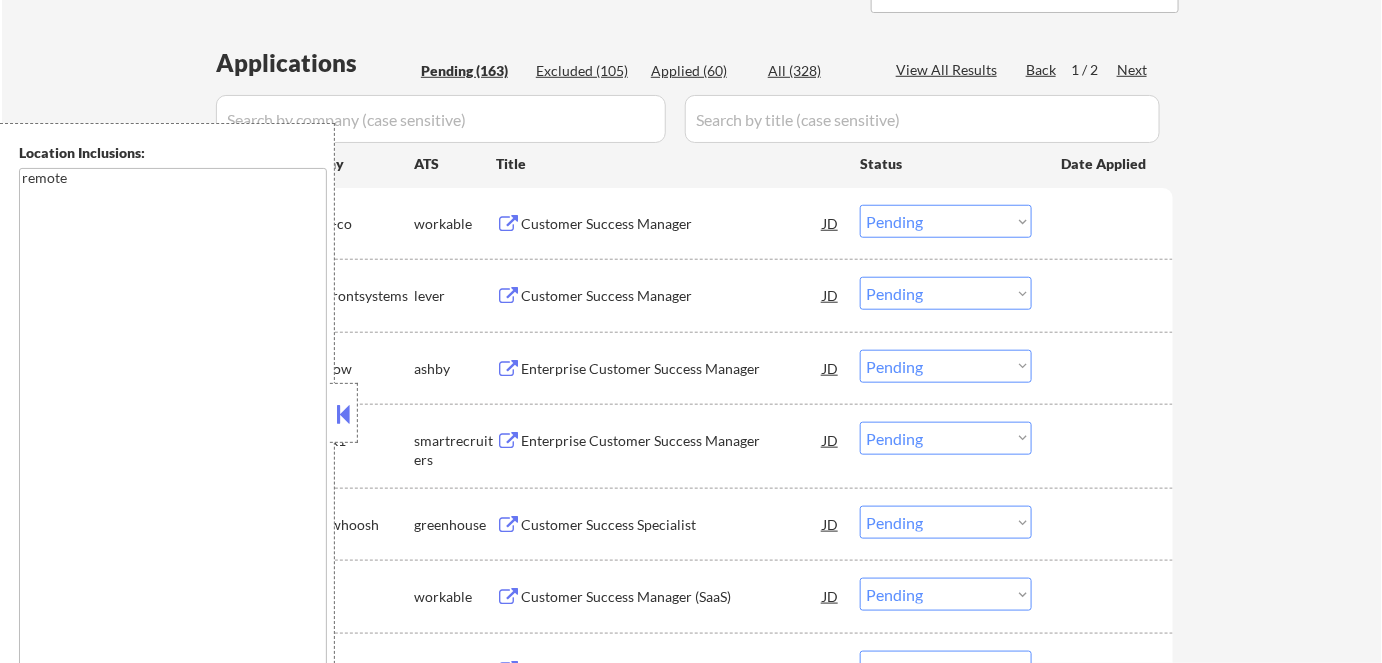 click at bounding box center [344, 414] 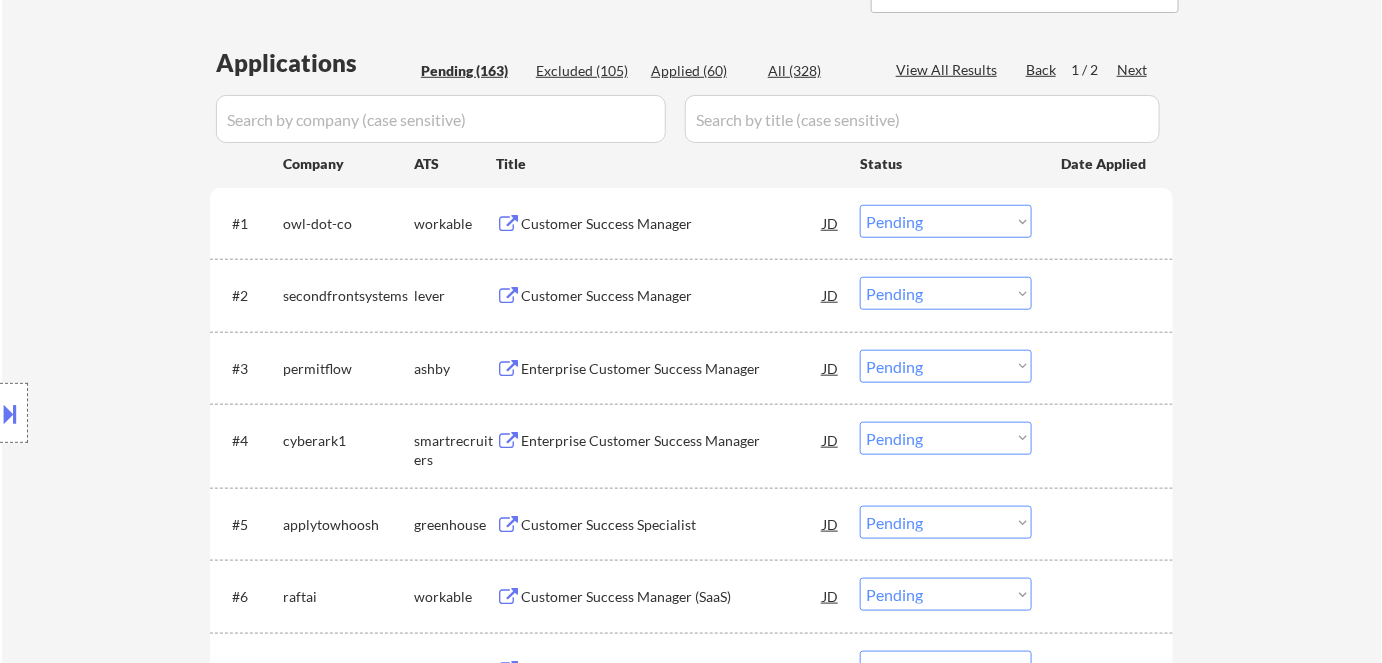 click on "Customer Success Manager" at bounding box center [672, 224] 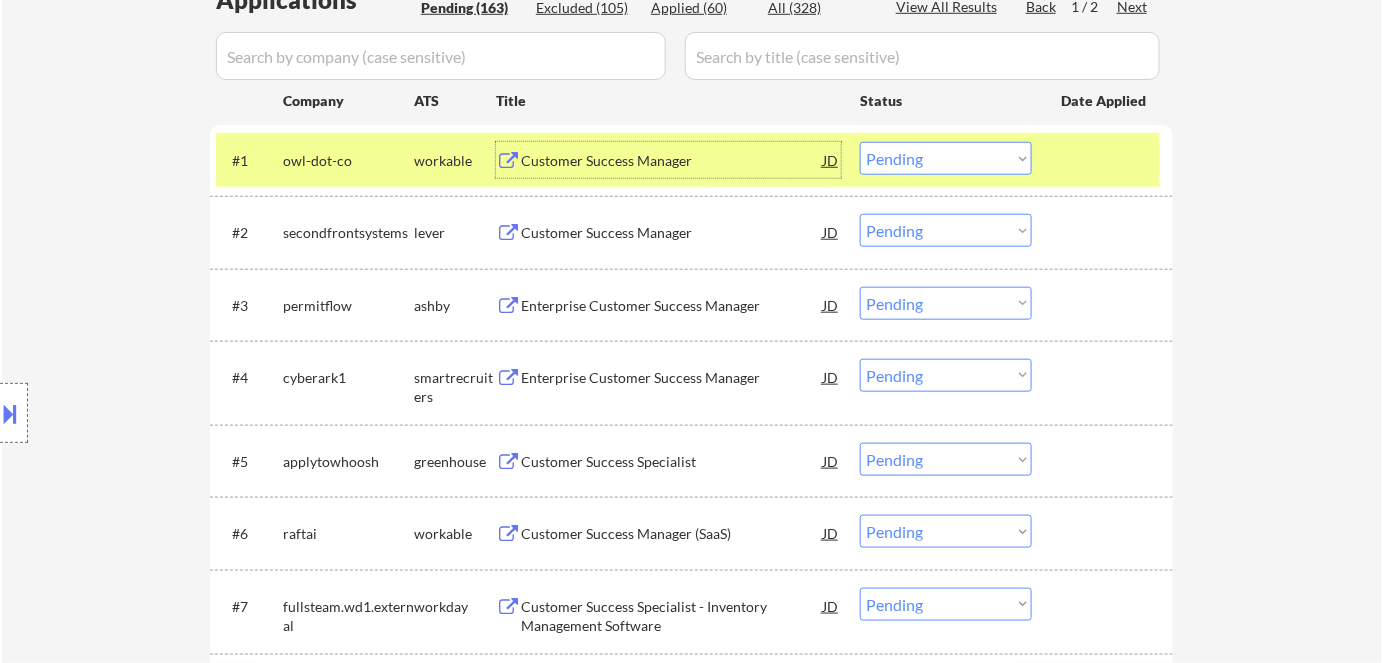 scroll, scrollTop: 545, scrollLeft: 0, axis: vertical 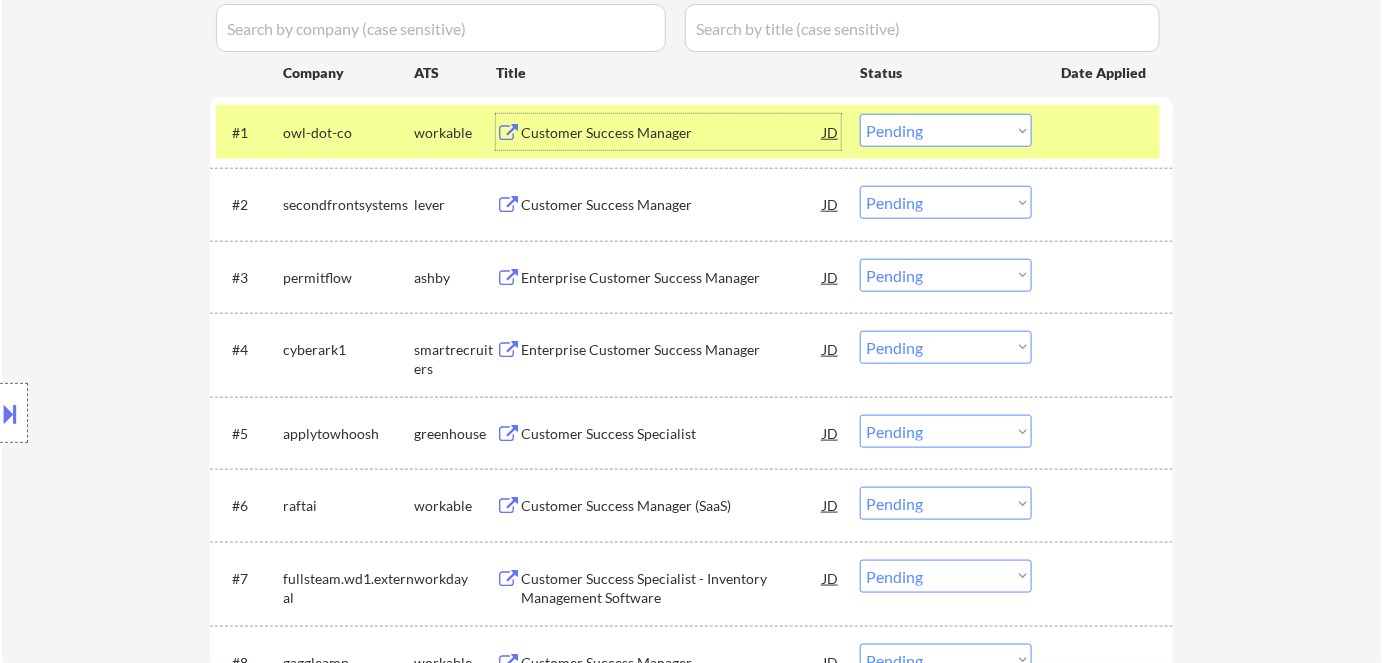 click on "Customer Success Manager (SaaS)" at bounding box center (672, 506) 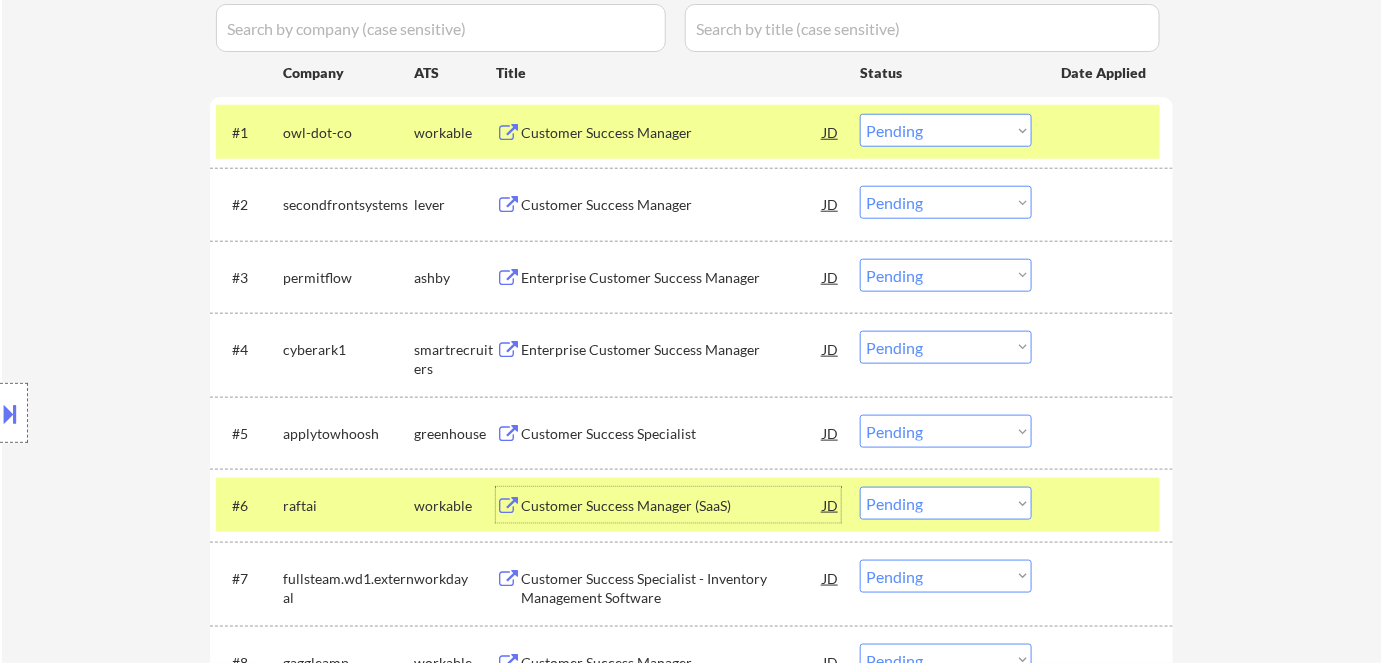 click on "Choose an option... Pending Applied Excluded (Questions) Excluded (Expired) Excluded (Location) Excluded (Bad Match) Excluded (Blocklist) Excluded (Salary) Excluded (Other)" at bounding box center [946, 503] 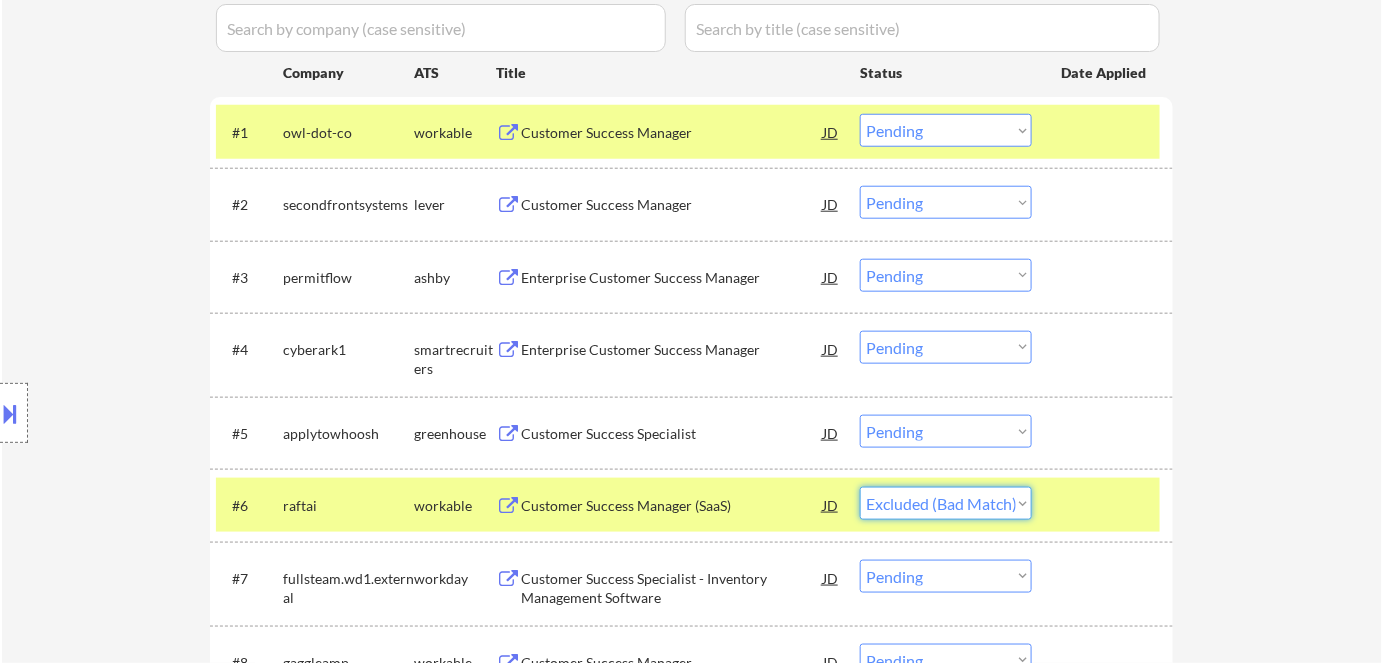 click on "Choose an option... Pending Applied Excluded (Questions) Excluded (Expired) Excluded (Location) Excluded (Bad Match) Excluded (Blocklist) Excluded (Salary) Excluded (Other)" at bounding box center [946, 503] 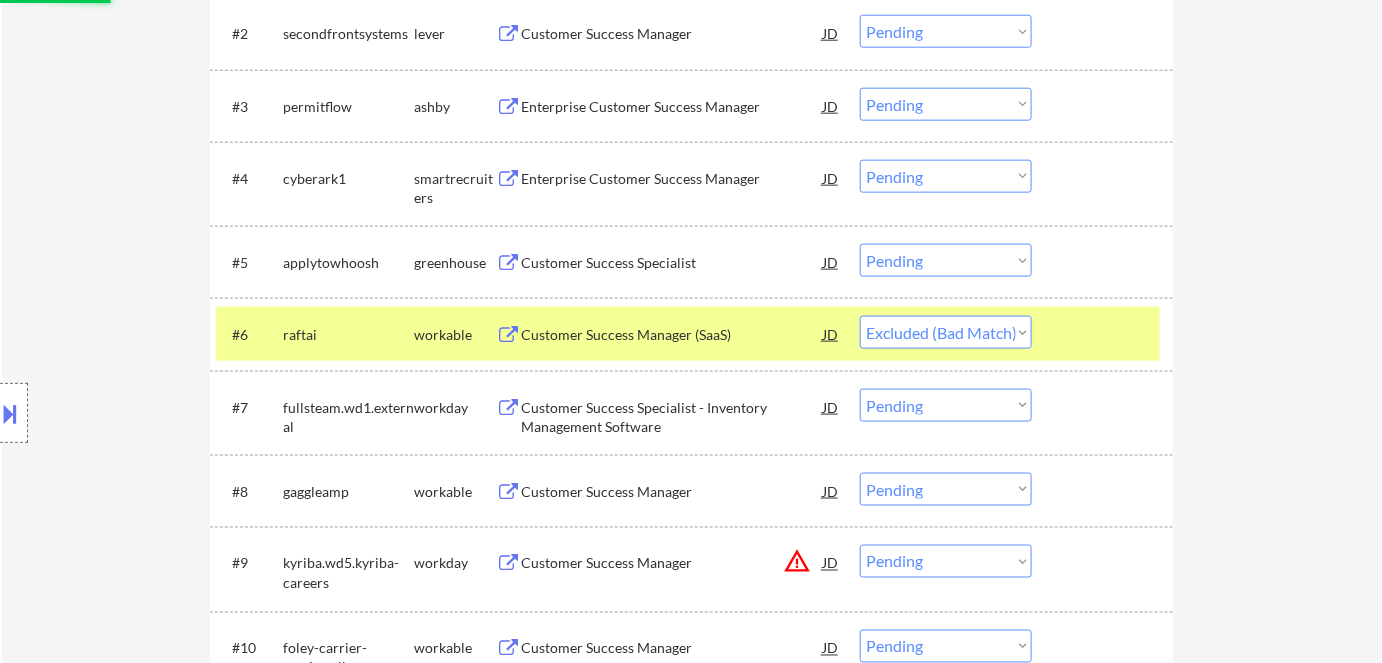 scroll, scrollTop: 727, scrollLeft: 0, axis: vertical 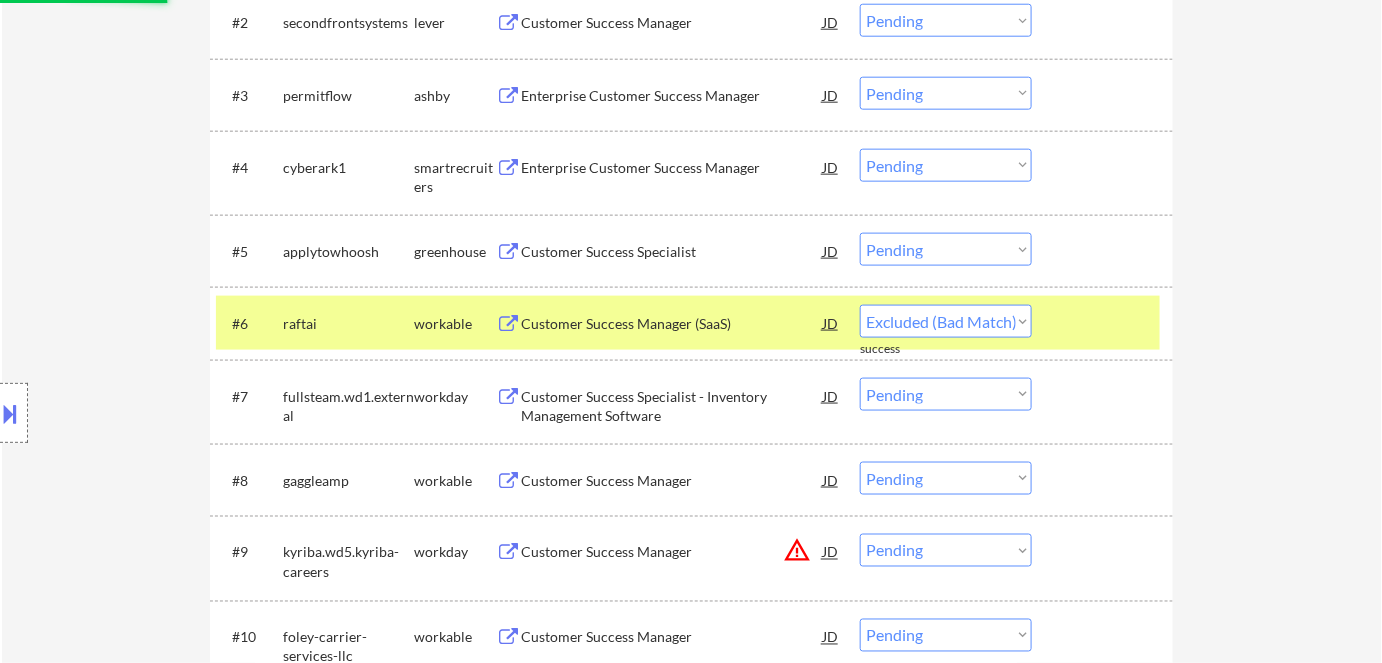 select on ""pending"" 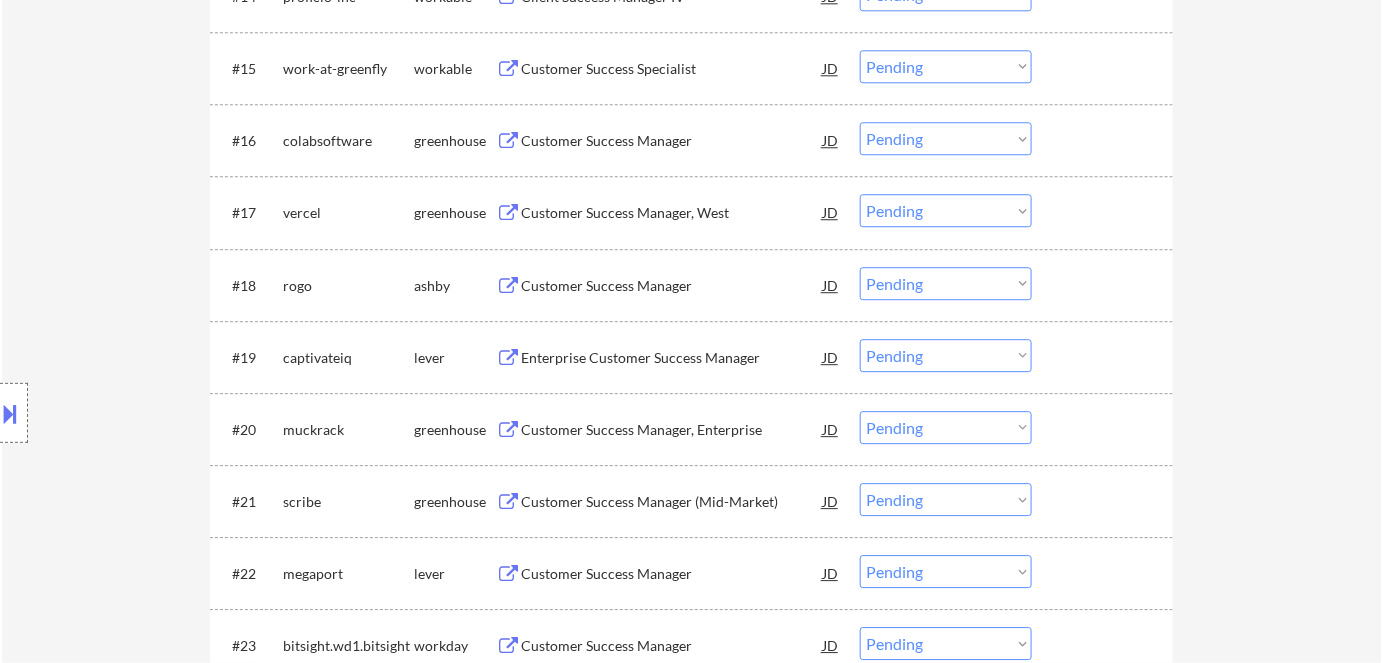 scroll, scrollTop: 1727, scrollLeft: 0, axis: vertical 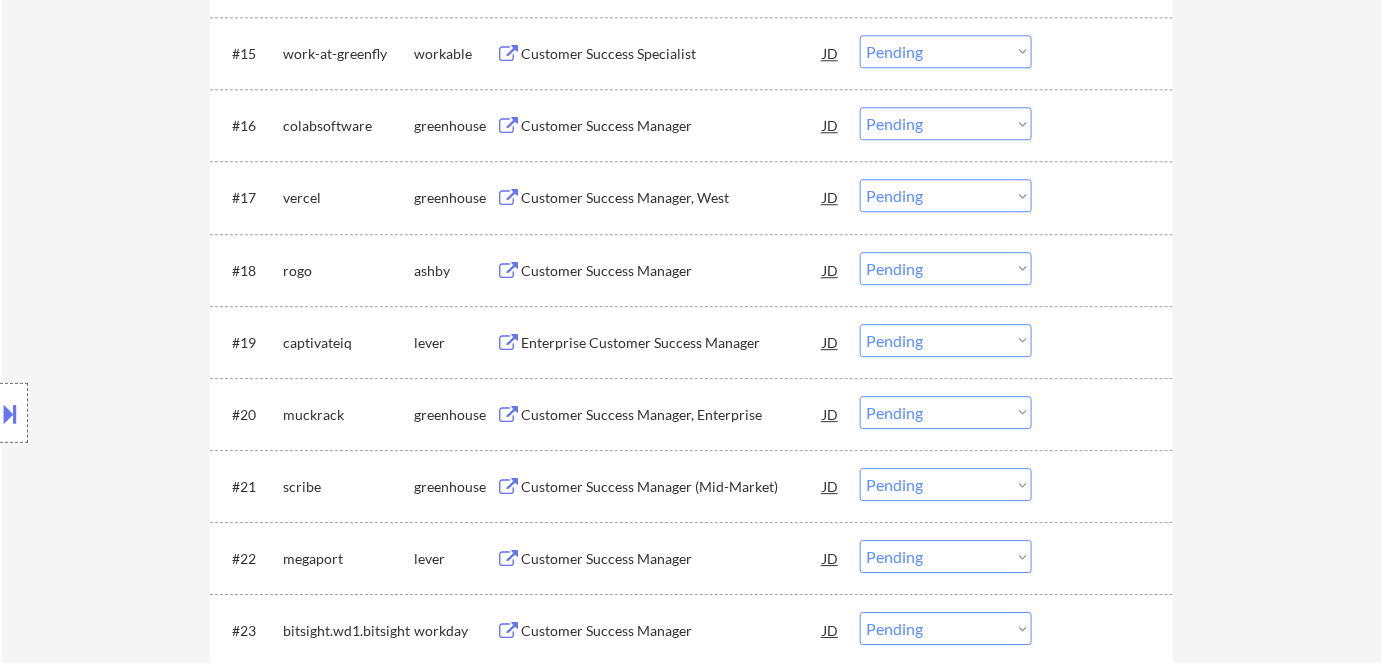 click on "Customer Success Manager" at bounding box center [672, 271] 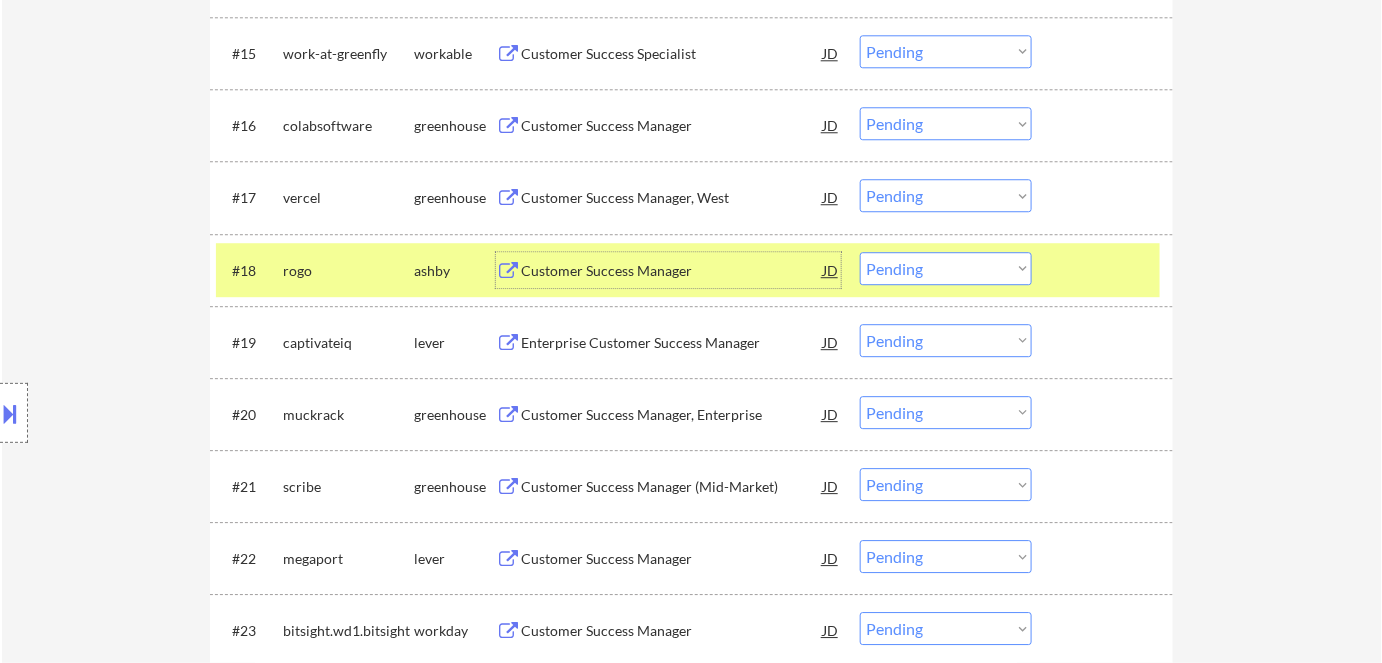 click on "Choose an option... Pending Applied Excluded (Questions) Excluded (Expired) Excluded (Location) Excluded (Bad Match) Excluded (Blocklist) Excluded (Salary) Excluded (Other)" at bounding box center (946, 268) 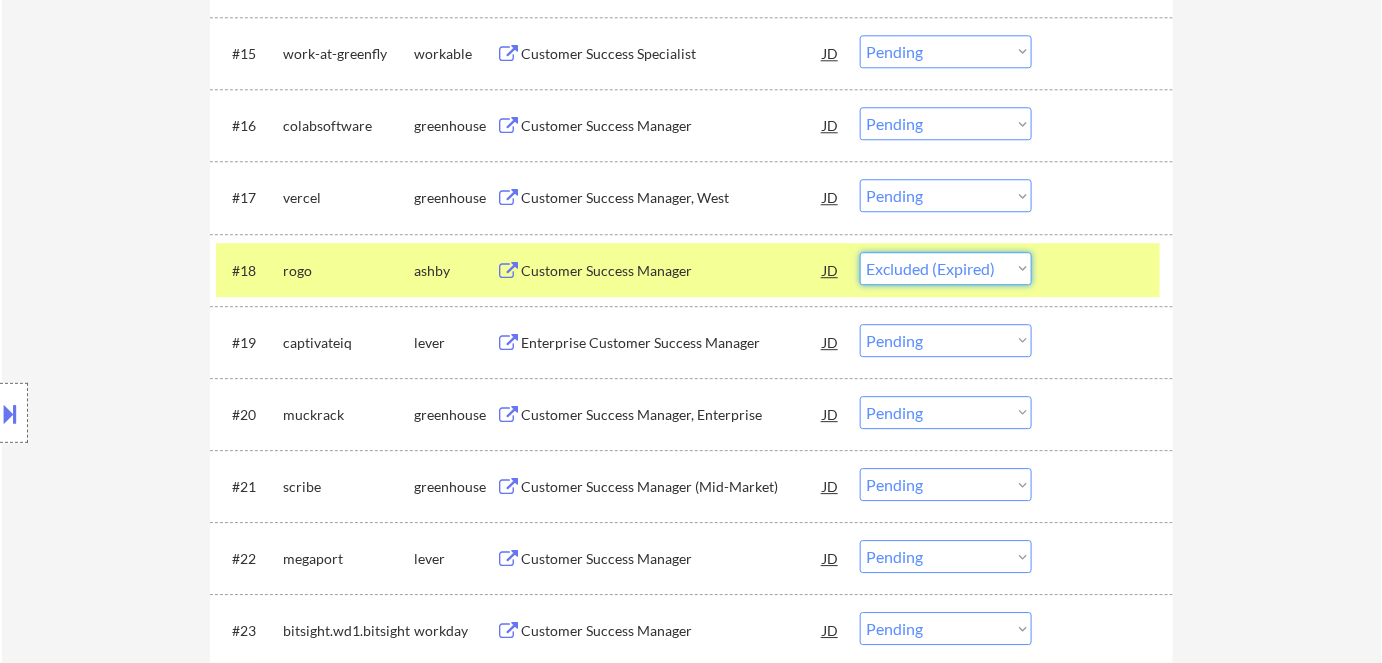 click on "Choose an option... Pending Applied Excluded (Questions) Excluded (Expired) Excluded (Location) Excluded (Bad Match) Excluded (Blocklist) Excluded (Salary) Excluded (Other)" at bounding box center [946, 268] 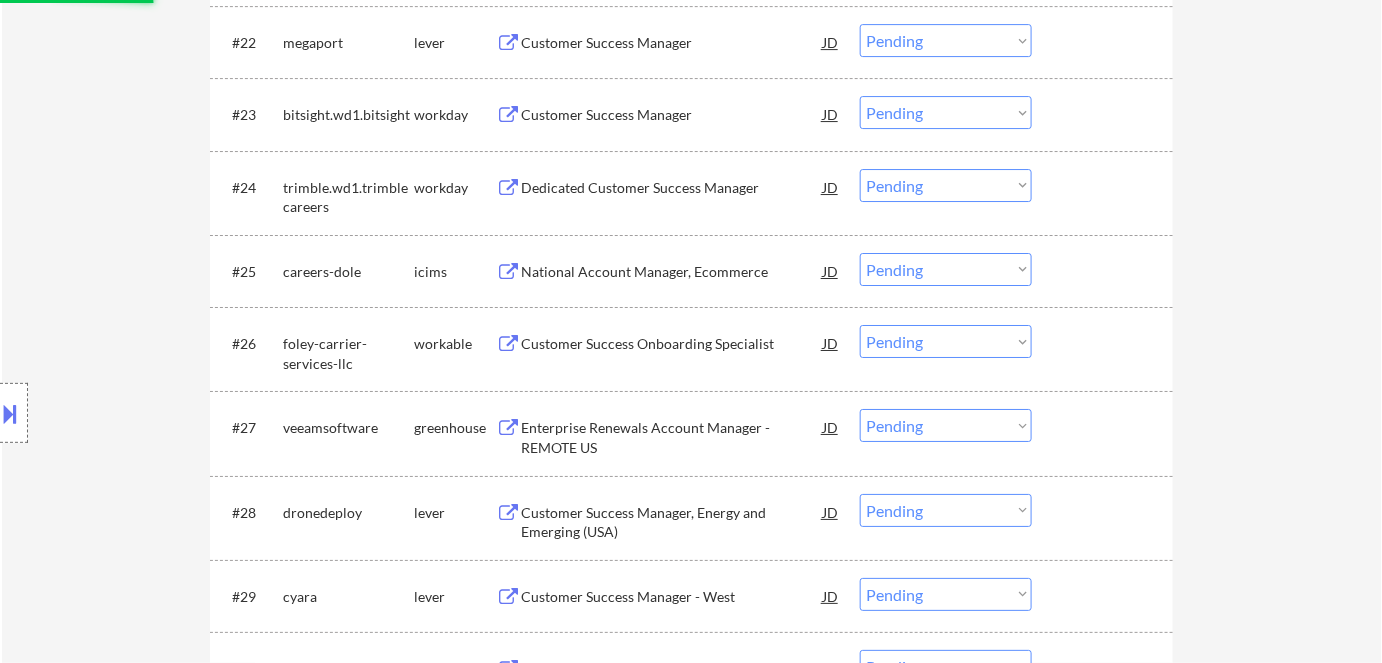 scroll, scrollTop: 2272, scrollLeft: 0, axis: vertical 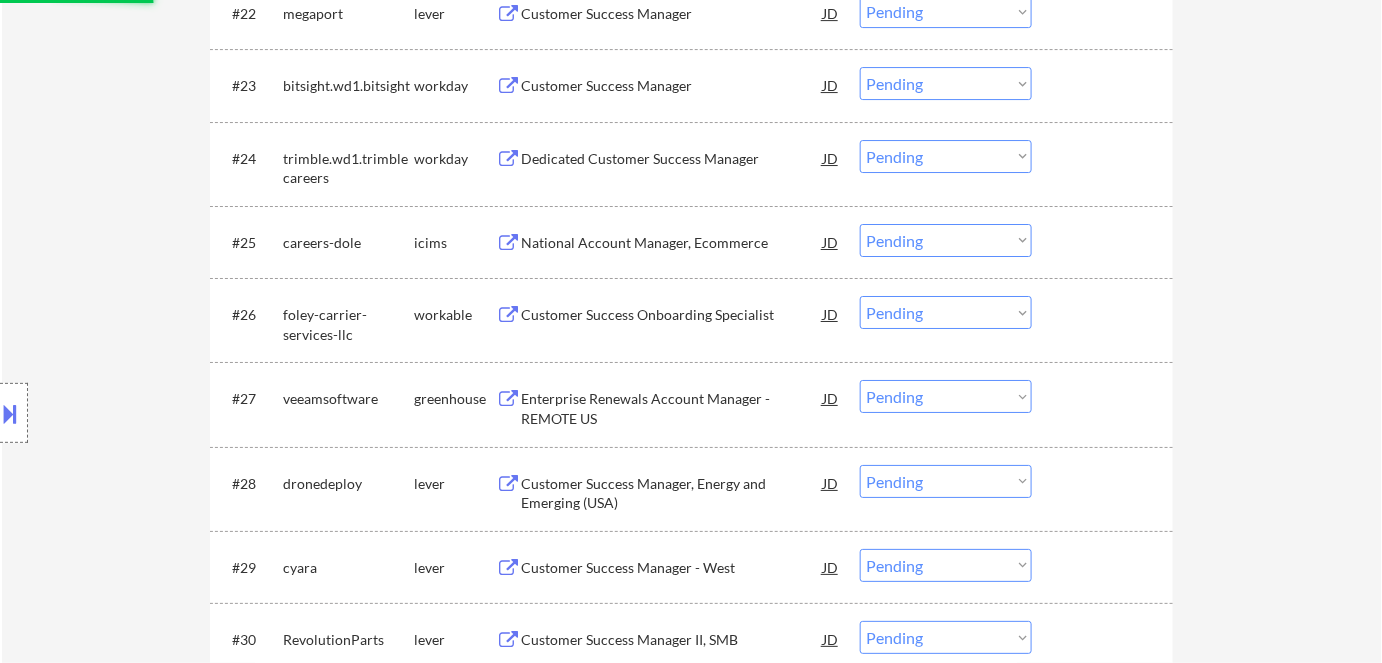 select on ""pending"" 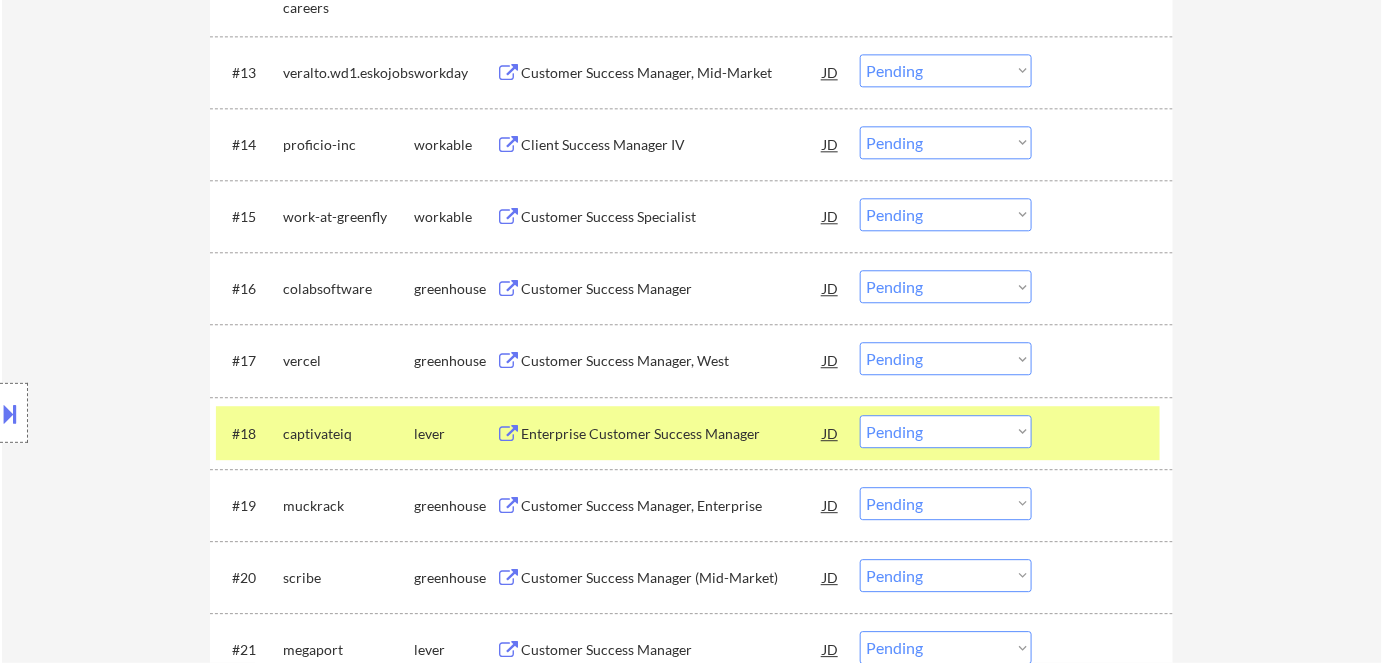 scroll, scrollTop: 1636, scrollLeft: 0, axis: vertical 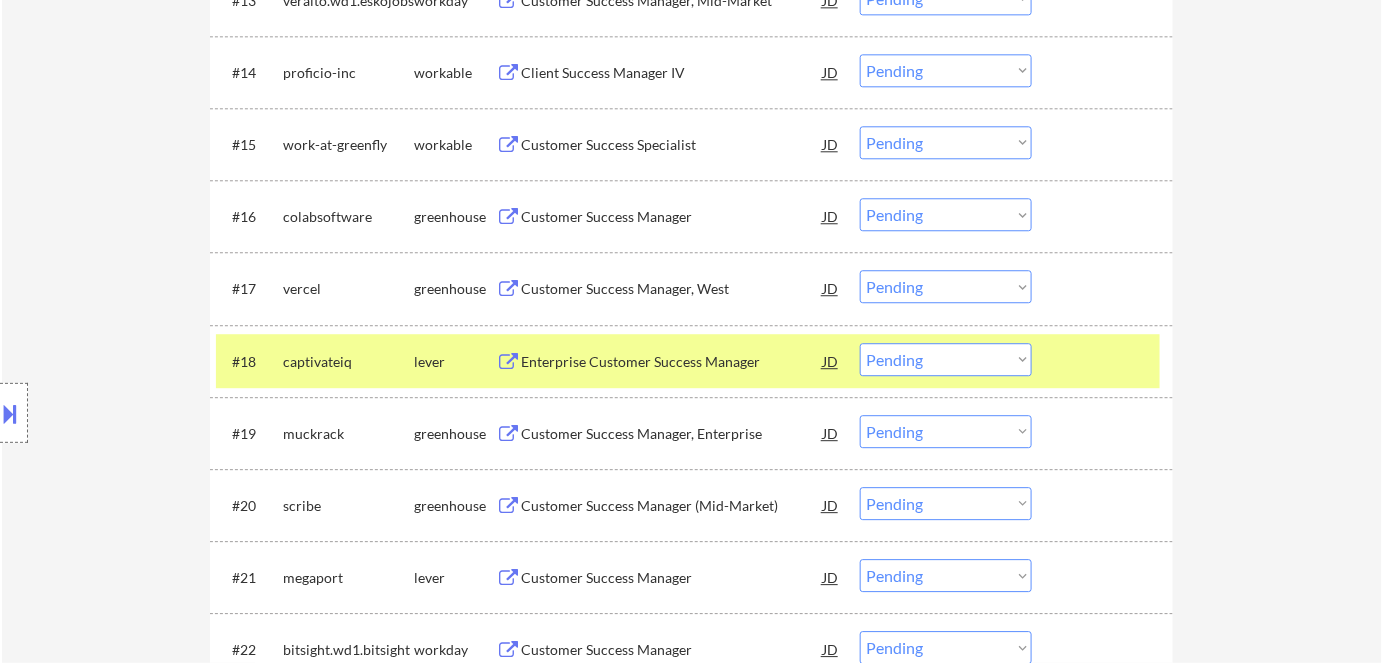 click on "Enterprise Customer Success Manager" at bounding box center (672, 361) 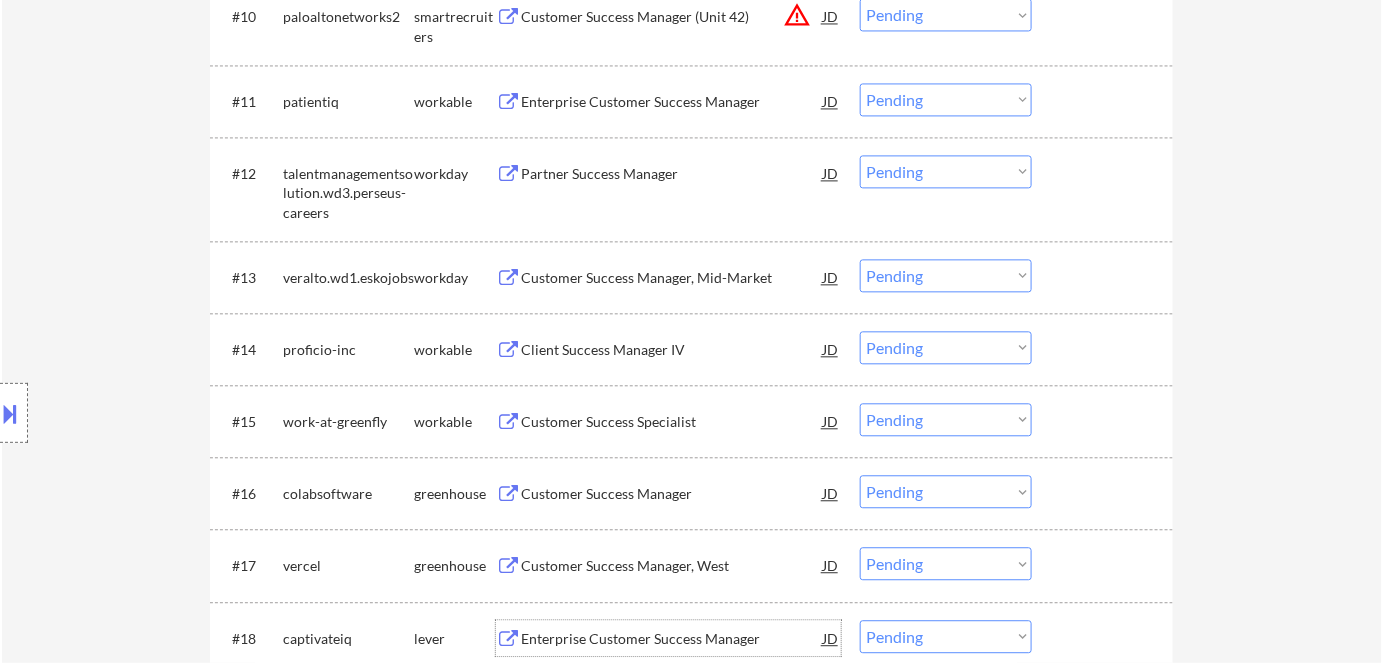 scroll, scrollTop: 1363, scrollLeft: 0, axis: vertical 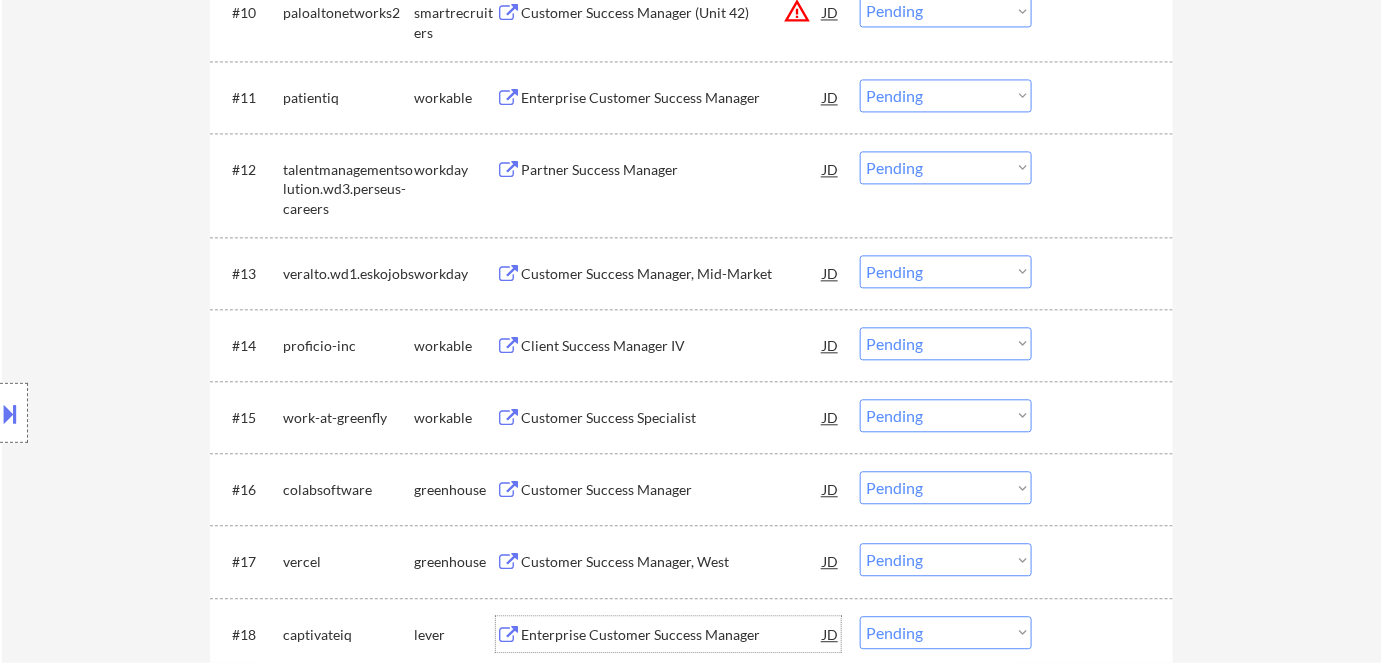 click on "Customer Success Specialist" at bounding box center (672, 417) 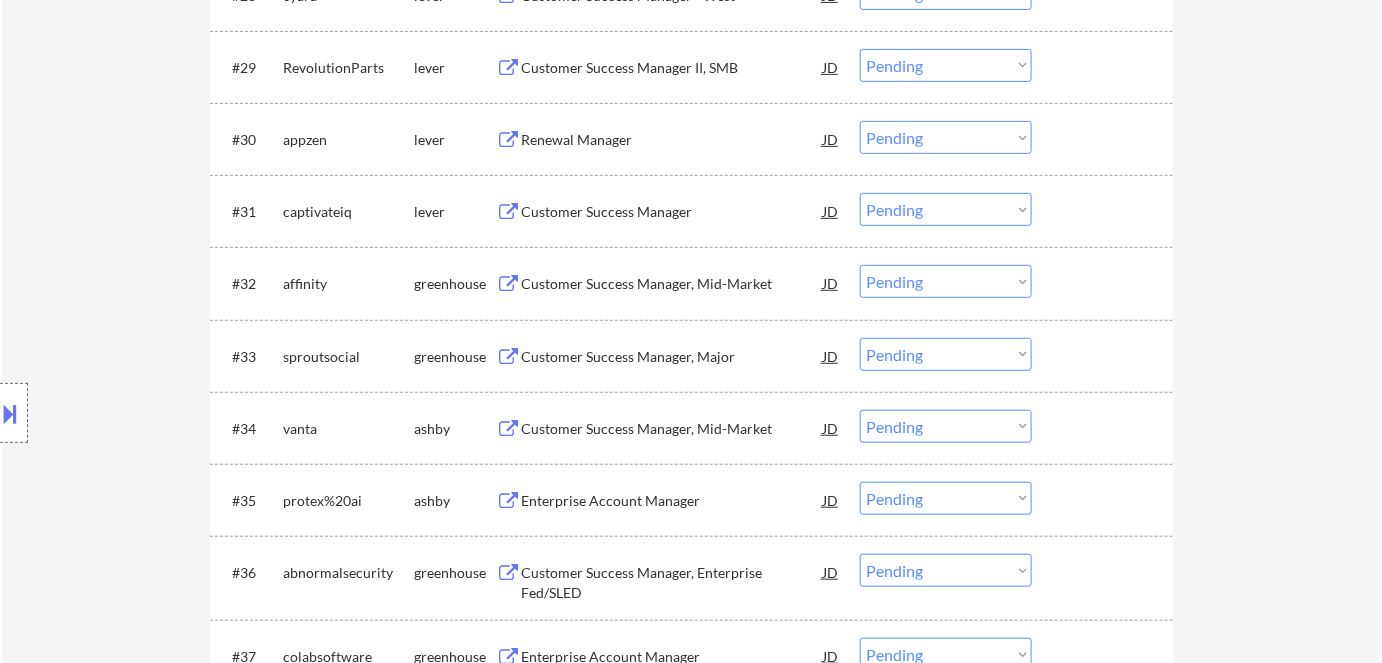 scroll, scrollTop: 2818, scrollLeft: 0, axis: vertical 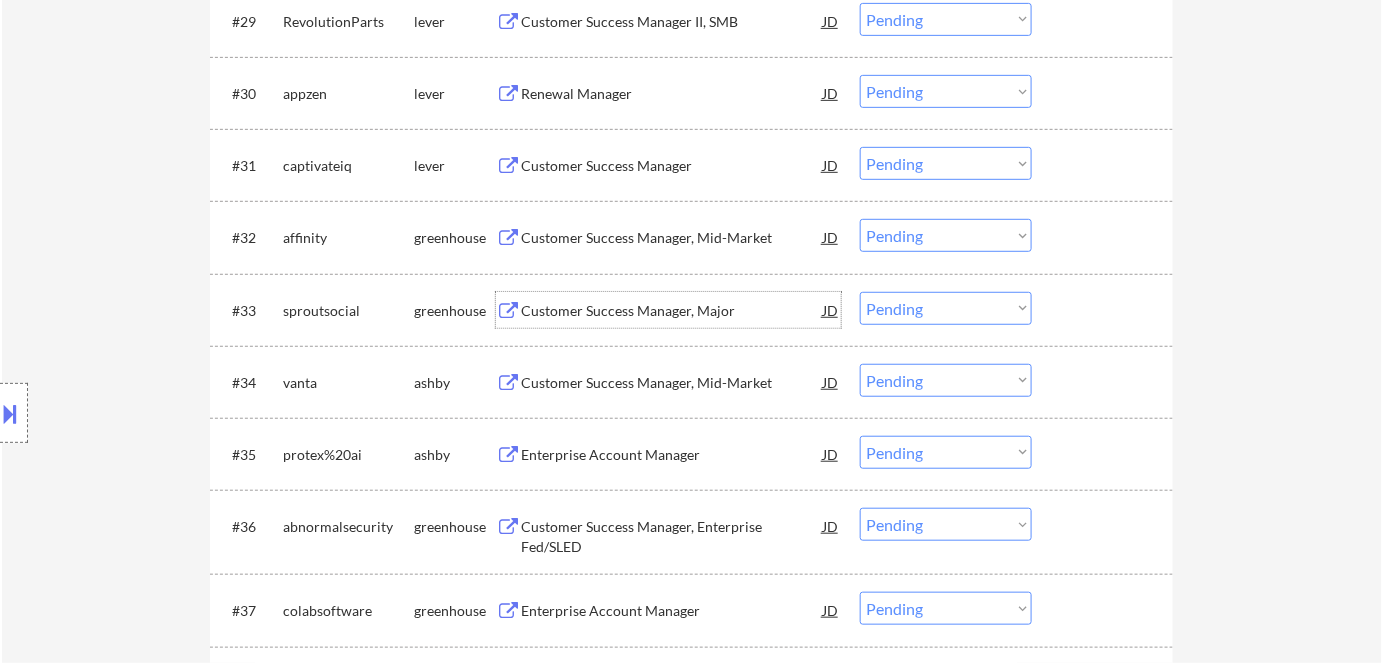 click on "Customer Success Manager, Major" at bounding box center (672, 311) 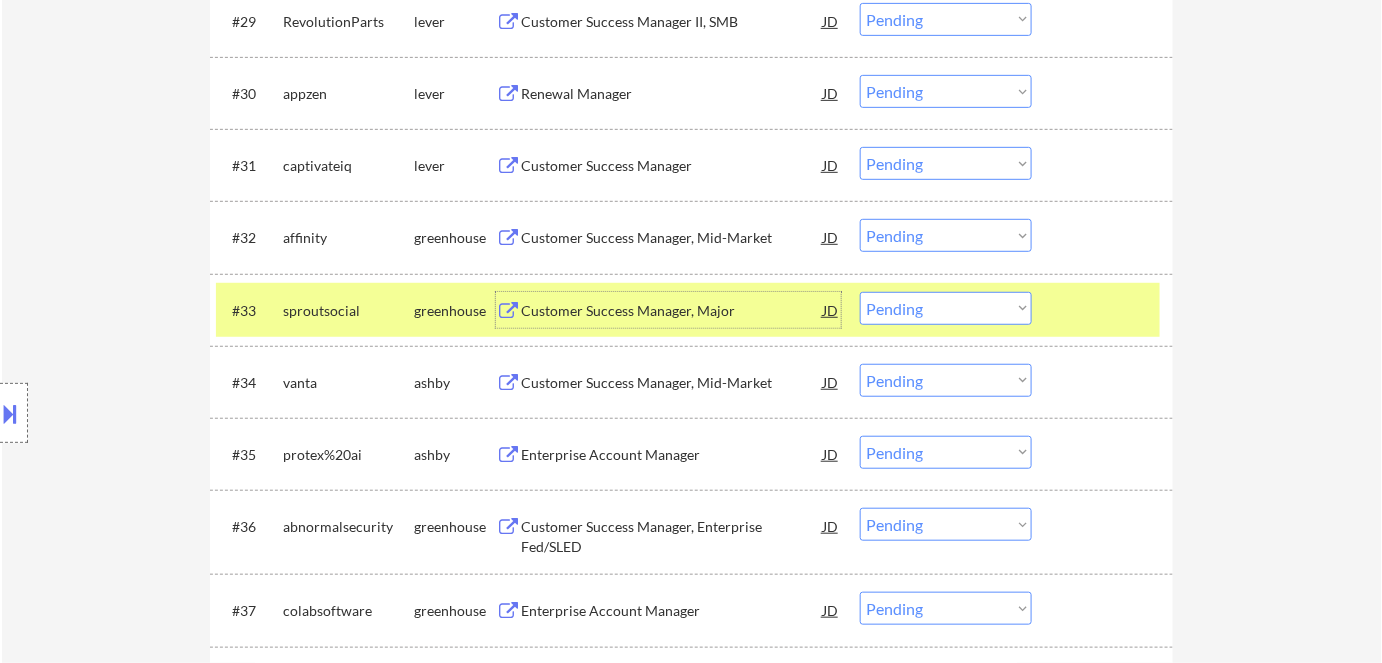 click on "Choose an option... Pending Applied Excluded (Questions) Excluded (Expired) Excluded (Location) Excluded (Bad Match) Excluded (Blocklist) Excluded (Salary) Excluded (Other)" at bounding box center (946, 308) 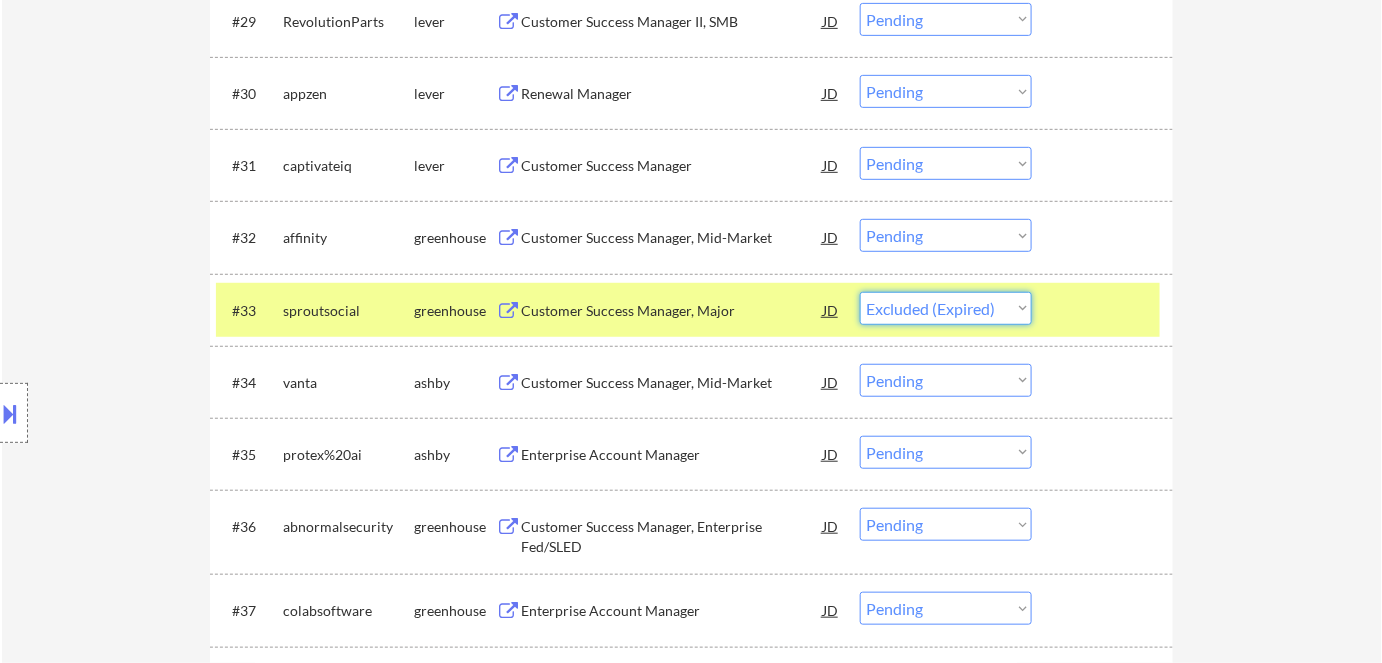 click on "Choose an option... Pending Applied Excluded (Questions) Excluded (Expired) Excluded (Location) Excluded (Bad Match) Excluded (Blocklist) Excluded (Salary) Excluded (Other)" at bounding box center (946, 308) 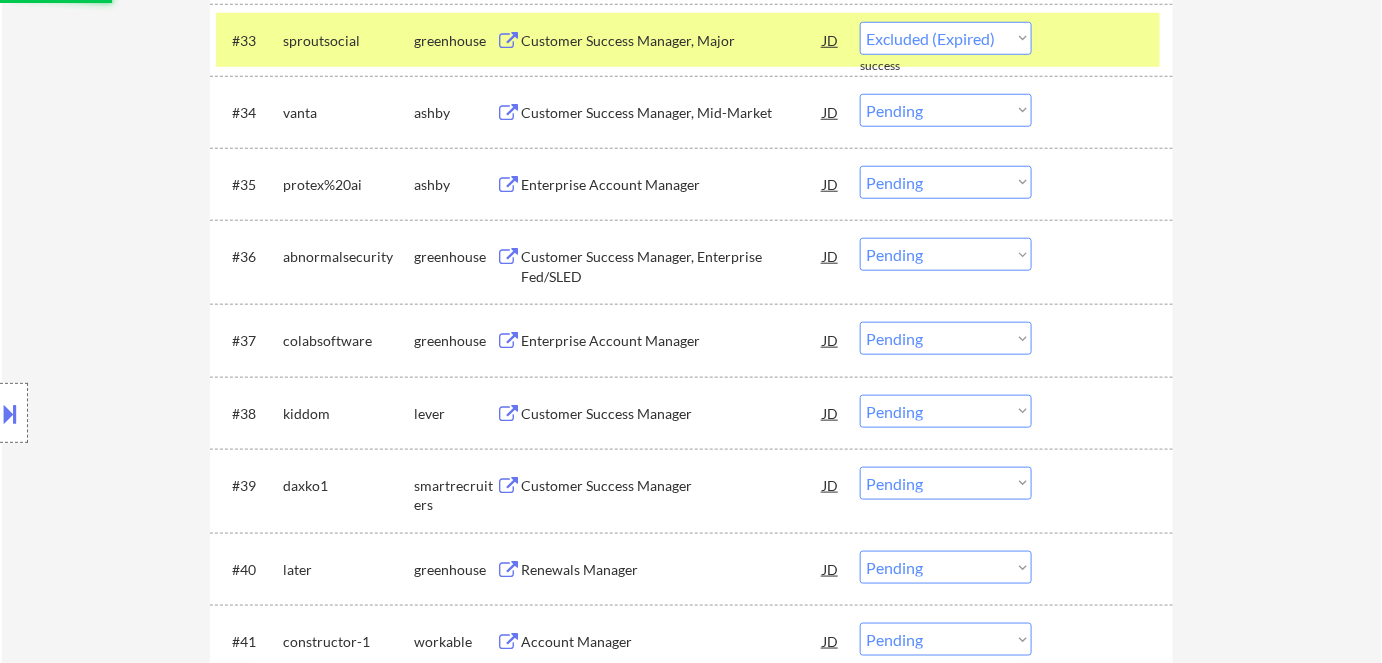 scroll, scrollTop: 3090, scrollLeft: 0, axis: vertical 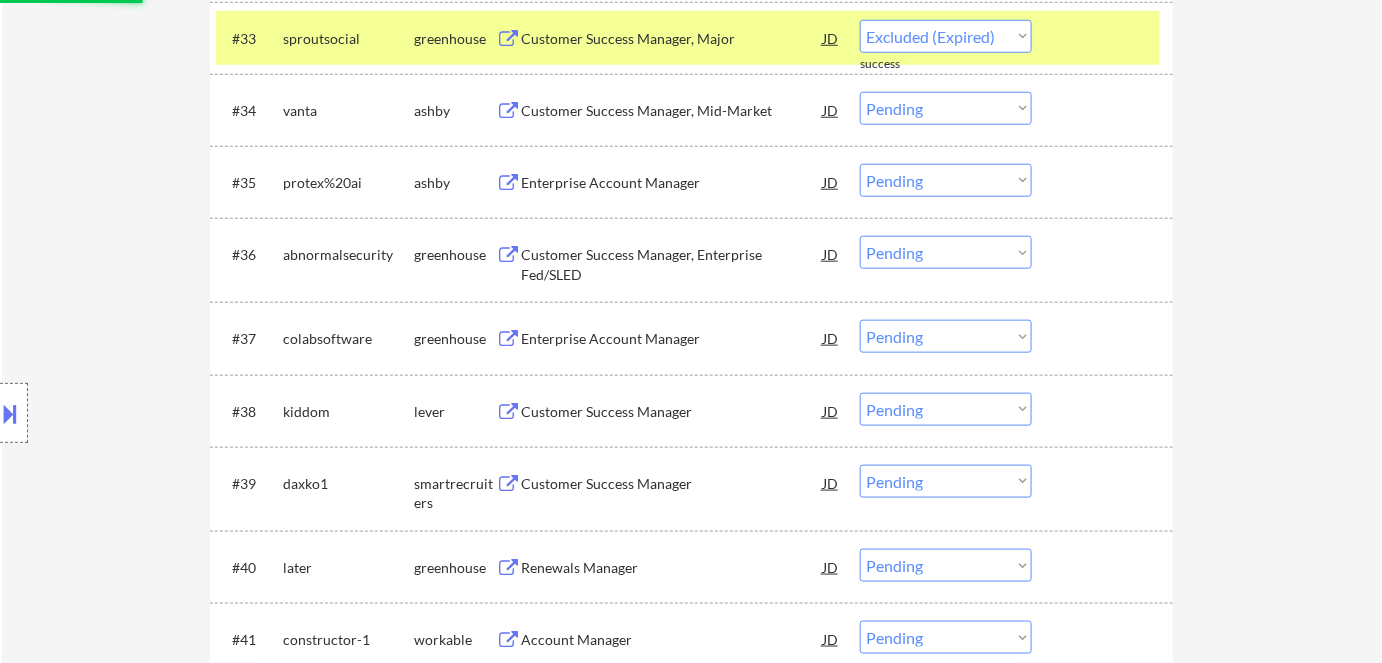 click on "Enterprise Account Manager" at bounding box center [672, 183] 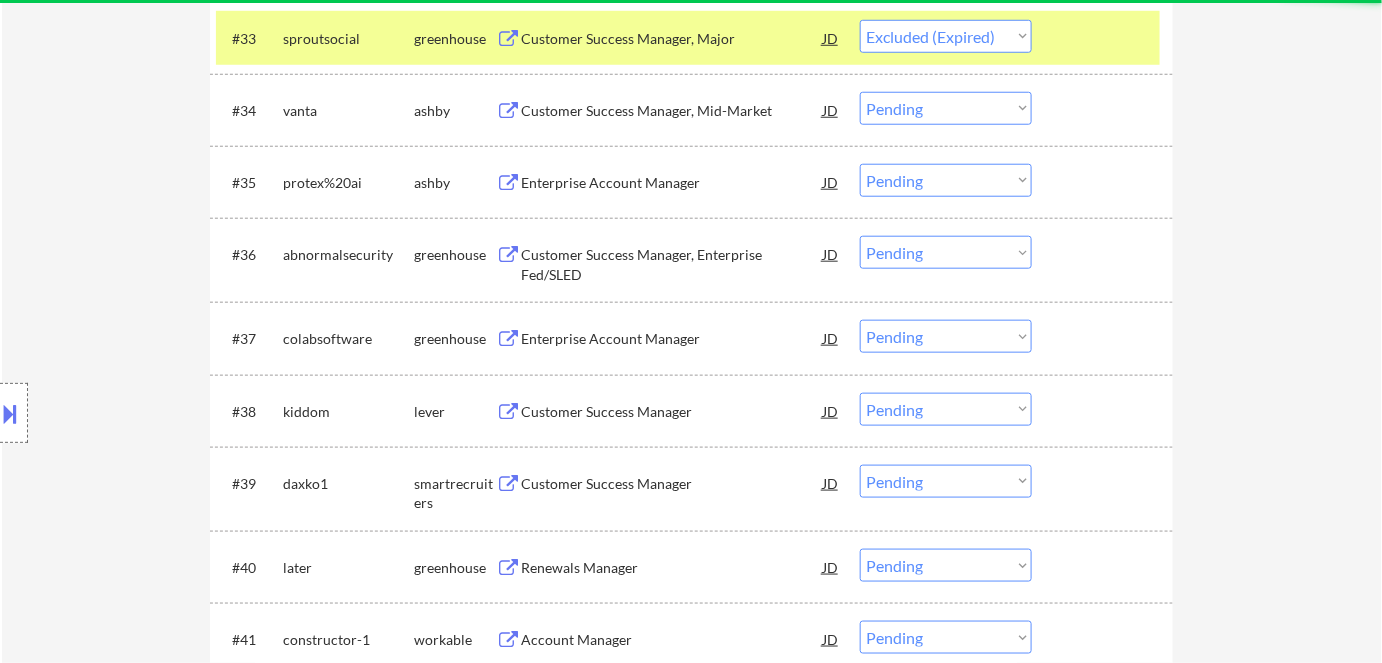 select on ""pending"" 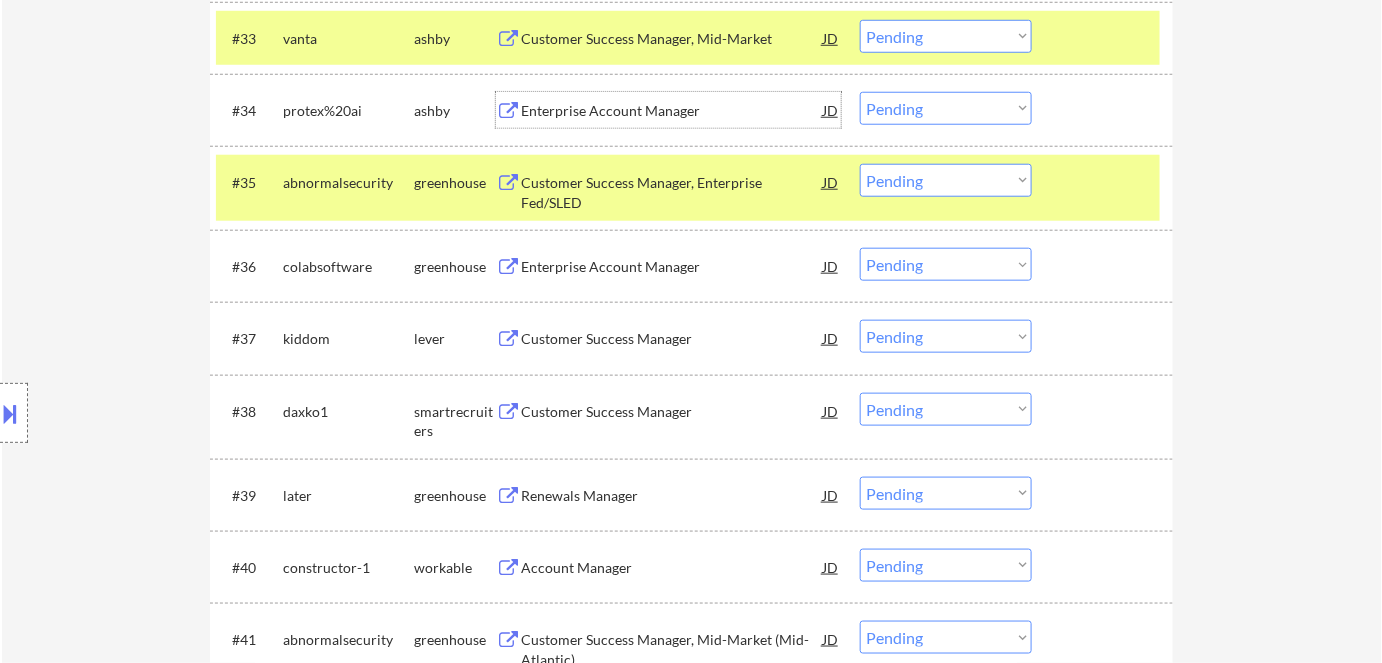 click on "Enterprise Account Manager" at bounding box center [672, 111] 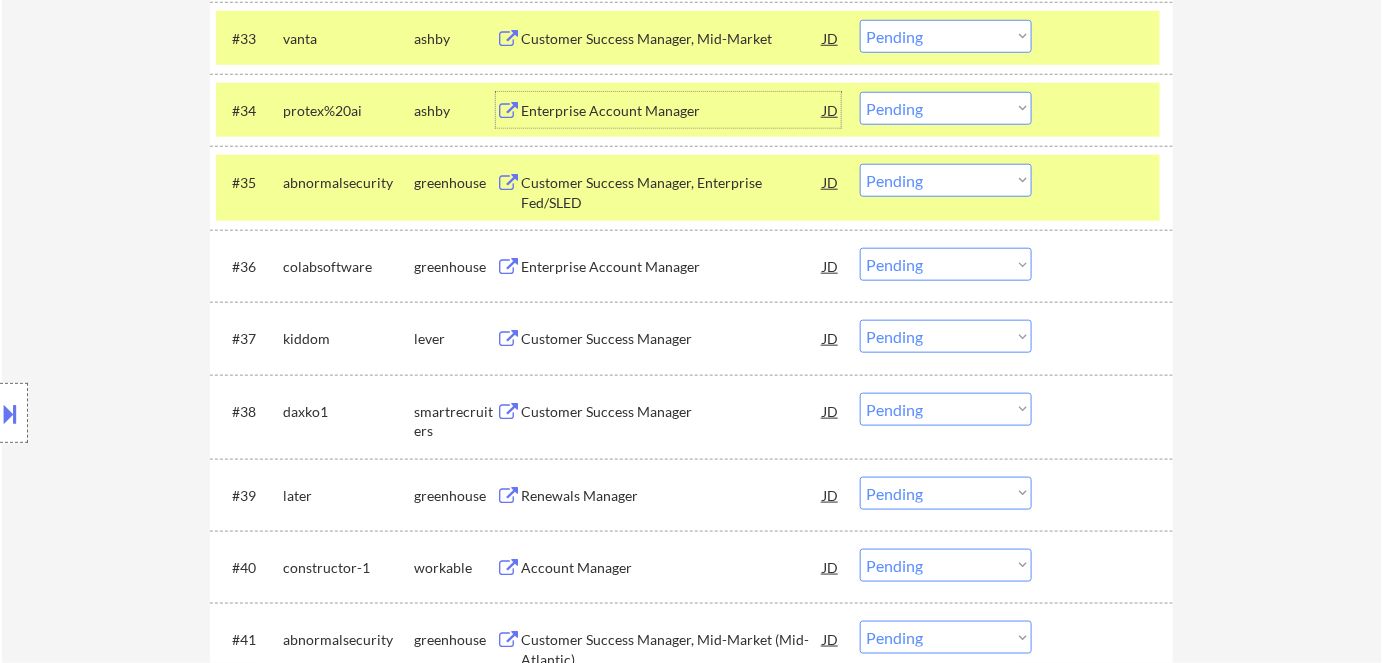 click on "Choose an option... Pending Applied Excluded (Questions) Excluded (Expired) Excluded (Location) Excluded (Bad Match) Excluded (Blocklist) Excluded (Salary) Excluded (Other)" at bounding box center (946, 108) 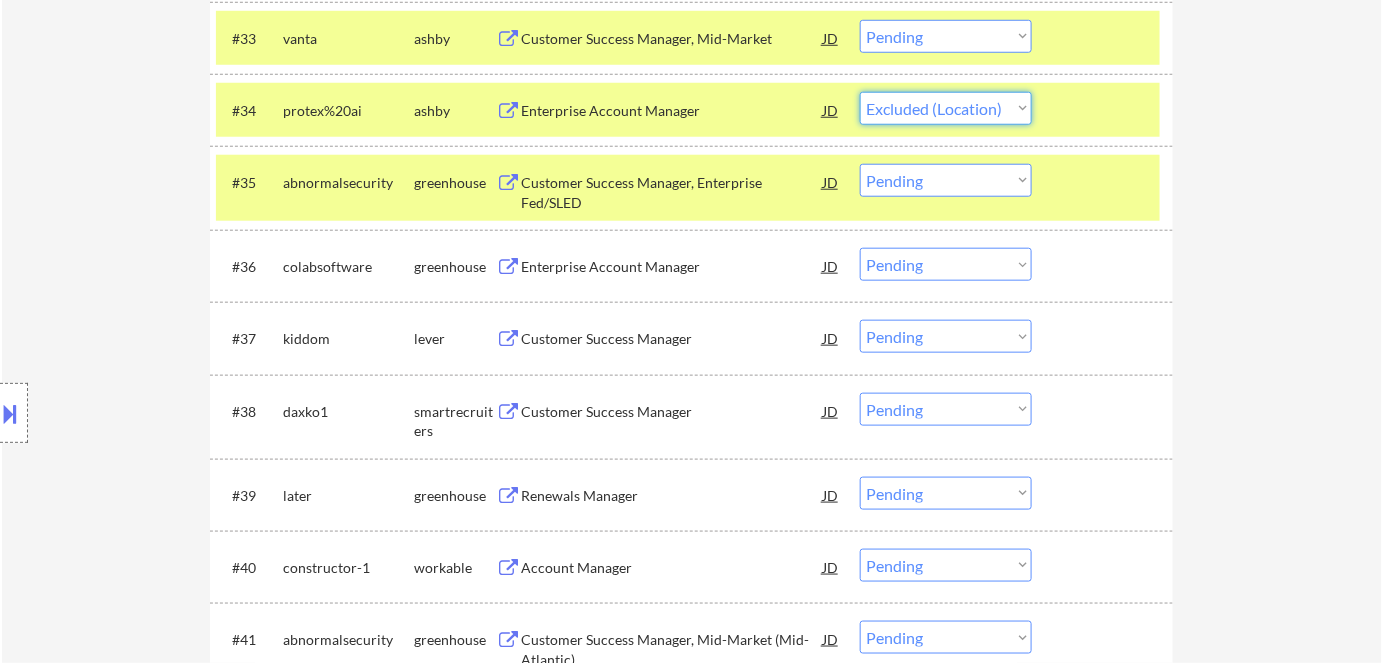 click on "Choose an option... Pending Applied Excluded (Questions) Excluded (Expired) Excluded (Location) Excluded (Bad Match) Excluded (Blocklist) Excluded (Salary) Excluded (Other)" at bounding box center (946, 108) 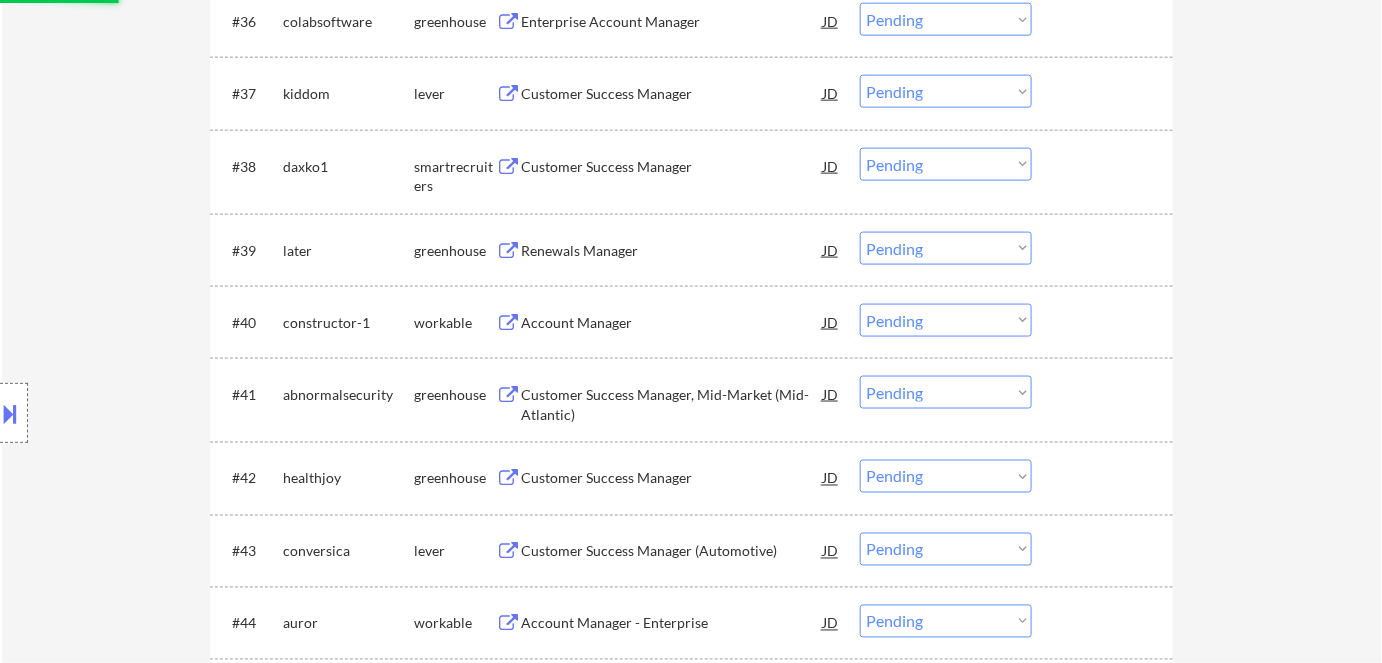 scroll, scrollTop: 3363, scrollLeft: 0, axis: vertical 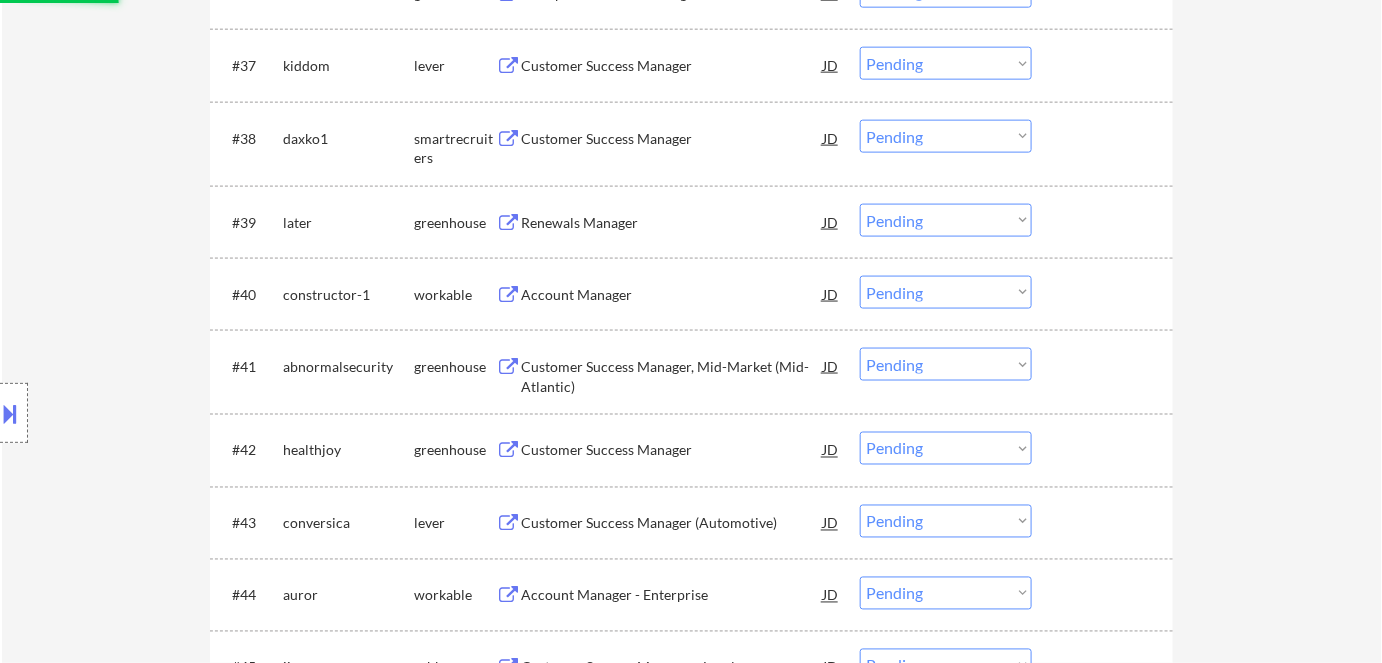 select on ""pending"" 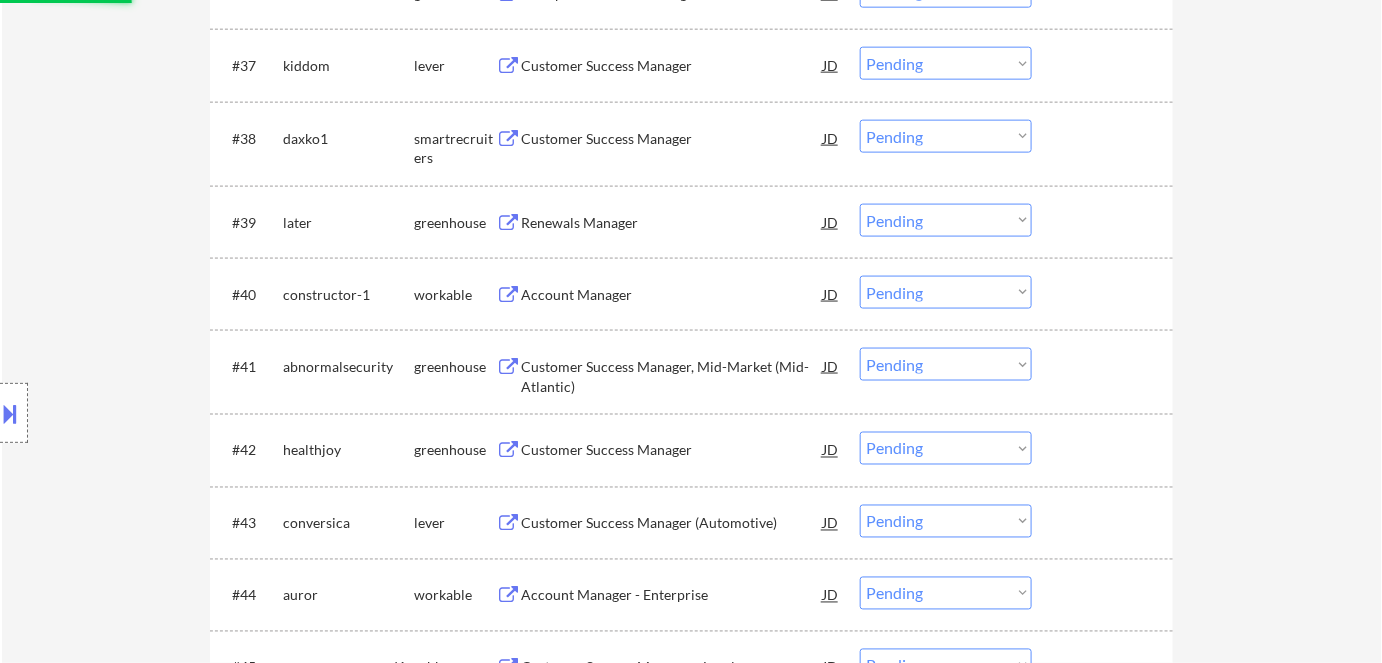 click on "#40 constructor-1 workable Account Manager JD Choose an option... Pending Applied Excluded (Questions) Excluded (Expired) Excluded (Location) Excluded (Bad Match) Excluded (Blocklist) Excluded (Salary) Excluded (Other)" at bounding box center (688, 294) 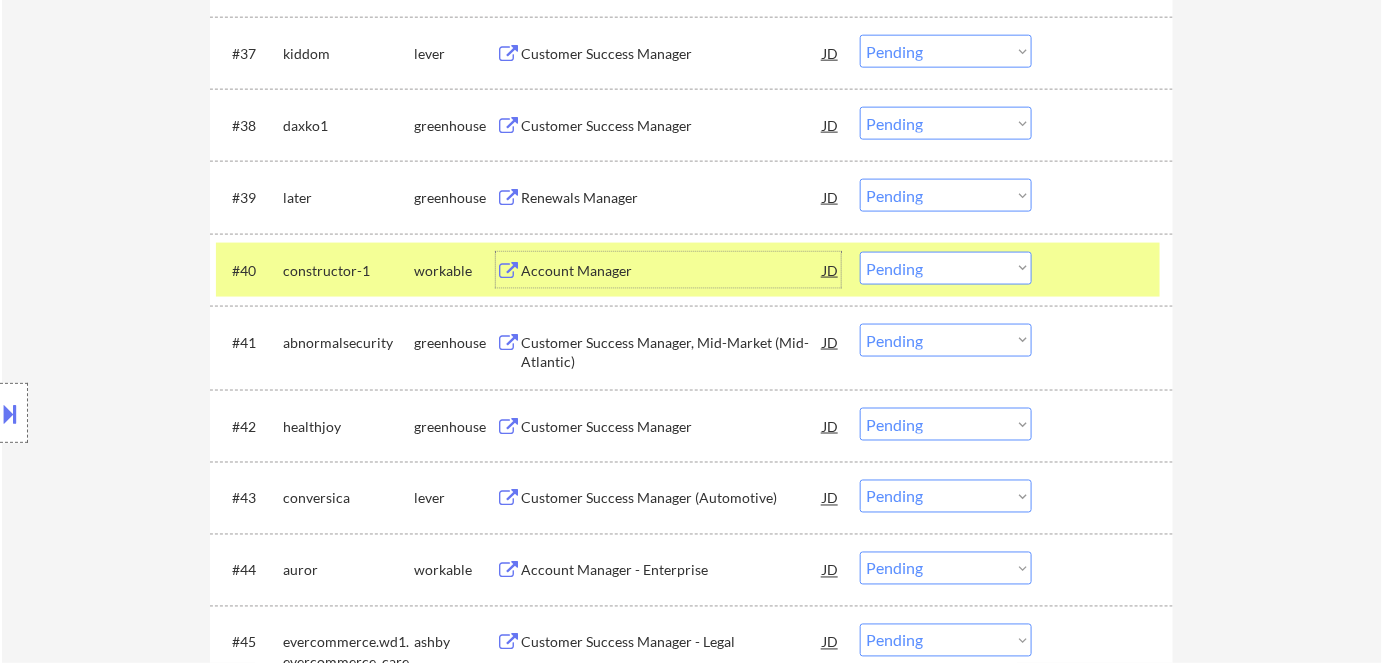 click on "Account Manager" at bounding box center (672, 271) 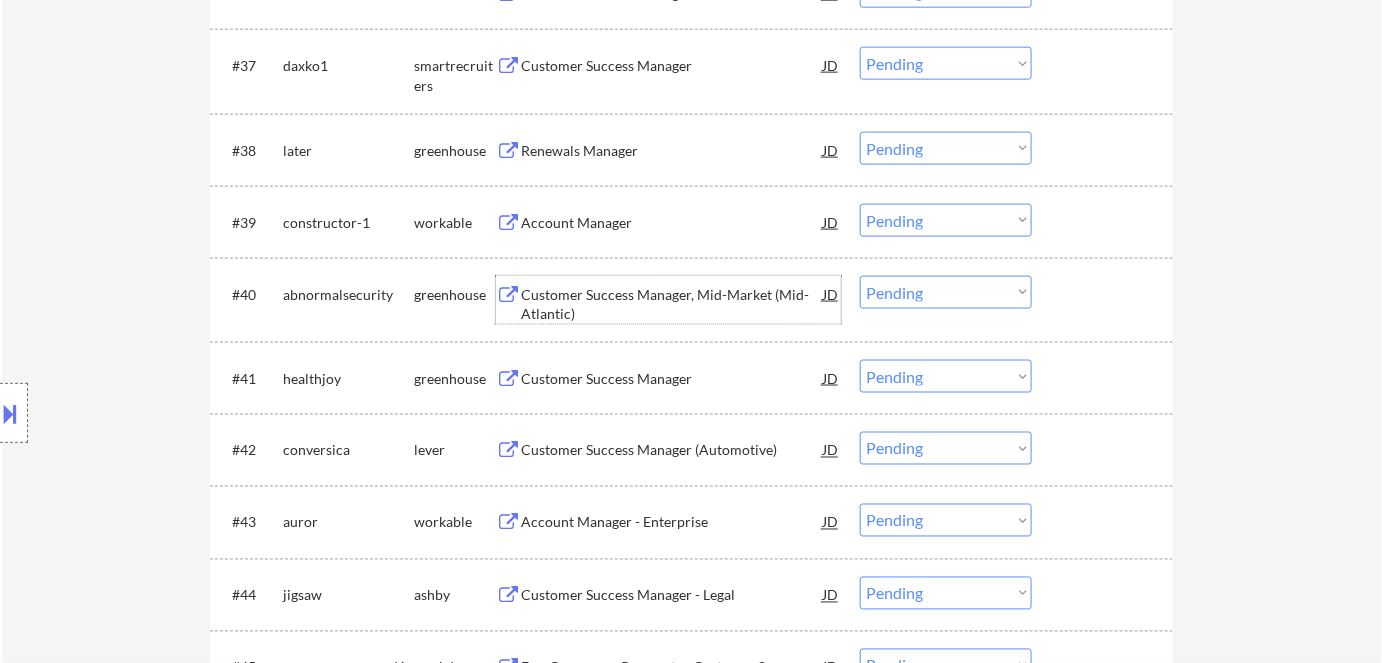 click on "#40 abnormalsecurity greenhouse Customer Success Manager, Mid-Market (Mid-Atlantic) JD Choose an option... Pending Applied Excluded (Questions) Excluded (Expired) Excluded (Location) Excluded (Bad Match) Excluded (Blocklist) Excluded (Salary) Excluded (Other)" at bounding box center [688, 300] 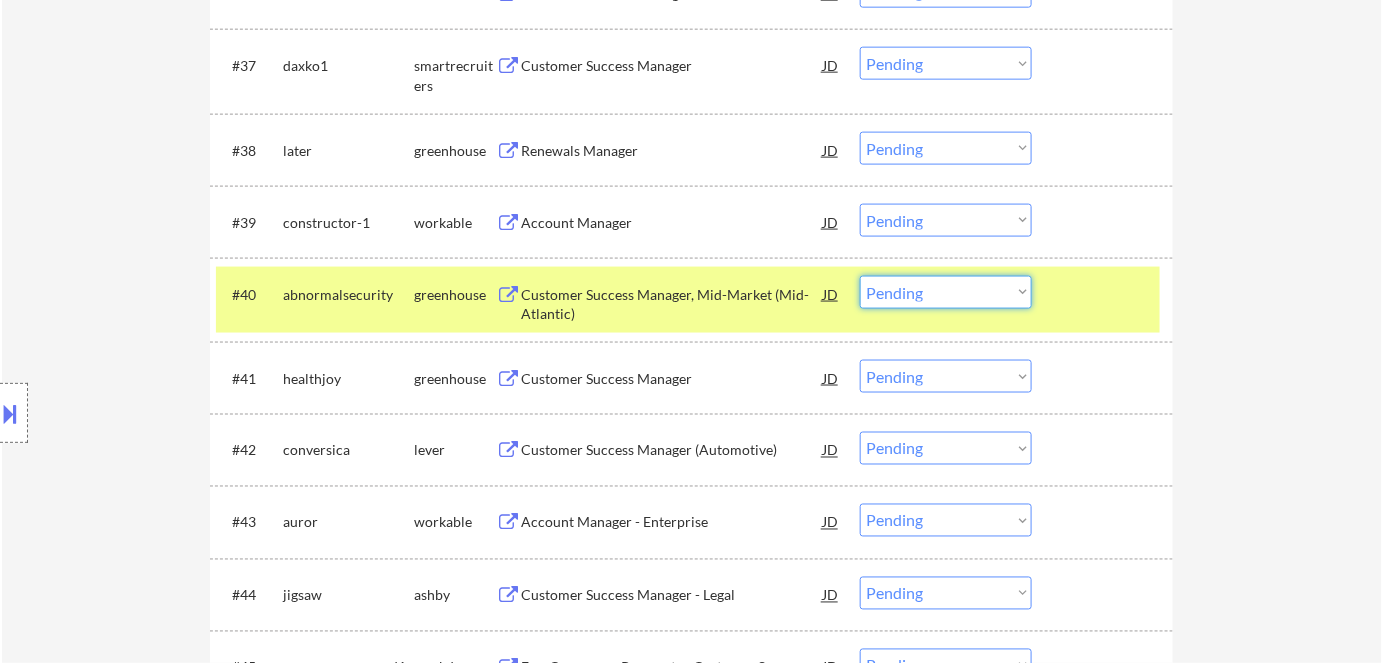 click on "Choose an option... Pending Applied Excluded (Questions) Excluded (Expired) Excluded (Location) Excluded (Bad Match) Excluded (Blocklist) Excluded (Salary) Excluded (Other)" at bounding box center [946, 292] 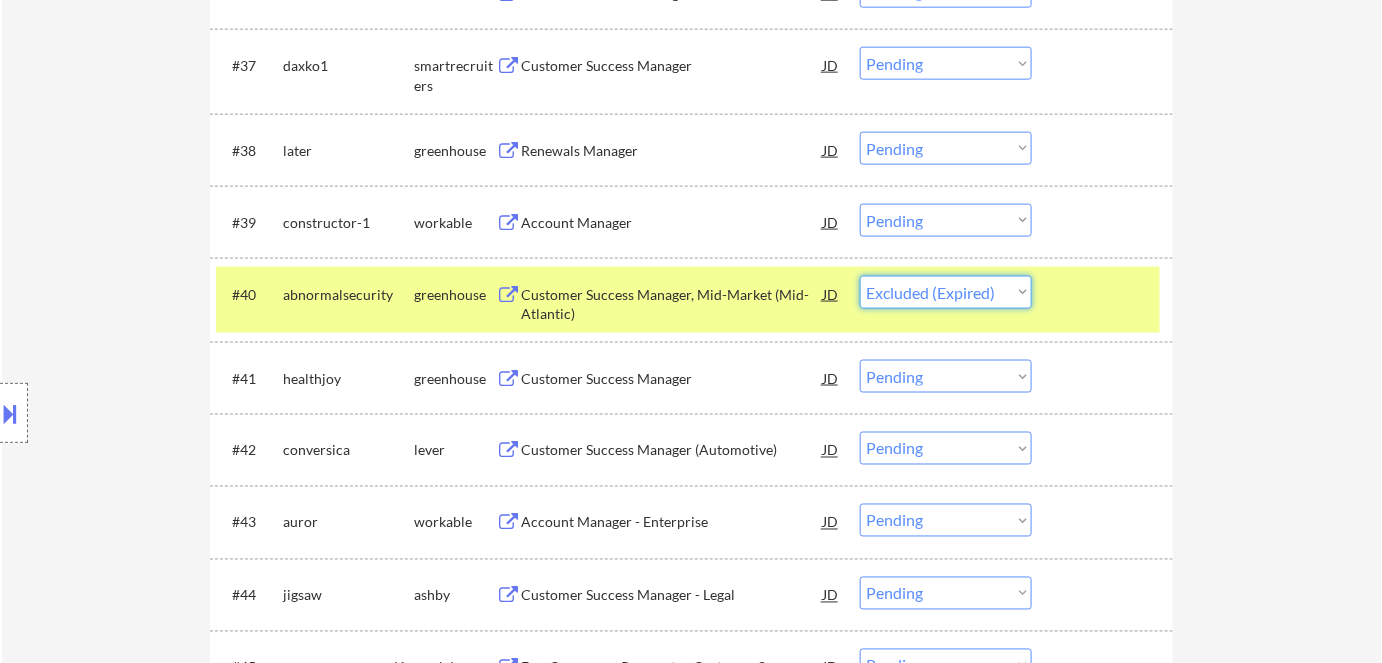 click on "Choose an option... Pending Applied Excluded (Questions) Excluded (Expired) Excluded (Location) Excluded (Bad Match) Excluded (Blocklist) Excluded (Salary) Excluded (Other)" at bounding box center (946, 292) 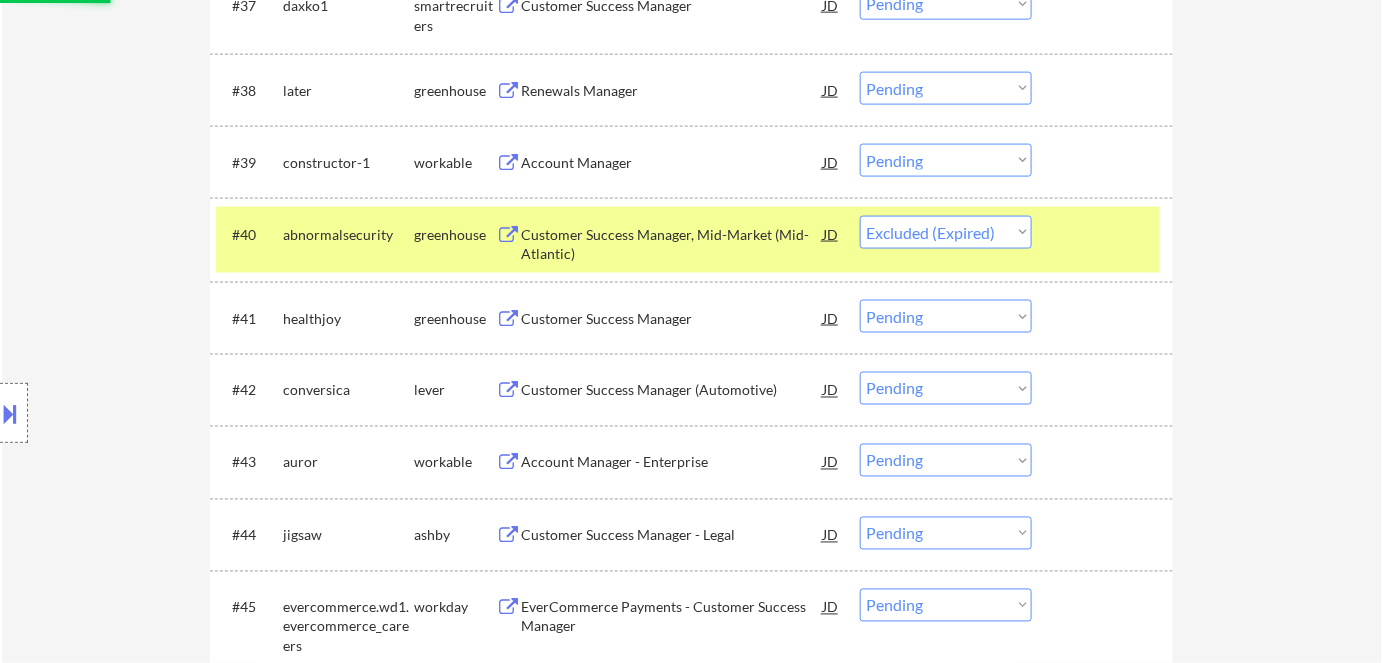 scroll, scrollTop: 3454, scrollLeft: 0, axis: vertical 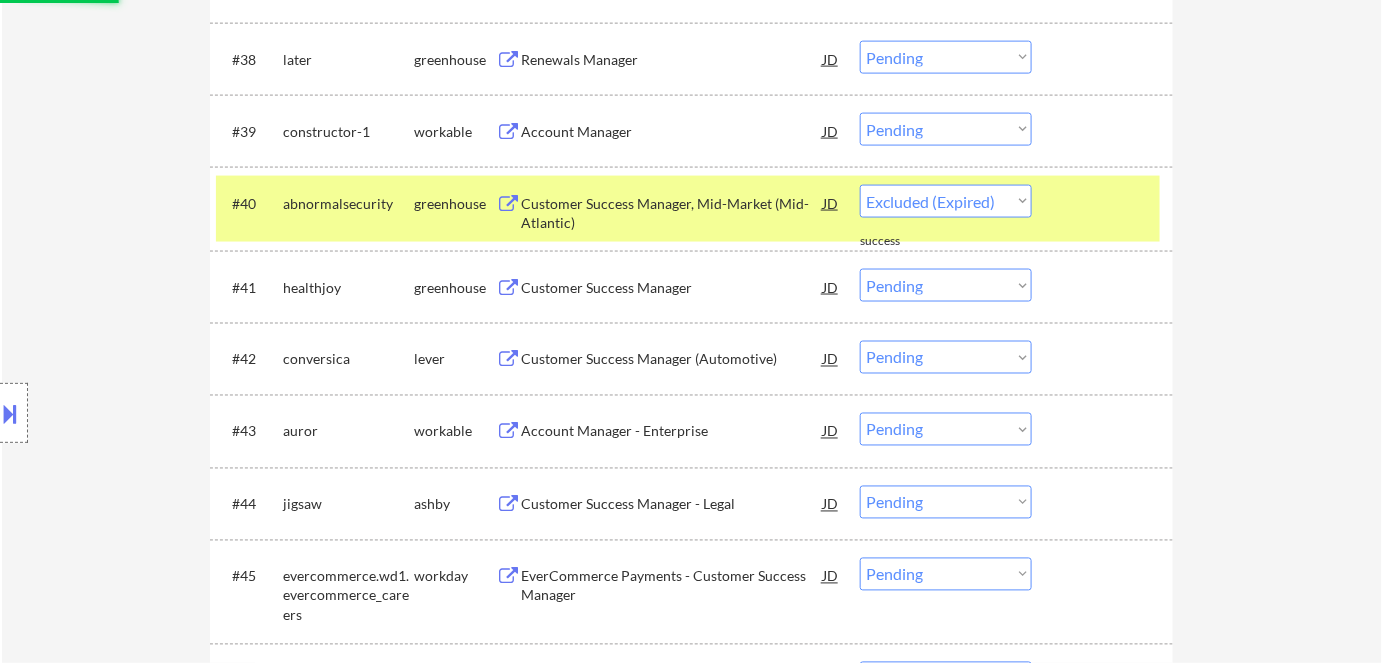 click on "Account Manager - Enterprise" at bounding box center [672, 432] 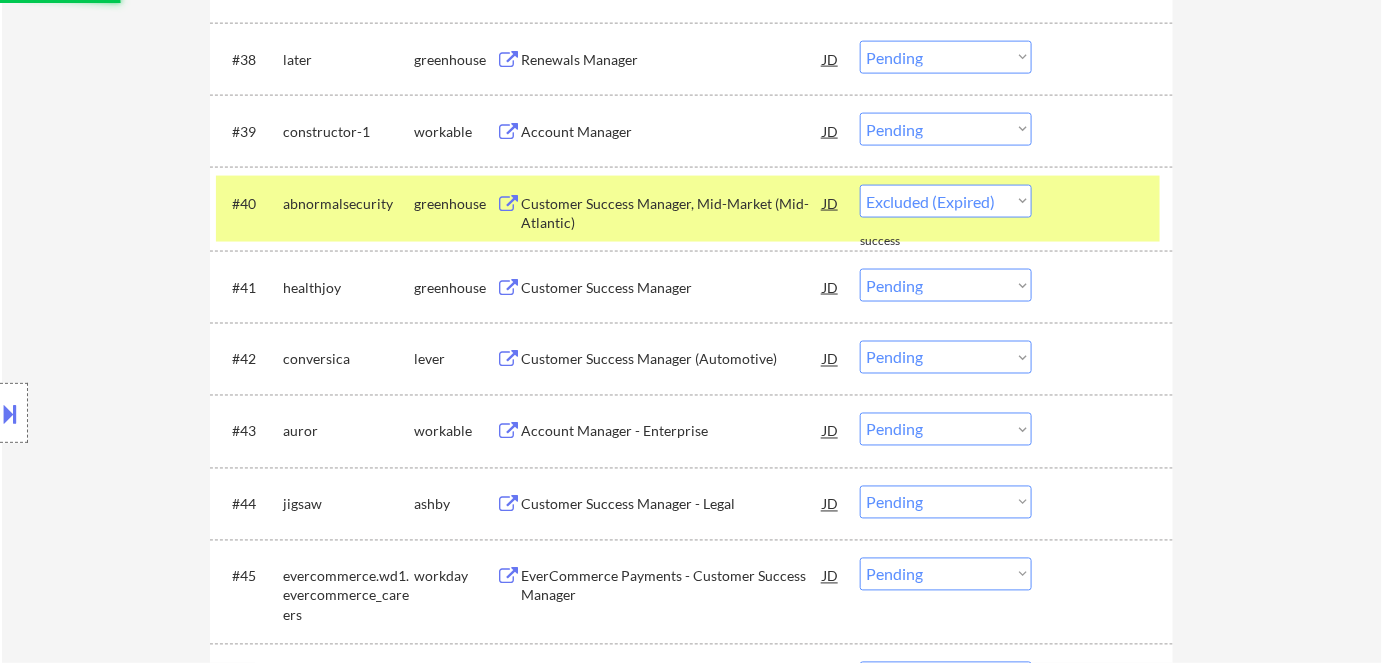 select on ""pending"" 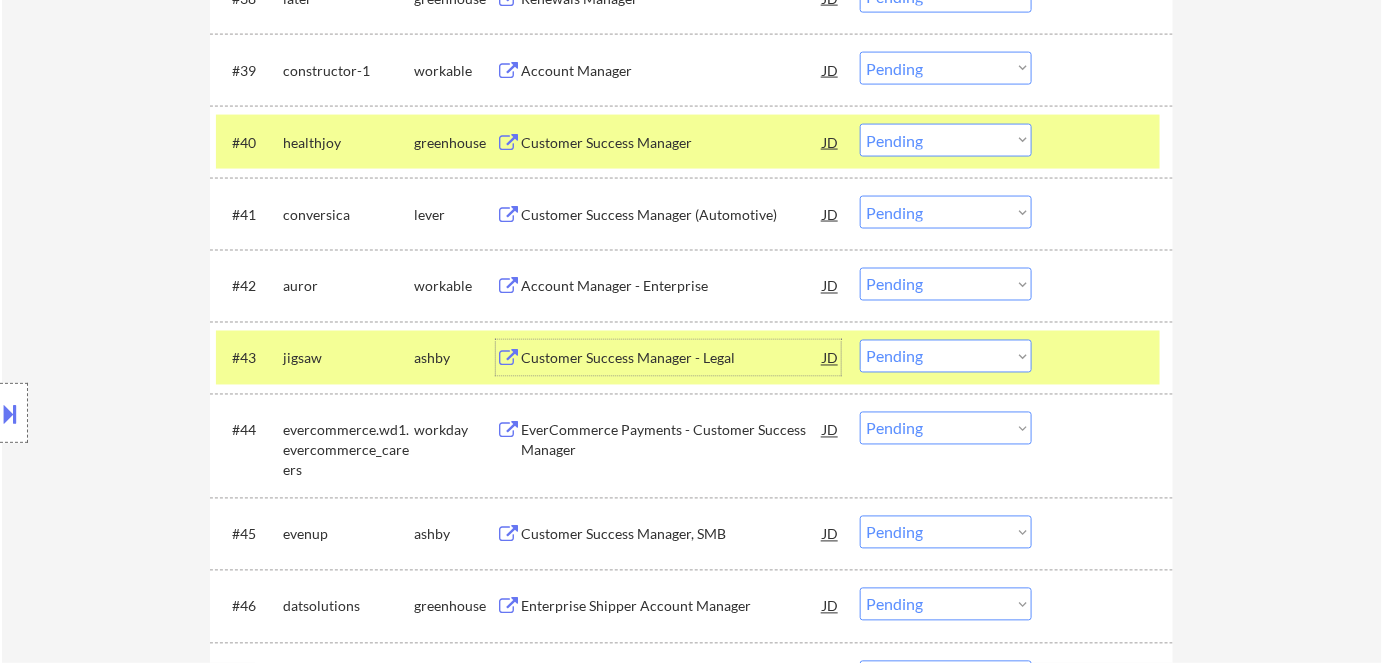 scroll, scrollTop: 3545, scrollLeft: 0, axis: vertical 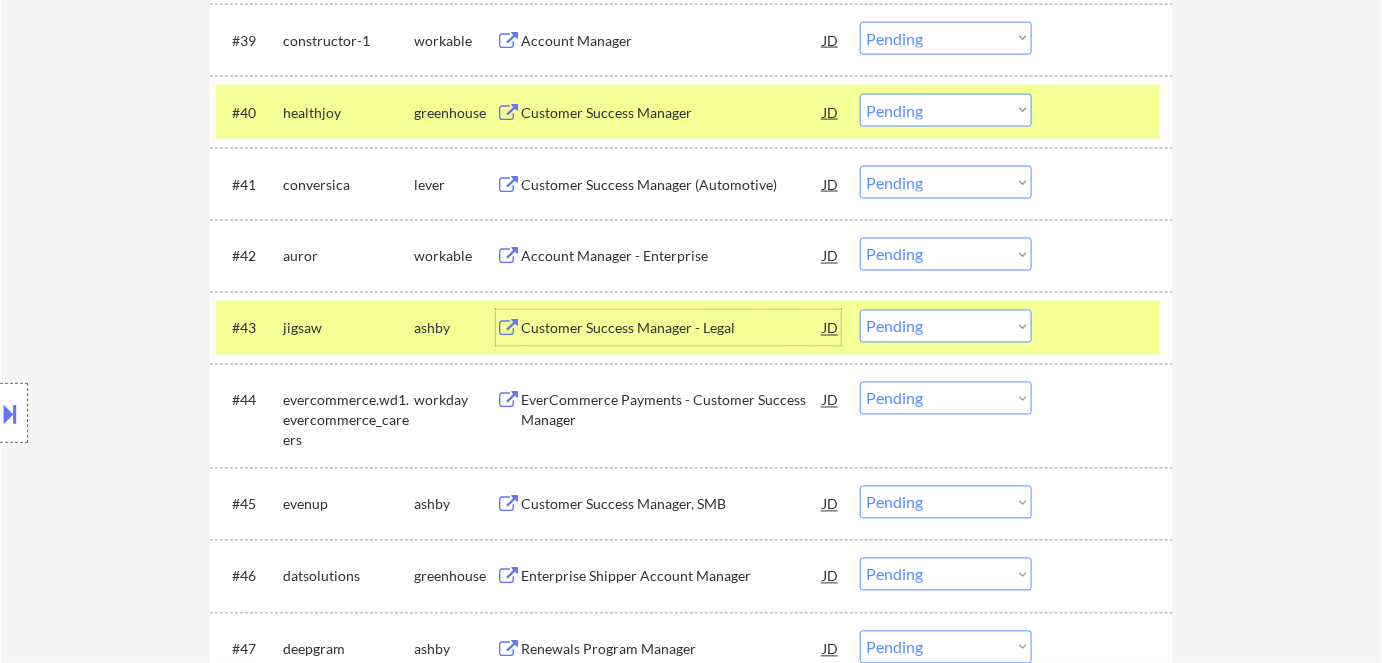 click on "Choose an option... Pending Applied Excluded (Questions) Excluded (Expired) Excluded (Location) Excluded (Bad Match) Excluded (Blocklist) Excluded (Salary) Excluded (Other)" at bounding box center [946, 326] 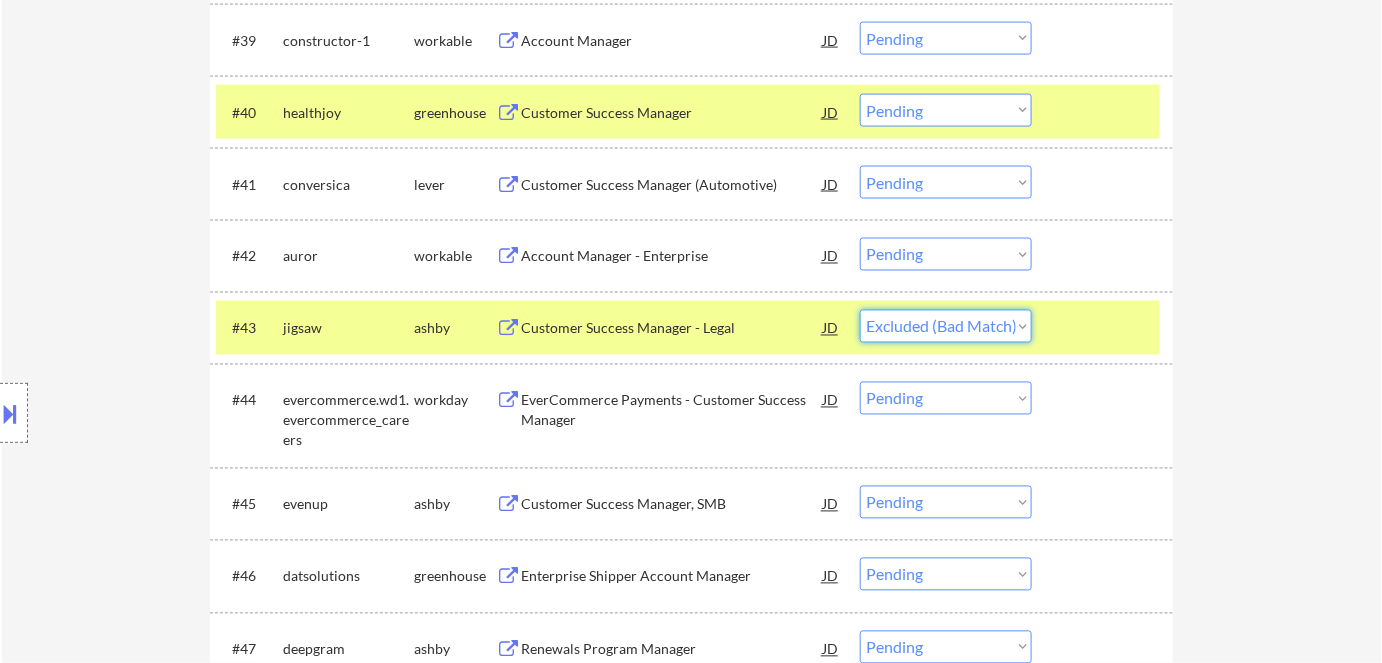 click on "Choose an option... Pending Applied Excluded (Questions) Excluded (Expired) Excluded (Location) Excluded (Bad Match) Excluded (Blocklist) Excluded (Salary) Excluded (Other)" at bounding box center [946, 326] 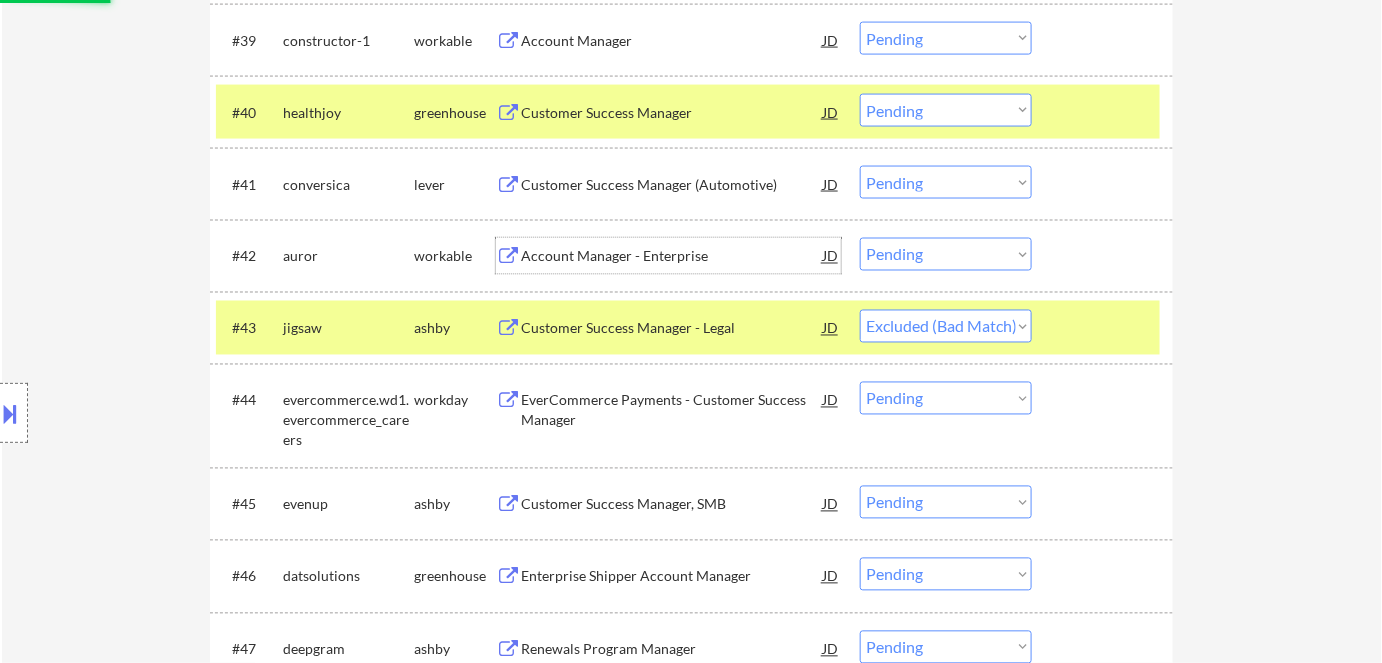 click on "Account Manager - Enterprise" at bounding box center [672, 257] 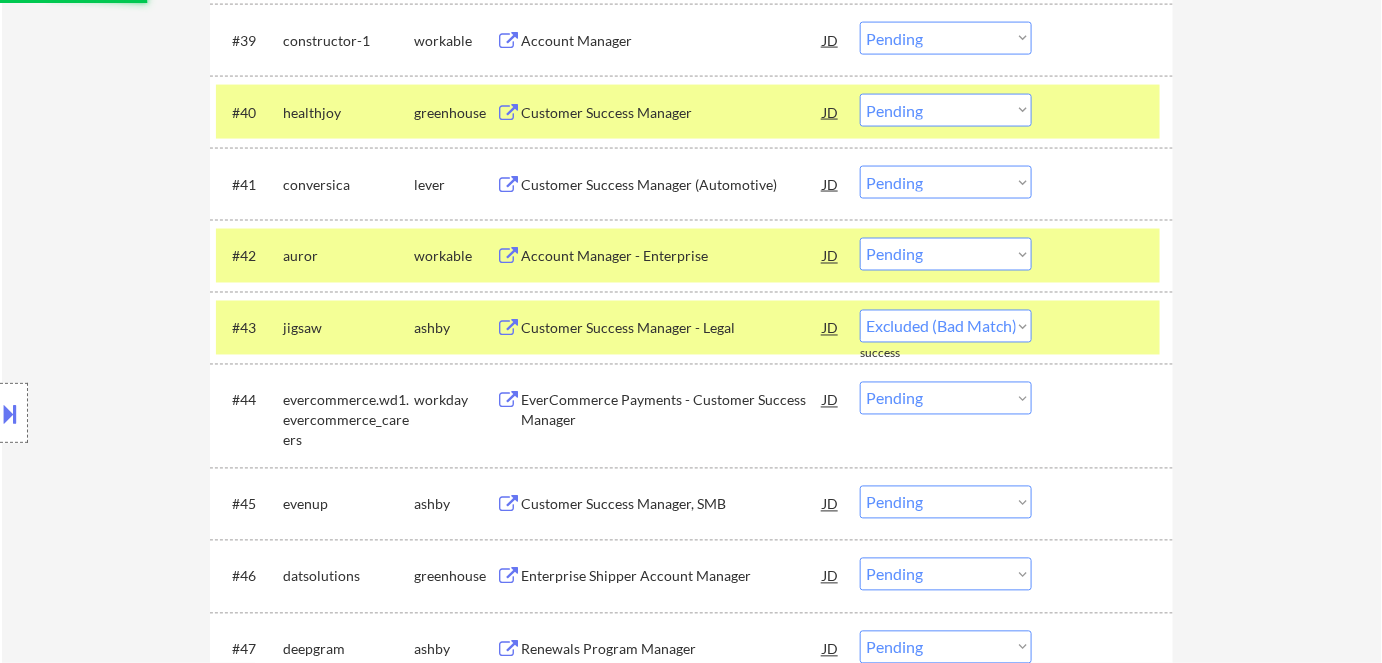select on ""pending"" 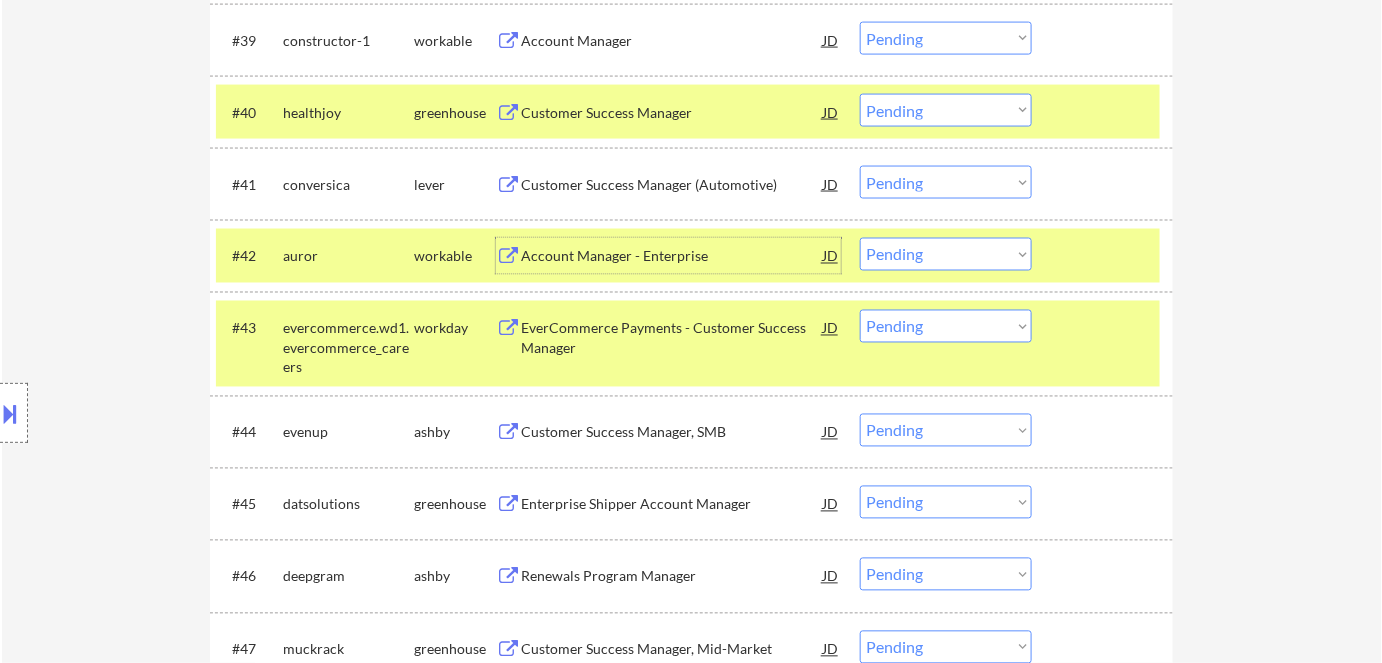 click on "Choose an option... Pending Applied Excluded (Questions) Excluded (Expired) Excluded (Location) Excluded (Bad Match) Excluded (Blocklist) Excluded (Salary) Excluded (Other)" at bounding box center (946, 254) 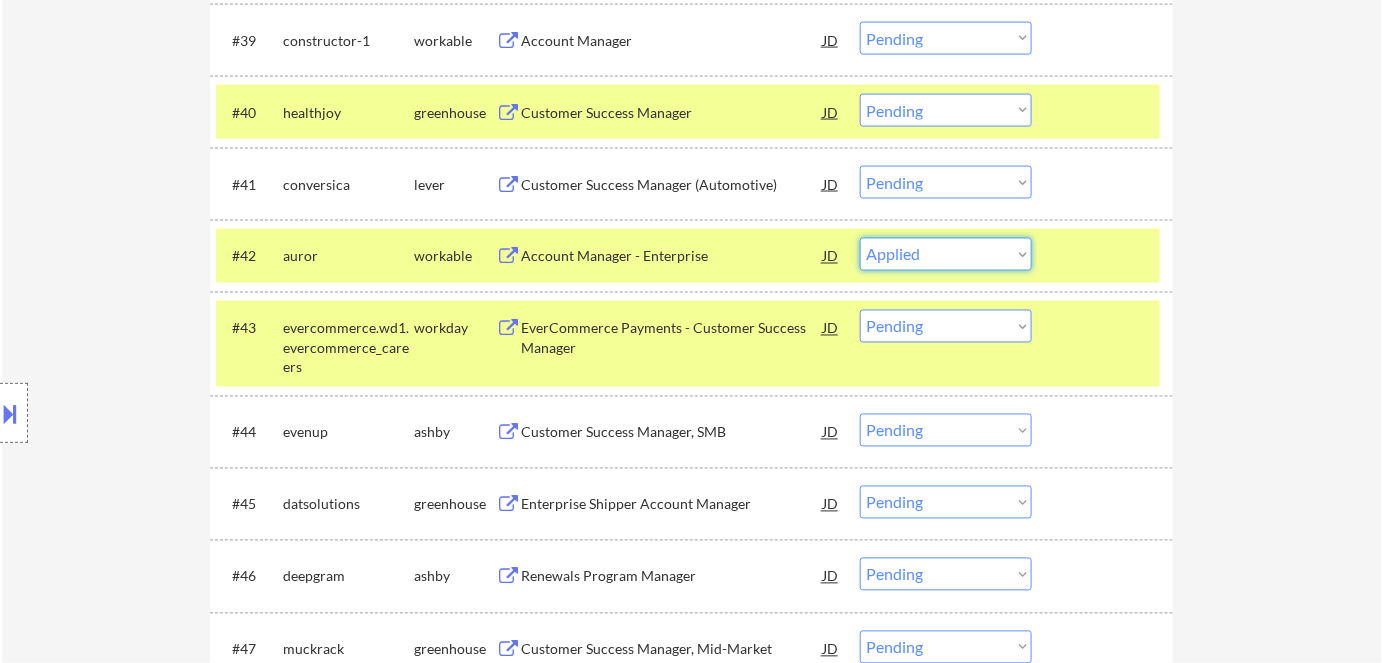 click on "Choose an option... Pending Applied Excluded (Questions) Excluded (Expired) Excluded (Location) Excluded (Bad Match) Excluded (Blocklist) Excluded (Salary) Excluded (Other)" at bounding box center (946, 254) 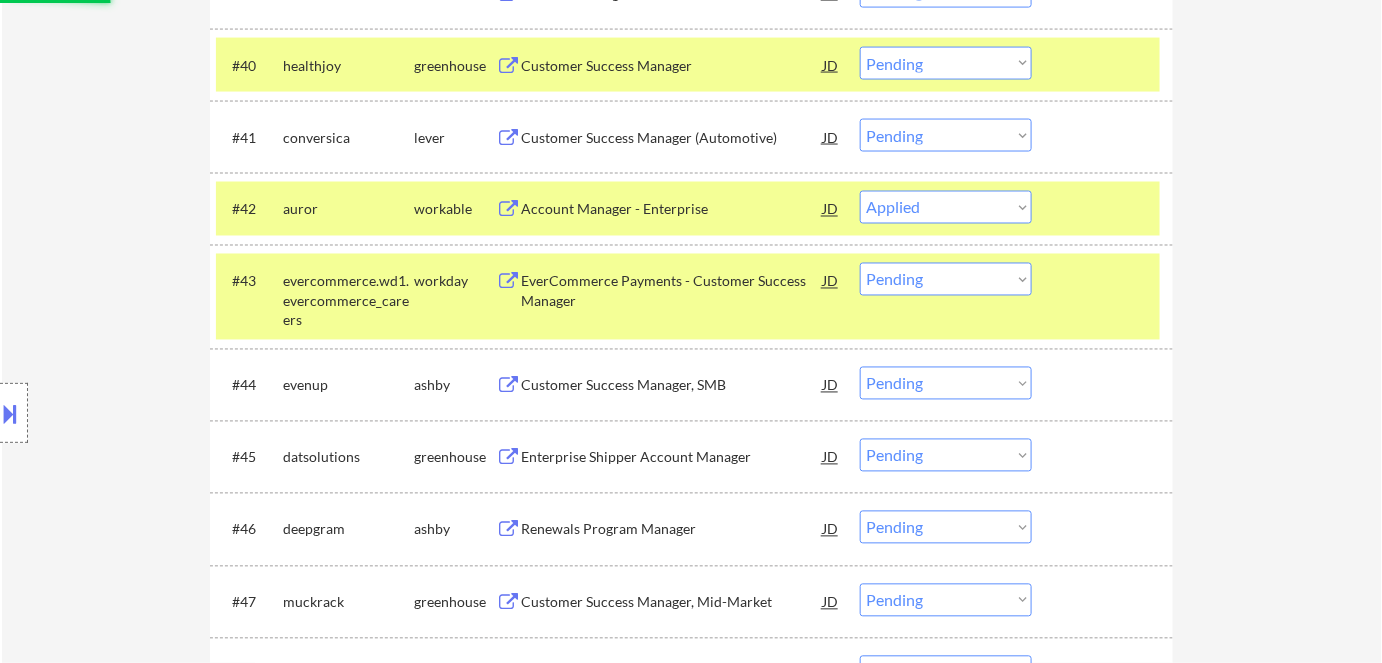 scroll, scrollTop: 3636, scrollLeft: 0, axis: vertical 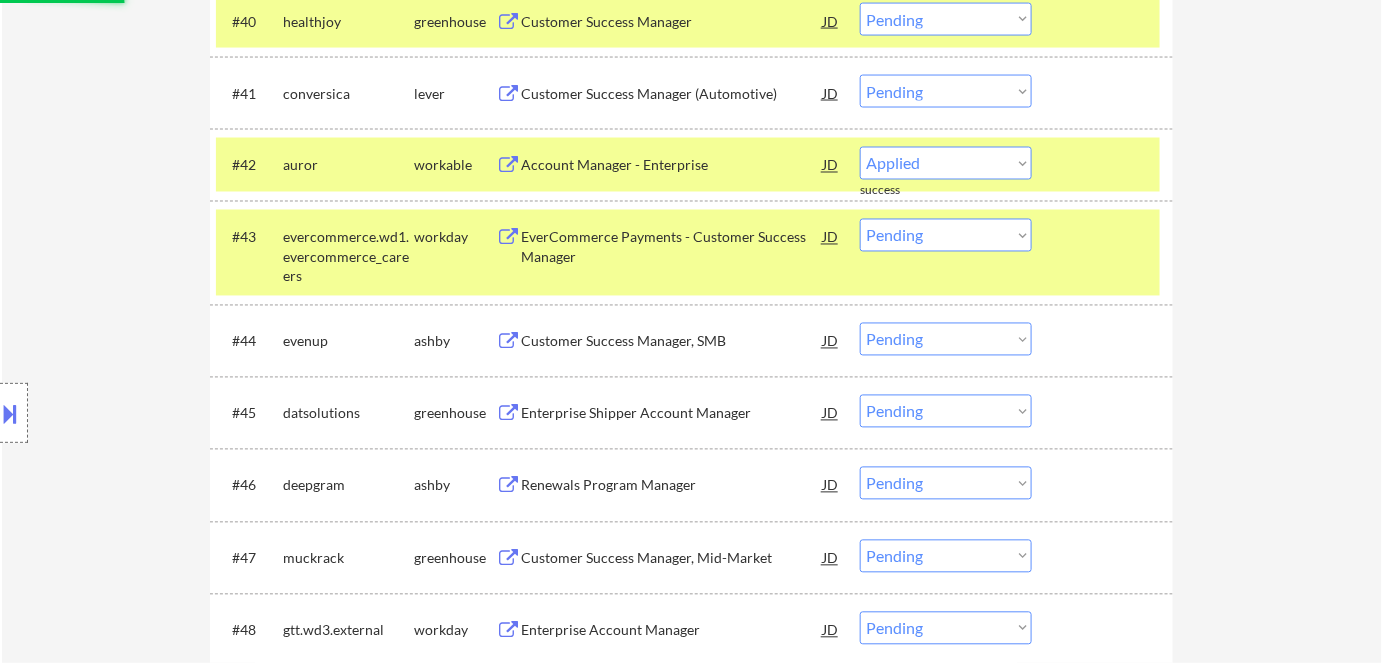 click on "Customer Success Manager, SMB" at bounding box center [672, 342] 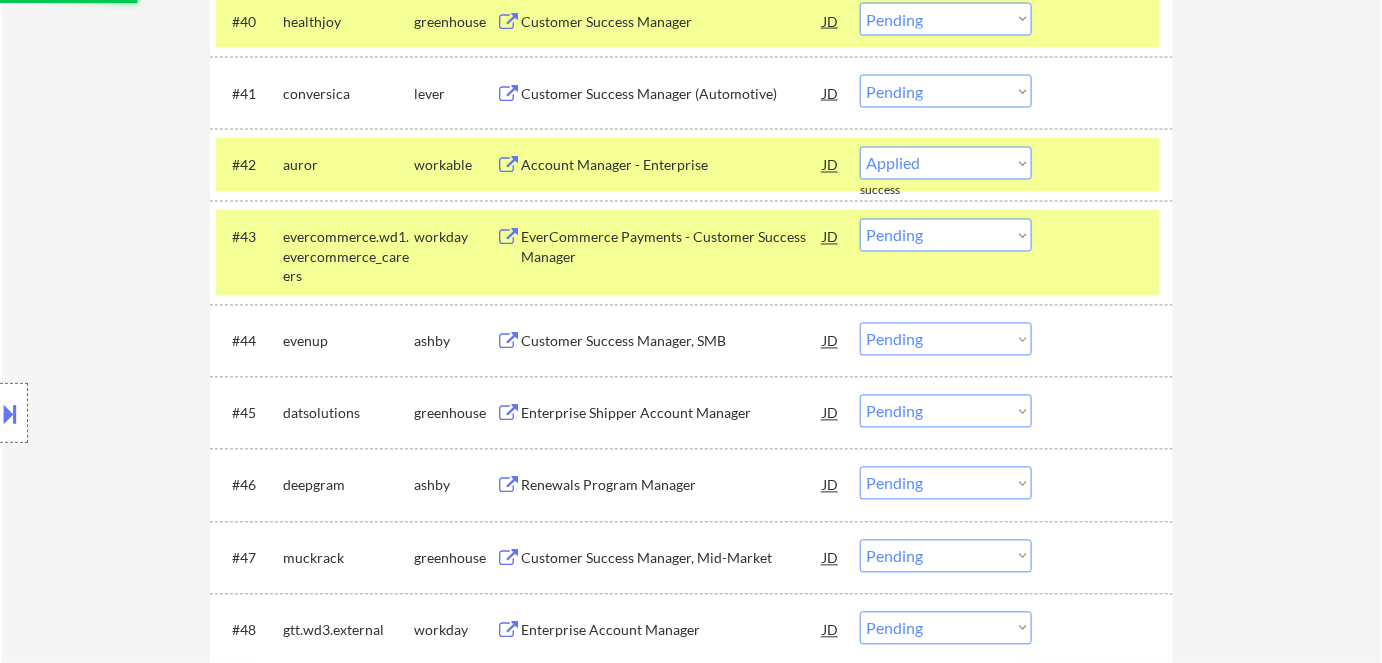 select on ""pending"" 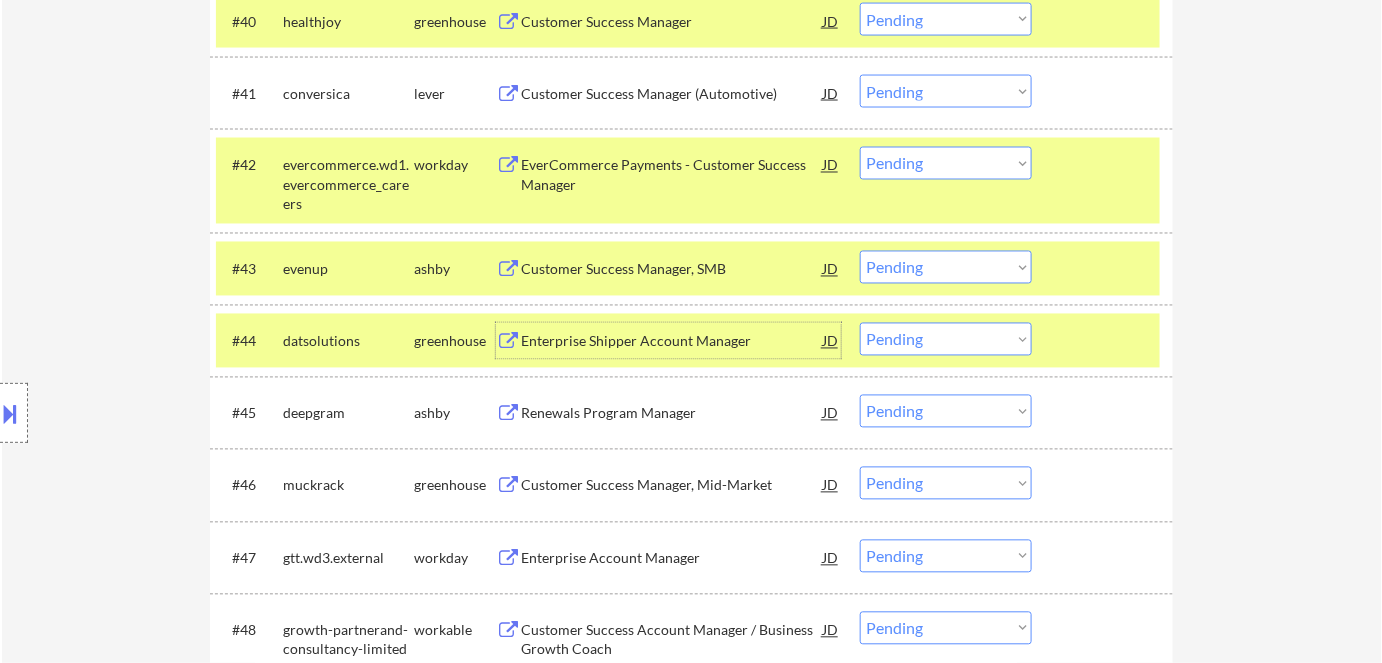 click on "Customer Success Manager, SMB" at bounding box center [672, 270] 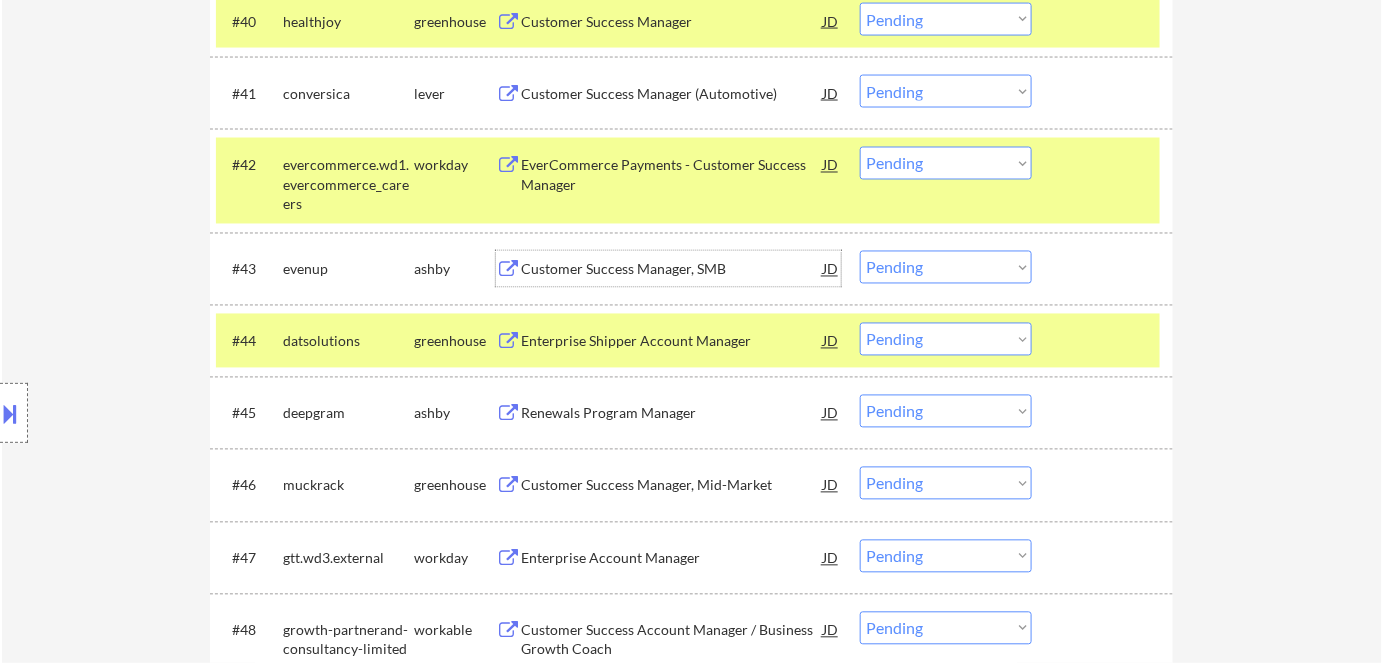 click on "Choose an option... Pending Applied Excluded (Questions) Excluded (Expired) Excluded (Location) Excluded (Bad Match) Excluded (Blocklist) Excluded (Salary) Excluded (Other)" at bounding box center (946, 339) 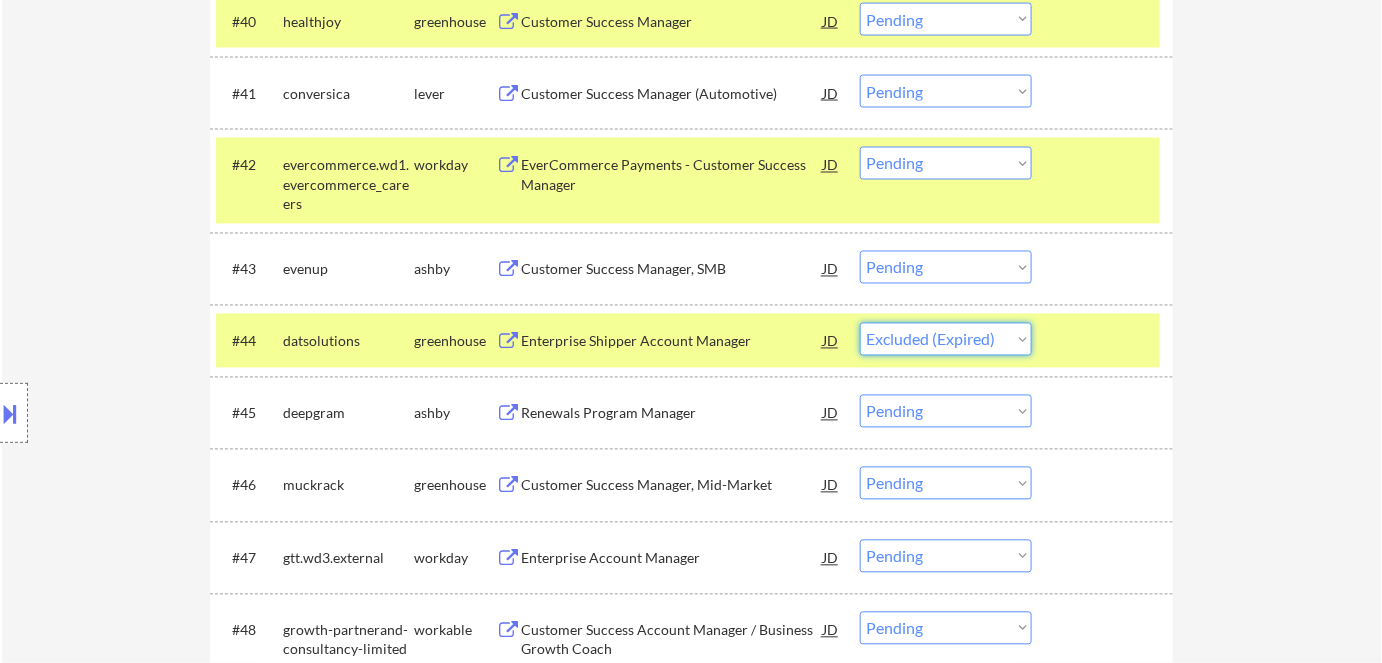 click on "Choose an option... Pending Applied Excluded (Questions) Excluded (Expired) Excluded (Location) Excluded (Bad Match) Excluded (Blocklist) Excluded (Salary) Excluded (Other)" at bounding box center [946, 339] 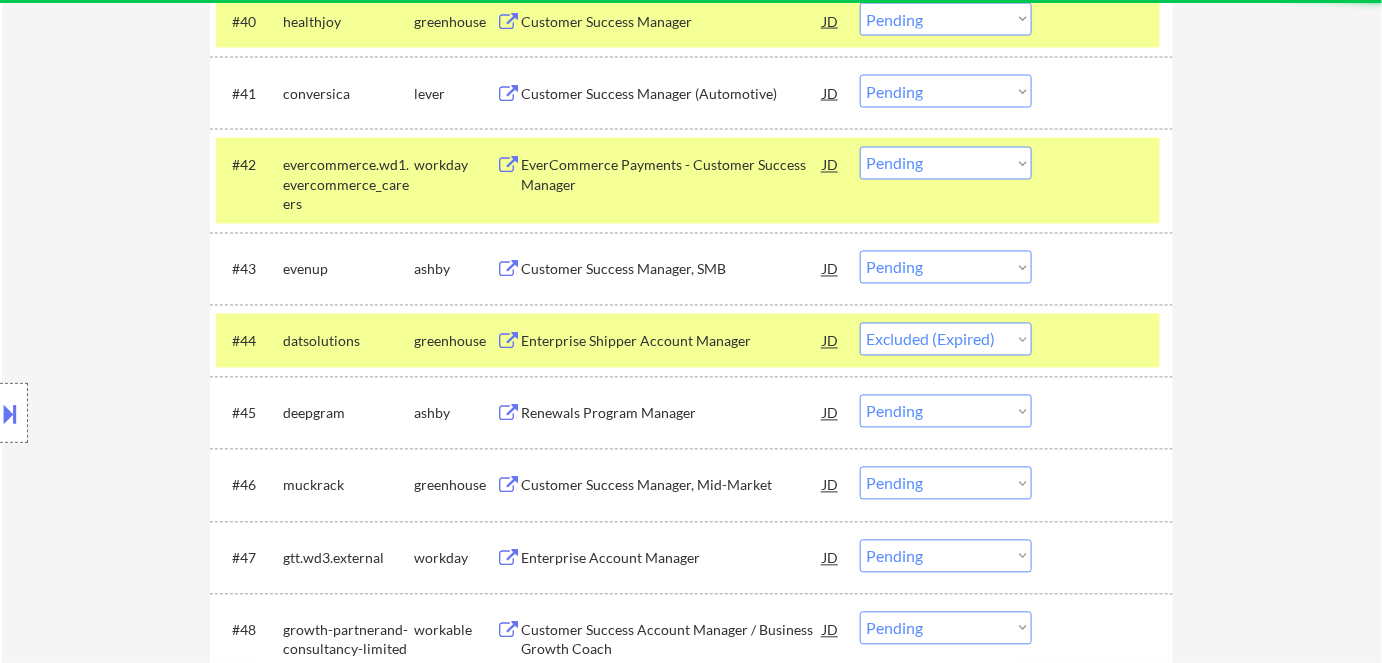 select on ""pending"" 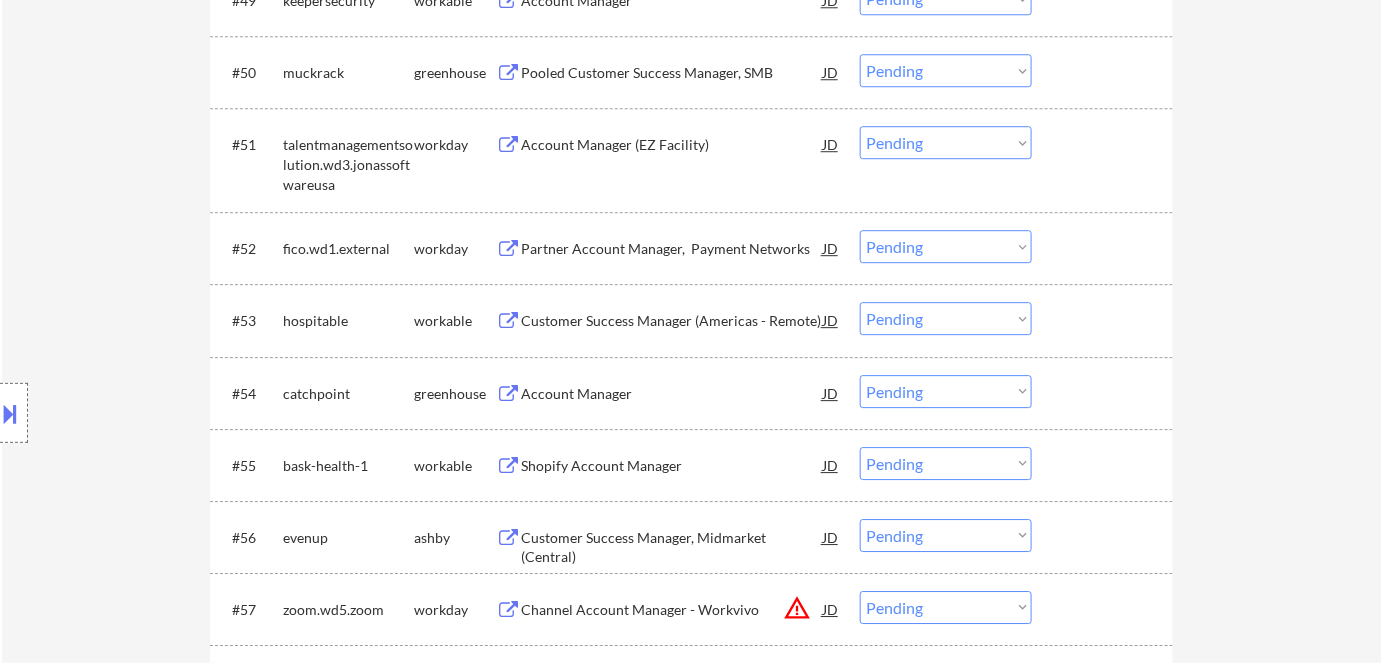 scroll, scrollTop: 4363, scrollLeft: 0, axis: vertical 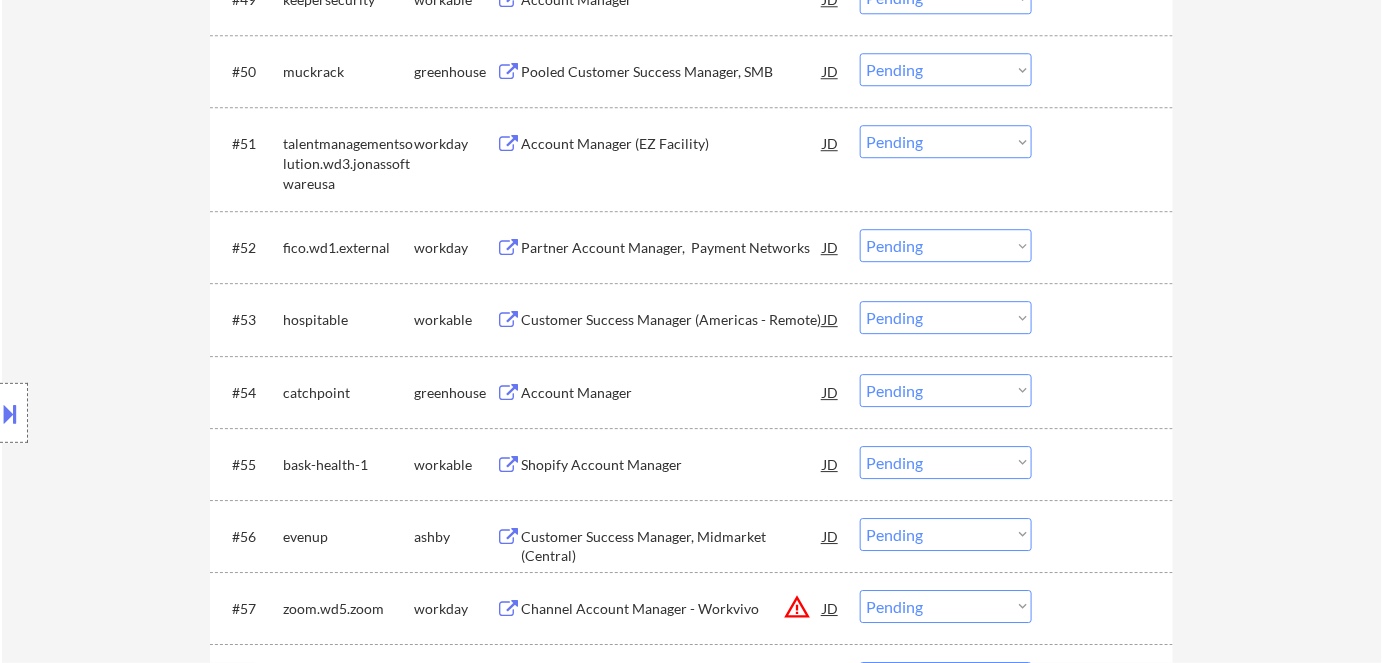 click on "Account Manager" at bounding box center (672, 393) 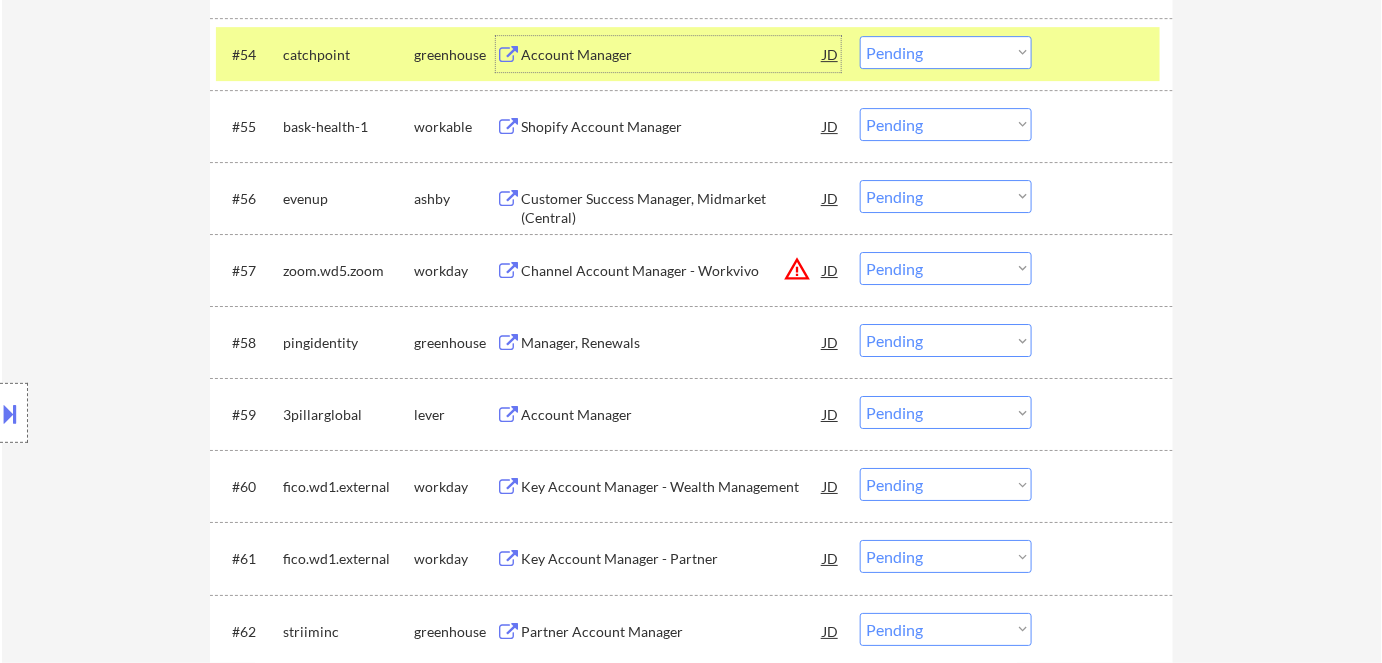 scroll, scrollTop: 4727, scrollLeft: 0, axis: vertical 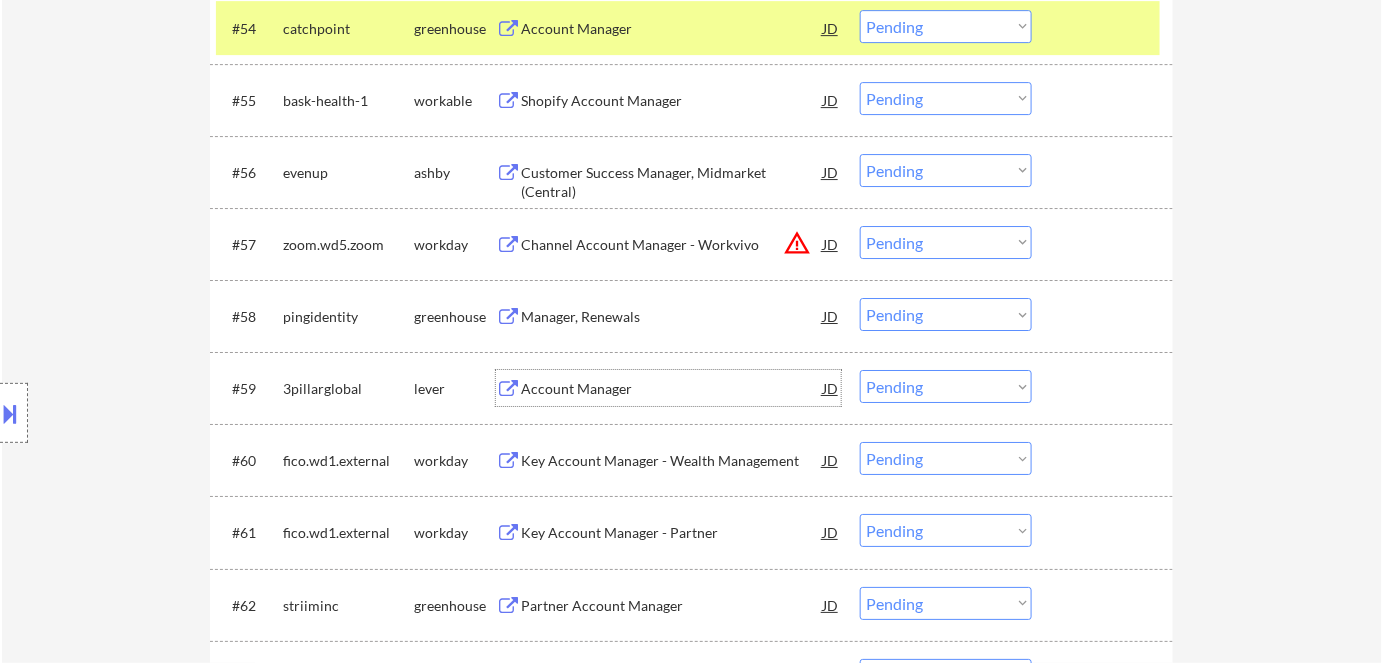 click on "Account Manager" at bounding box center [672, 389] 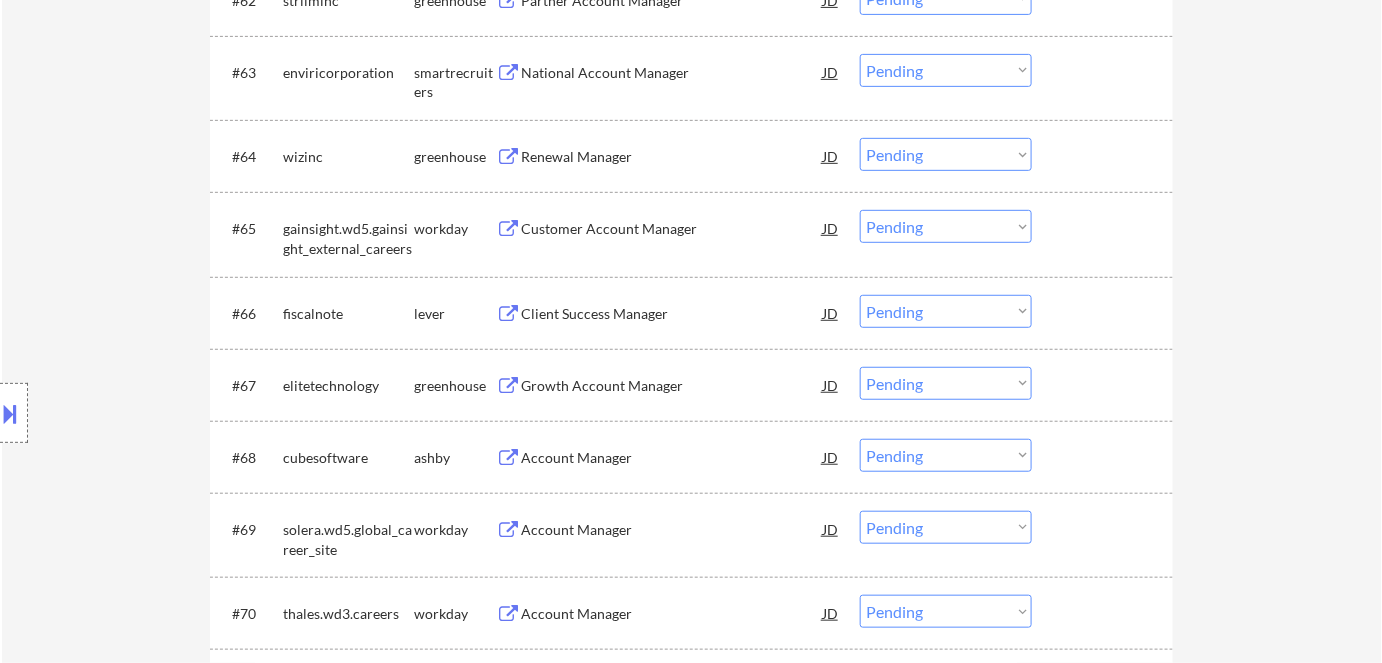 scroll, scrollTop: 5363, scrollLeft: 0, axis: vertical 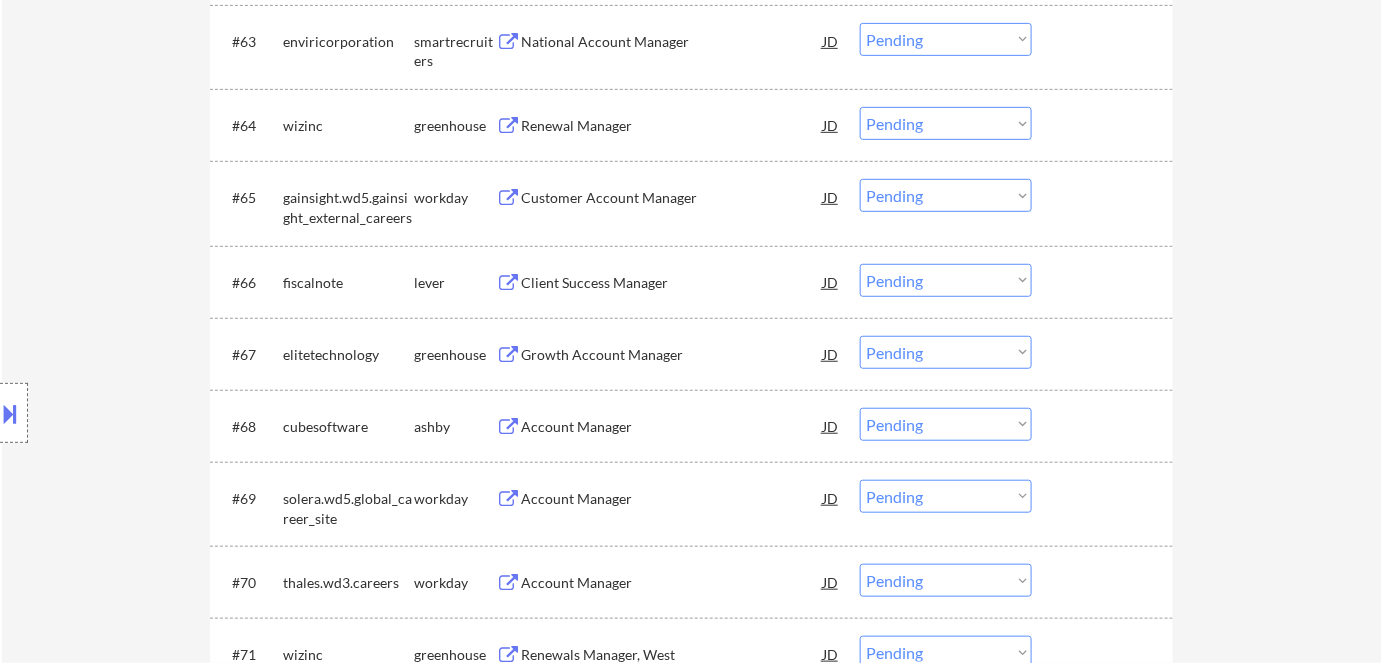 click on "Growth Account Manager" at bounding box center [672, 355] 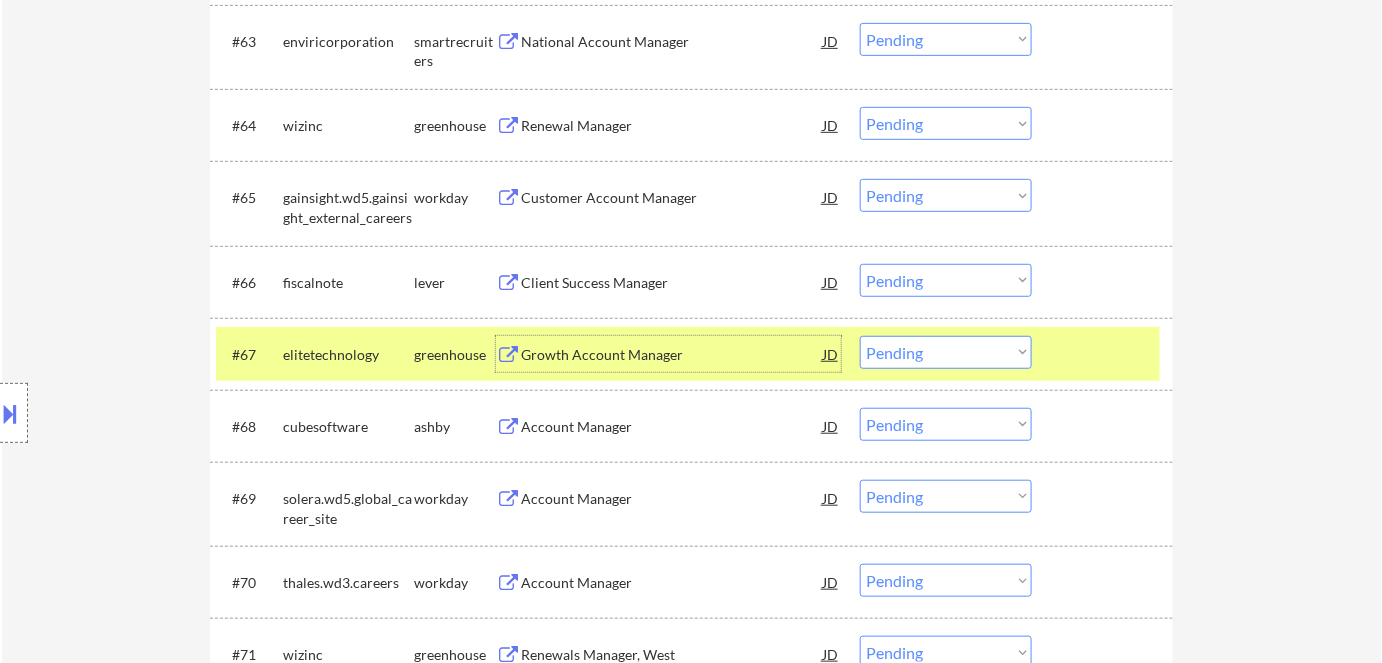 drag, startPoint x: 902, startPoint y: 340, endPoint x: 902, endPoint y: 351, distance: 11 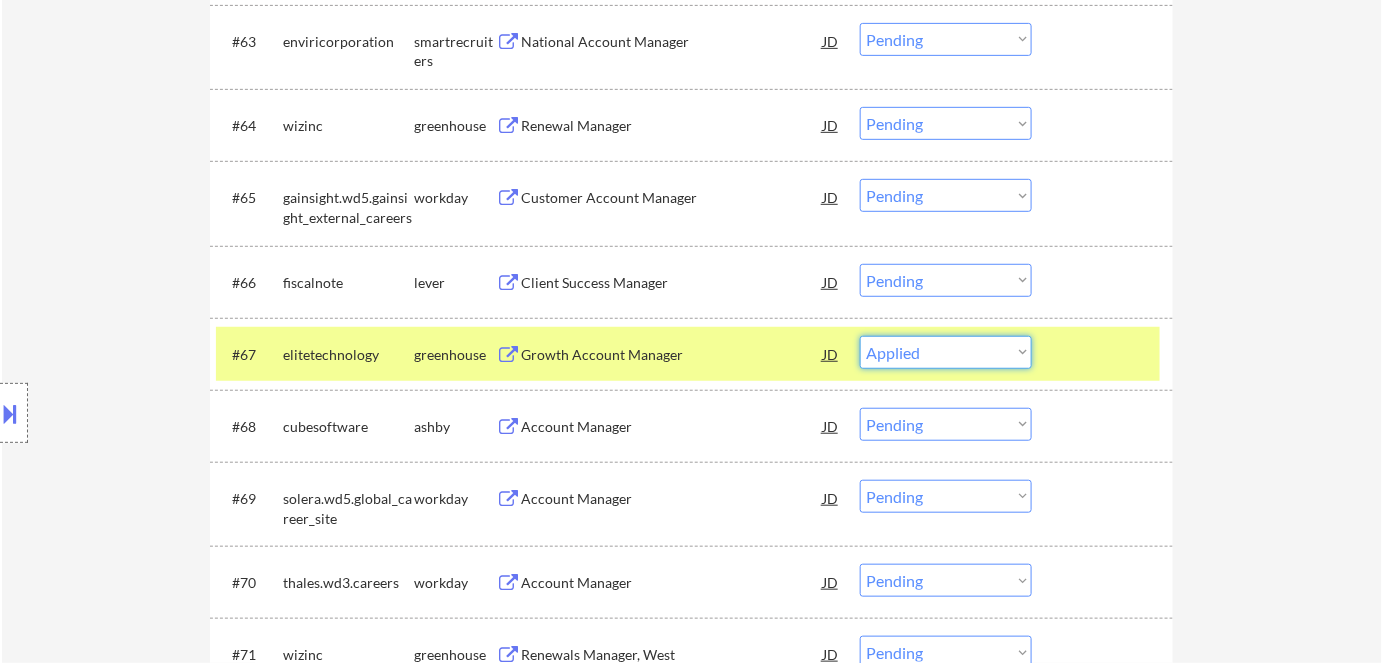 click on "Choose an option... Pending Applied Excluded (Questions) Excluded (Expired) Excluded (Location) Excluded (Bad Match) Excluded (Blocklist) Excluded (Salary) Excluded (Other)" at bounding box center [946, 352] 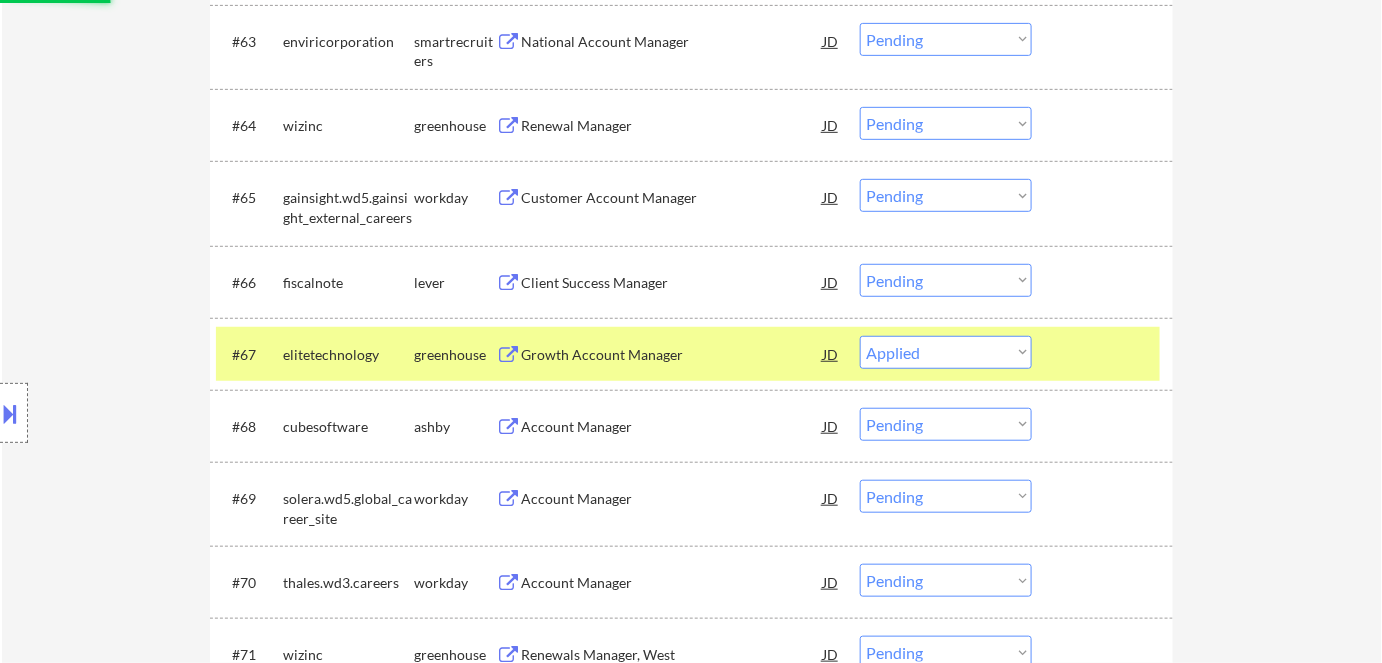 click on "Account Manager" at bounding box center [672, 427] 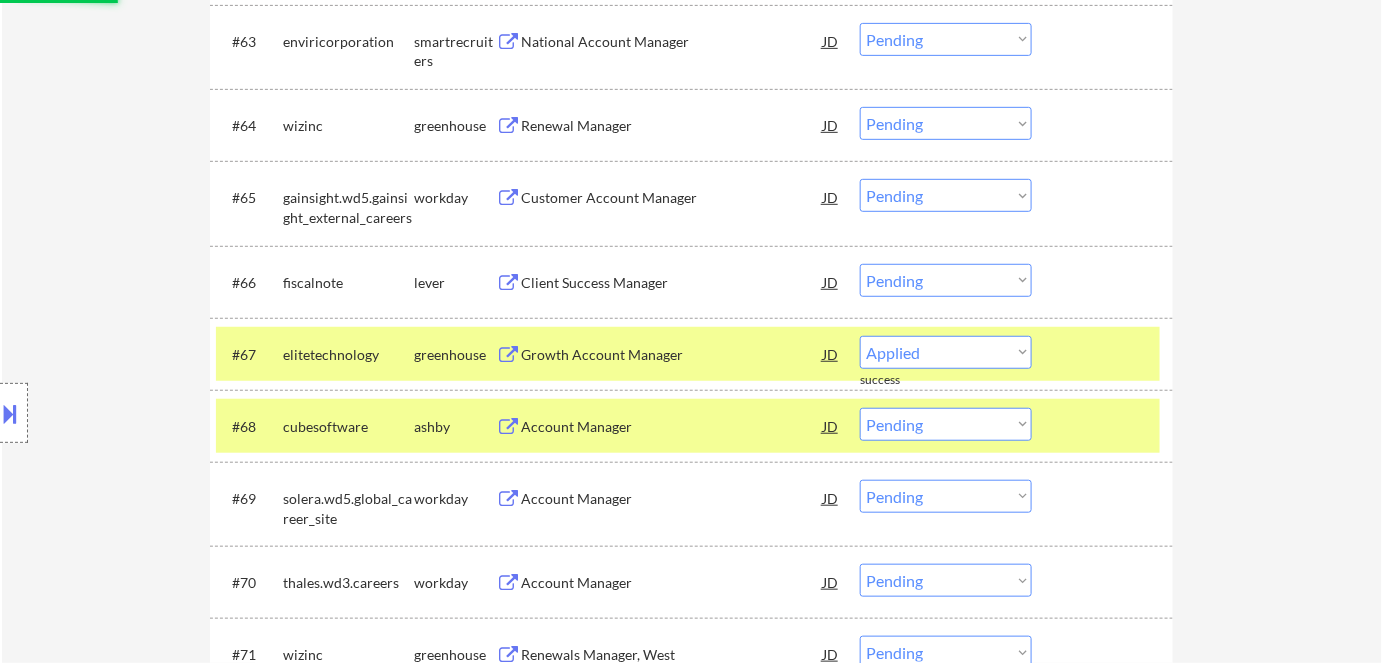select on ""pending"" 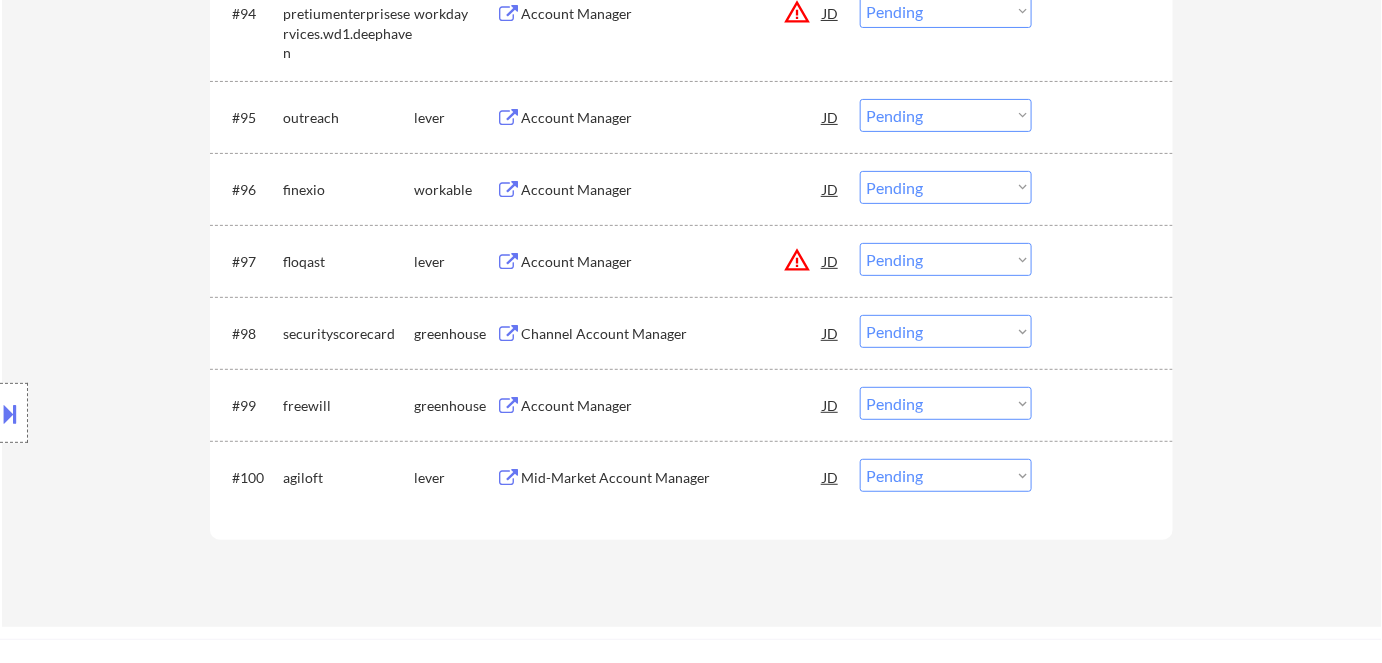 scroll, scrollTop: 7818, scrollLeft: 0, axis: vertical 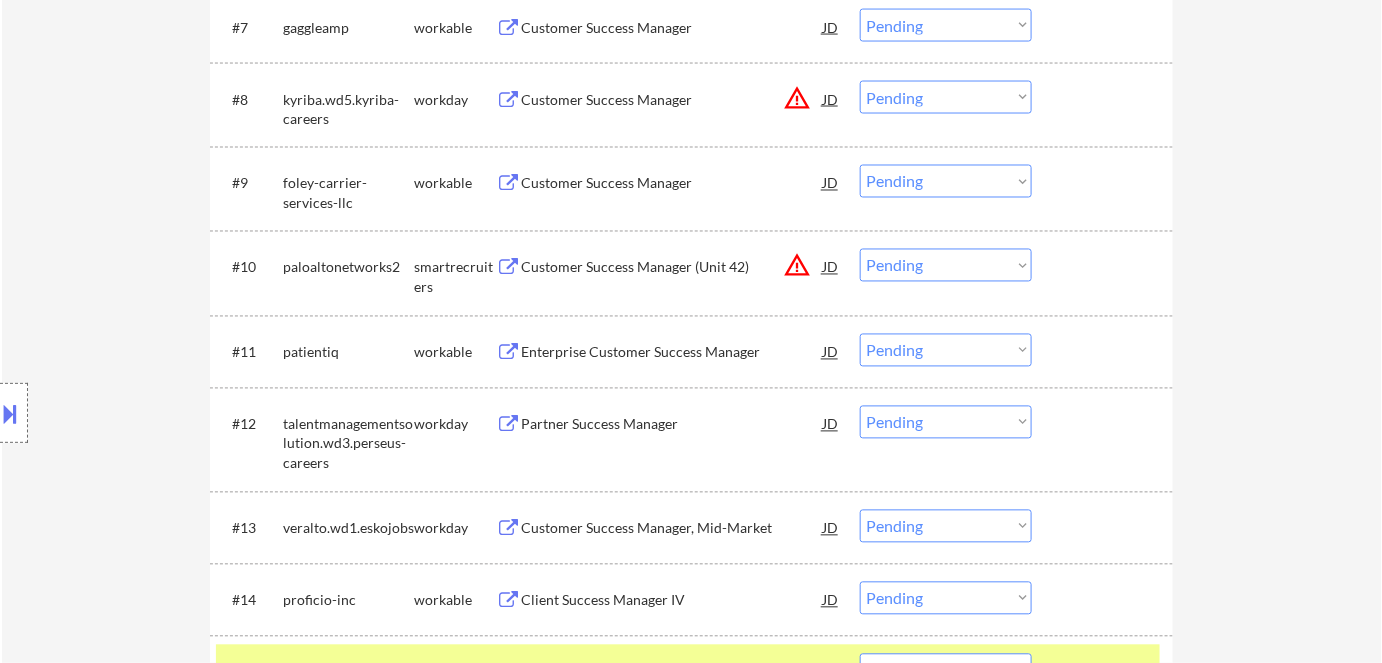 click on "Enterprise Customer Success Manager" at bounding box center (672, 353) 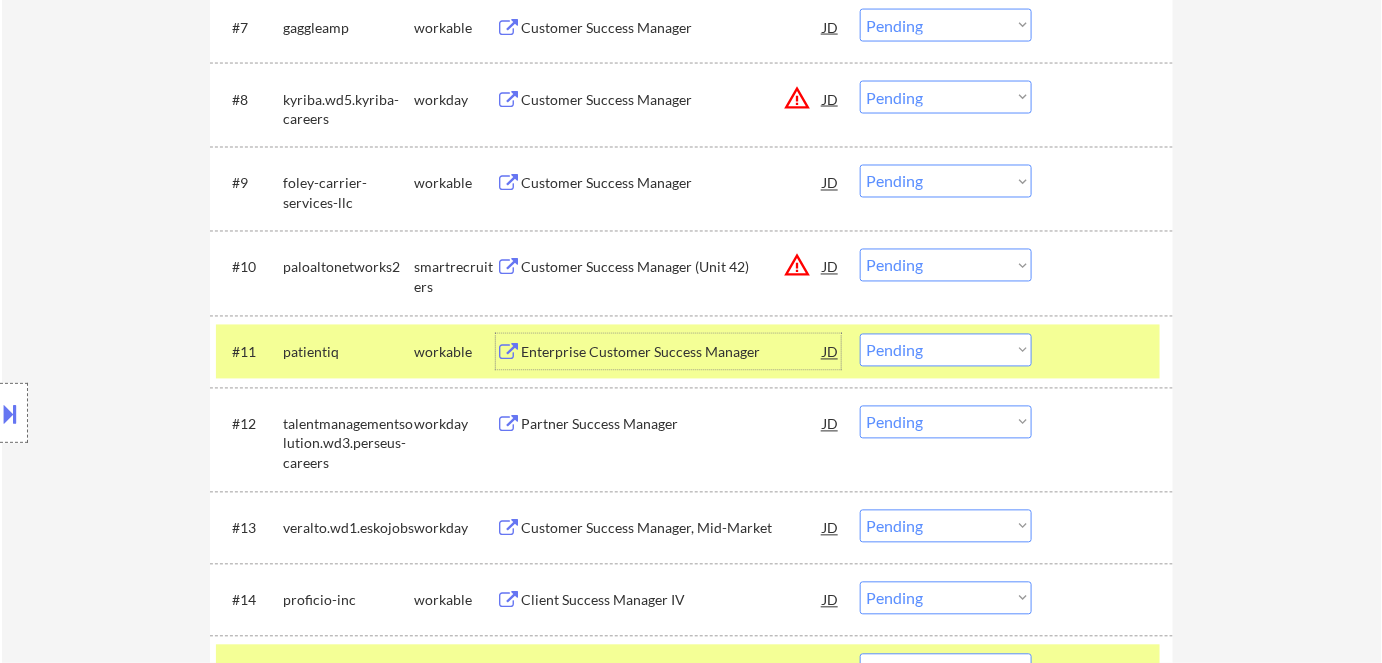 click on "Choose an option... Pending Applied Excluded (Questions) Excluded (Expired) Excluded (Location) Excluded (Bad Match) Excluded (Blocklist) Excluded (Salary) Excluded (Other)" at bounding box center (946, 350) 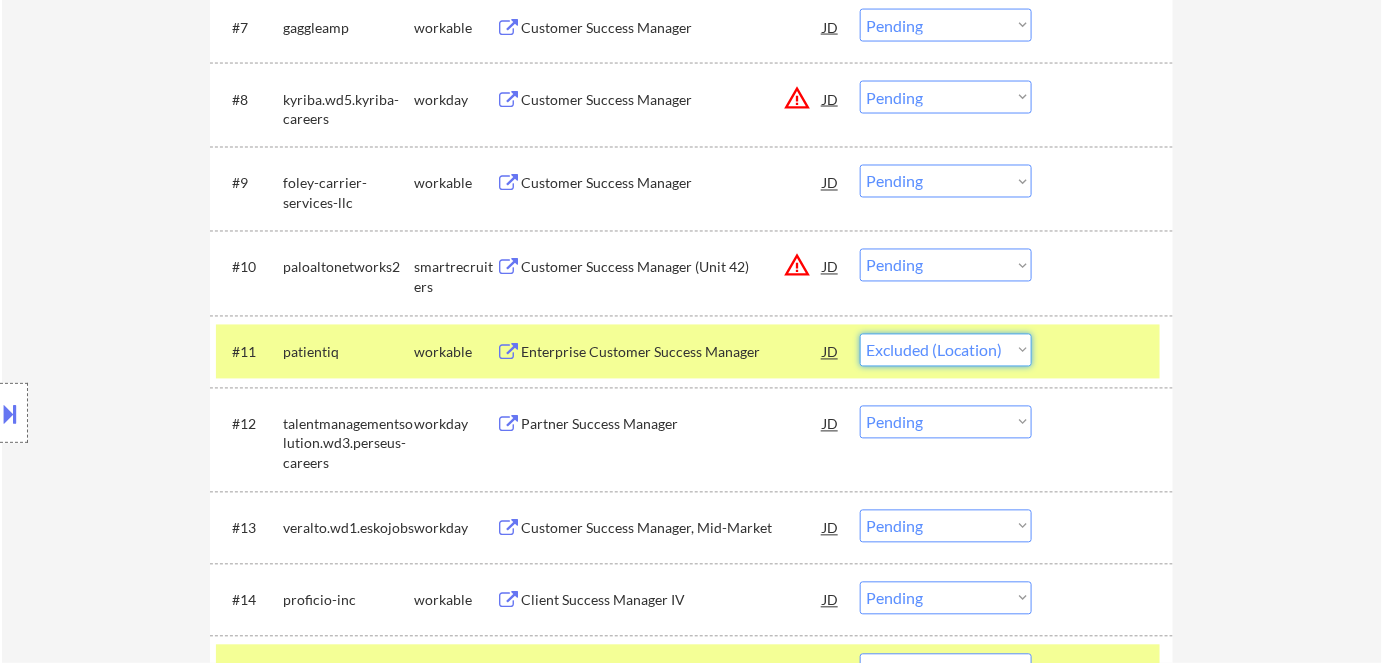 click on "Choose an option... Pending Applied Excluded (Questions) Excluded (Expired) Excluded (Location) Excluded (Bad Match) Excluded (Blocklist) Excluded (Salary) Excluded (Other)" at bounding box center (946, 350) 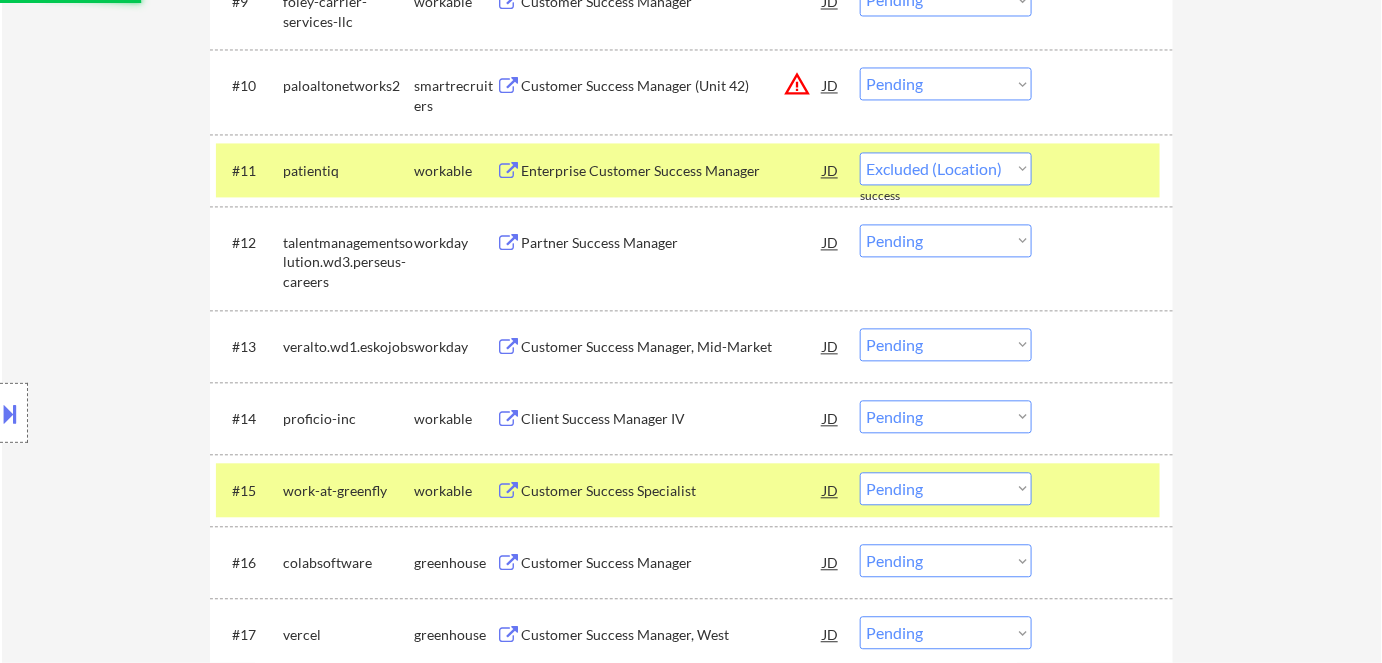 scroll, scrollTop: 1337, scrollLeft: 0, axis: vertical 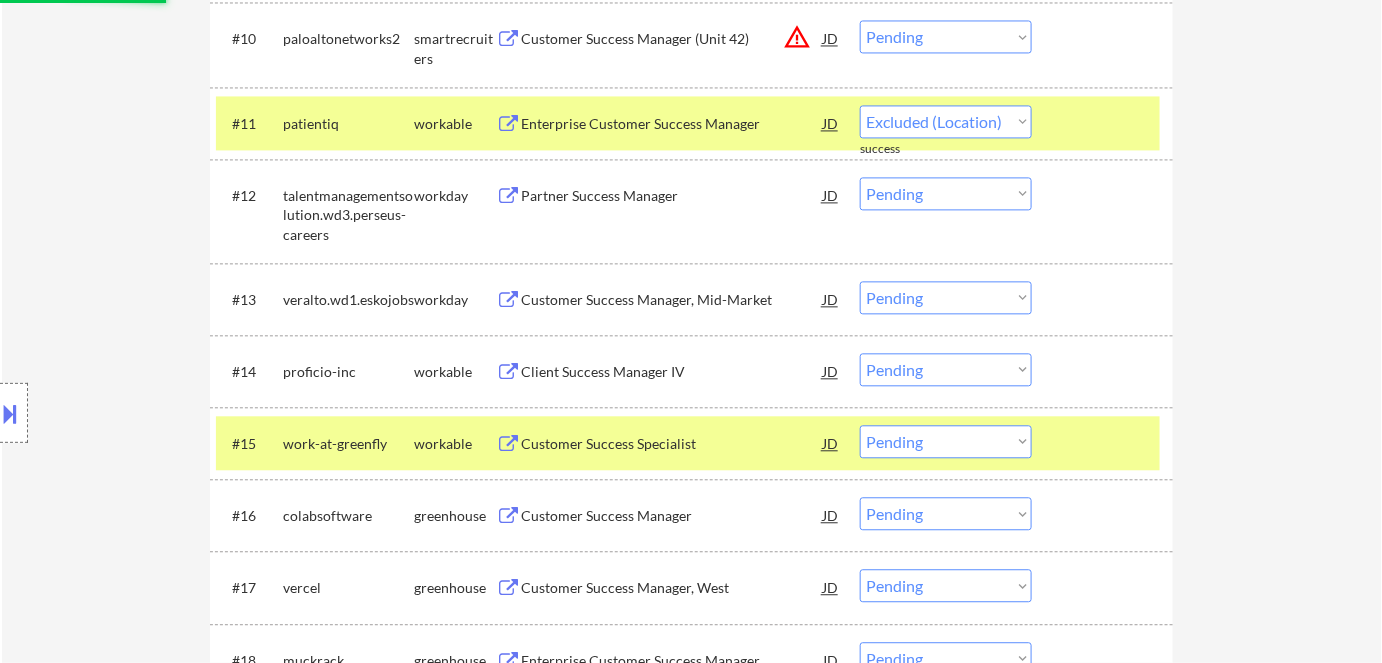 select on ""pending"" 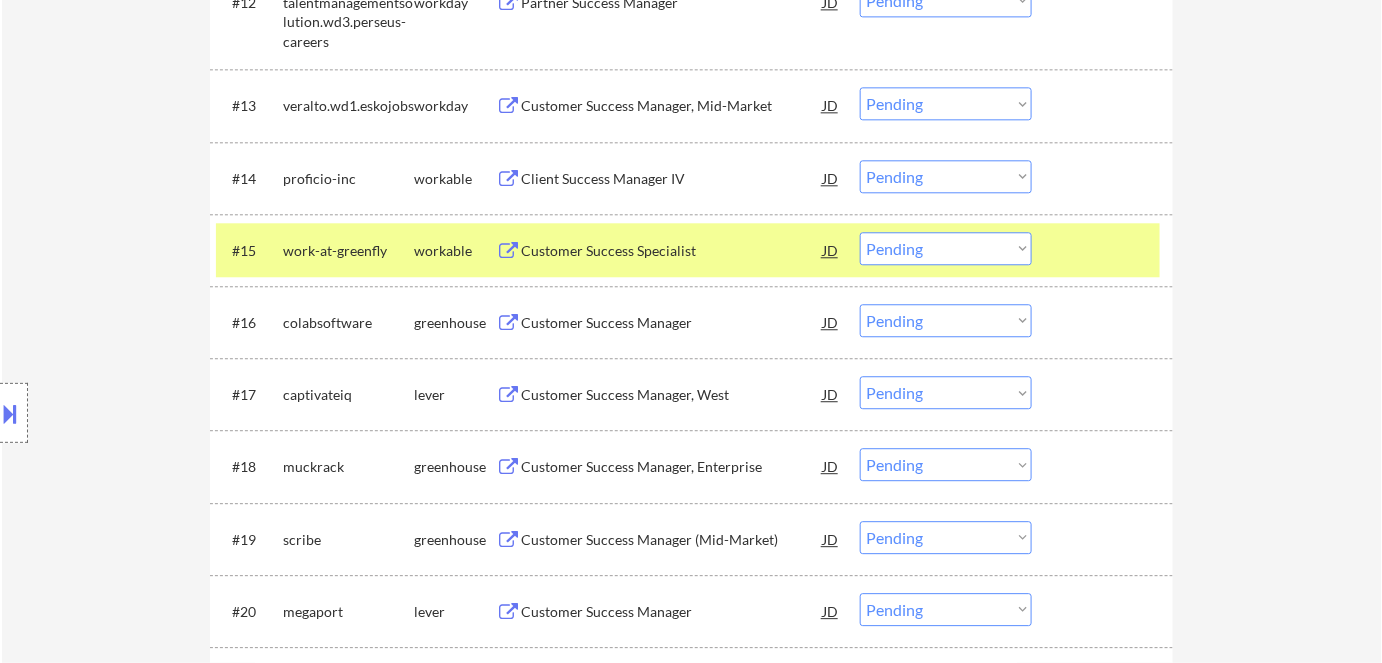 scroll, scrollTop: 1653, scrollLeft: 0, axis: vertical 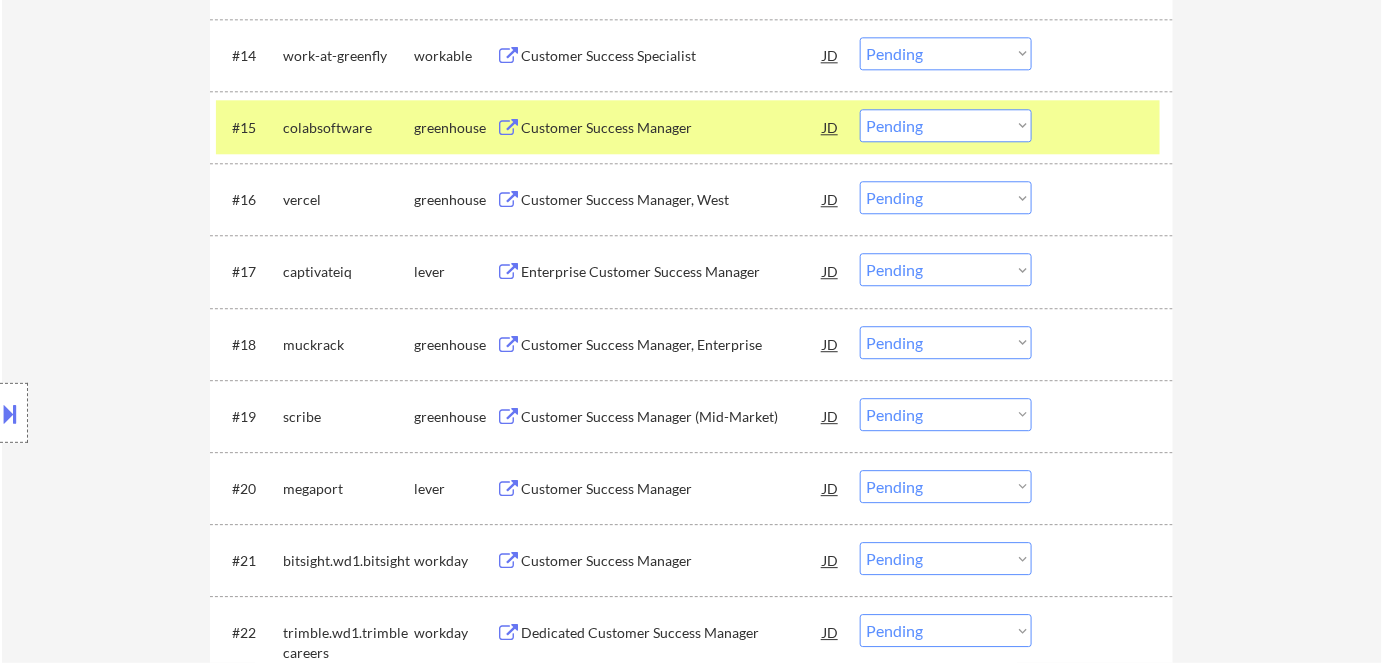 click on "Customer Success Manager" at bounding box center (672, 489) 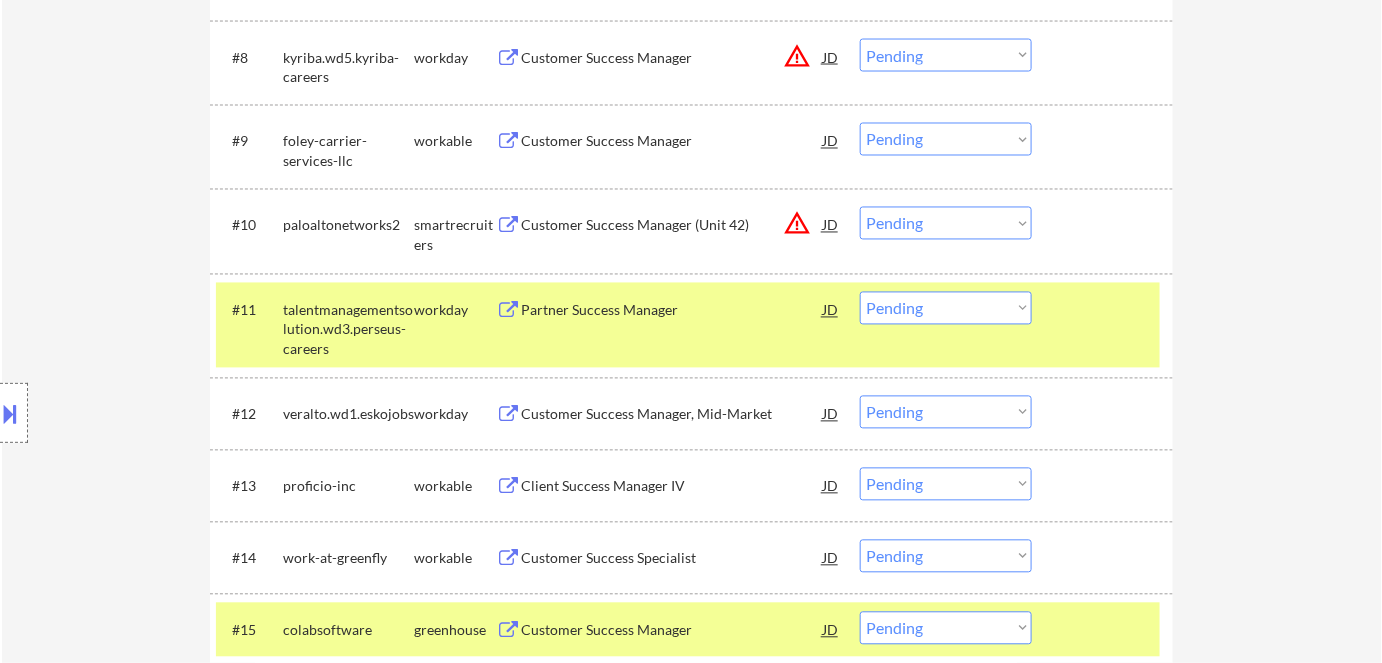 scroll, scrollTop: 1108, scrollLeft: 0, axis: vertical 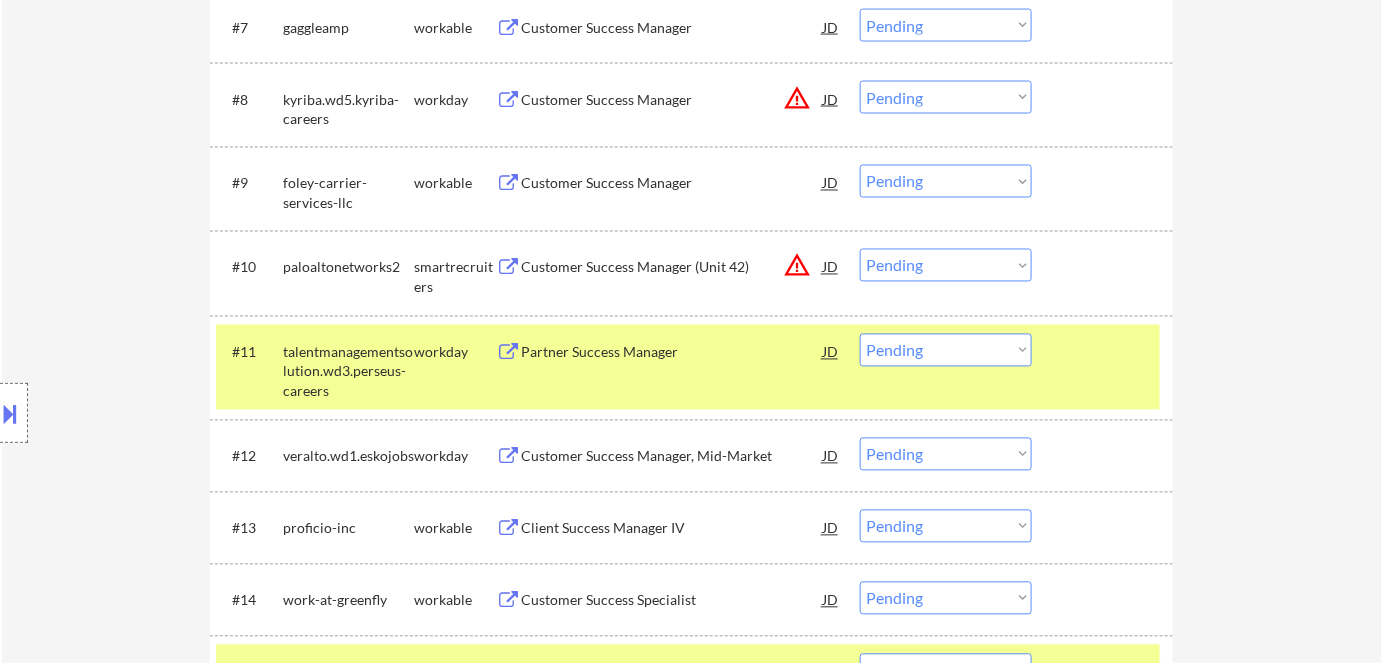 click on "Choose an option... Pending Applied Excluded (Questions) Excluded (Expired) Excluded (Location) Excluded (Bad Match) Excluded (Blocklist) Excluded (Salary) Excluded (Other)" at bounding box center [946, 265] 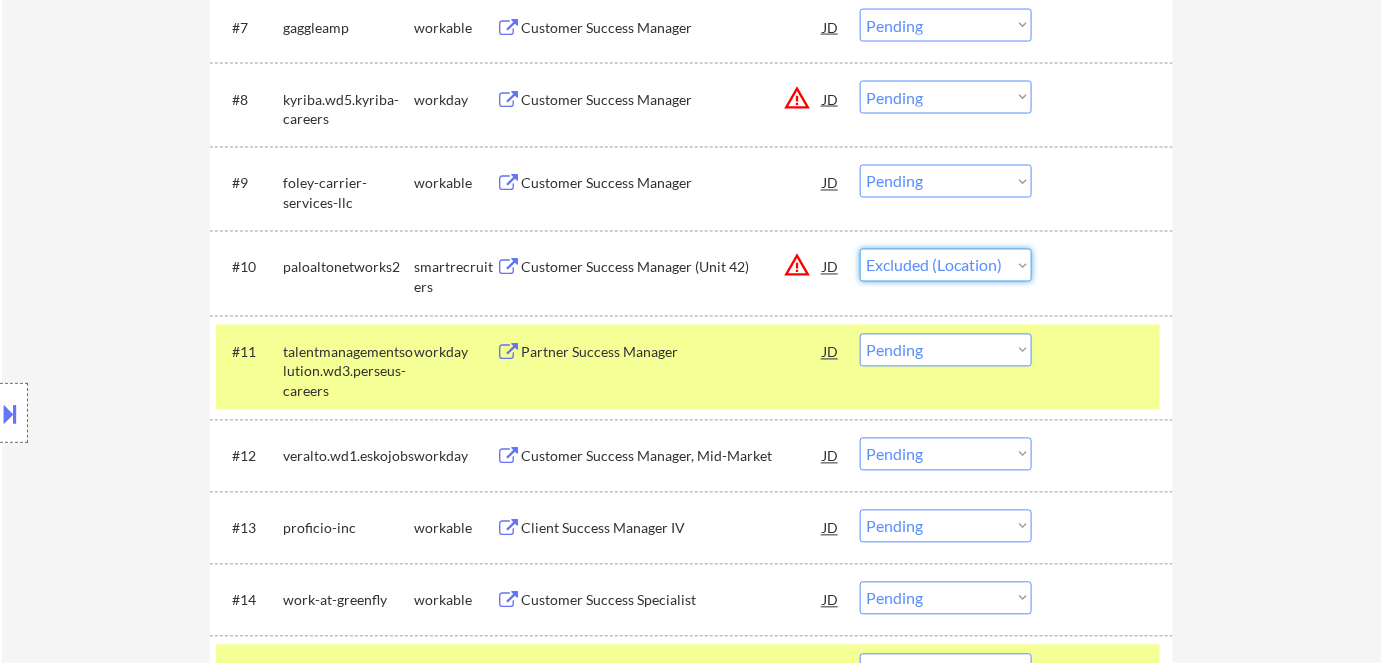 click on "Choose an option... Pending Applied Excluded (Questions) Excluded (Expired) Excluded (Location) Excluded (Bad Match) Excluded (Blocklist) Excluded (Salary) Excluded (Other)" at bounding box center [946, 265] 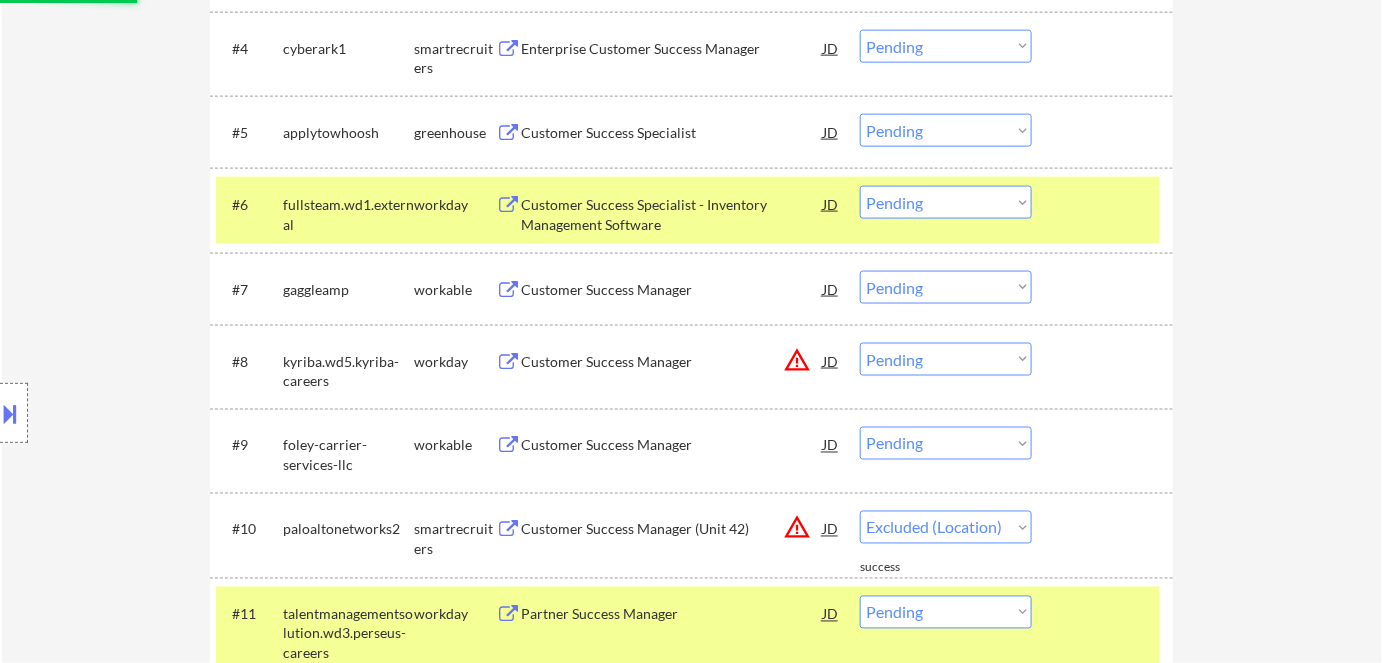 scroll, scrollTop: 835, scrollLeft: 0, axis: vertical 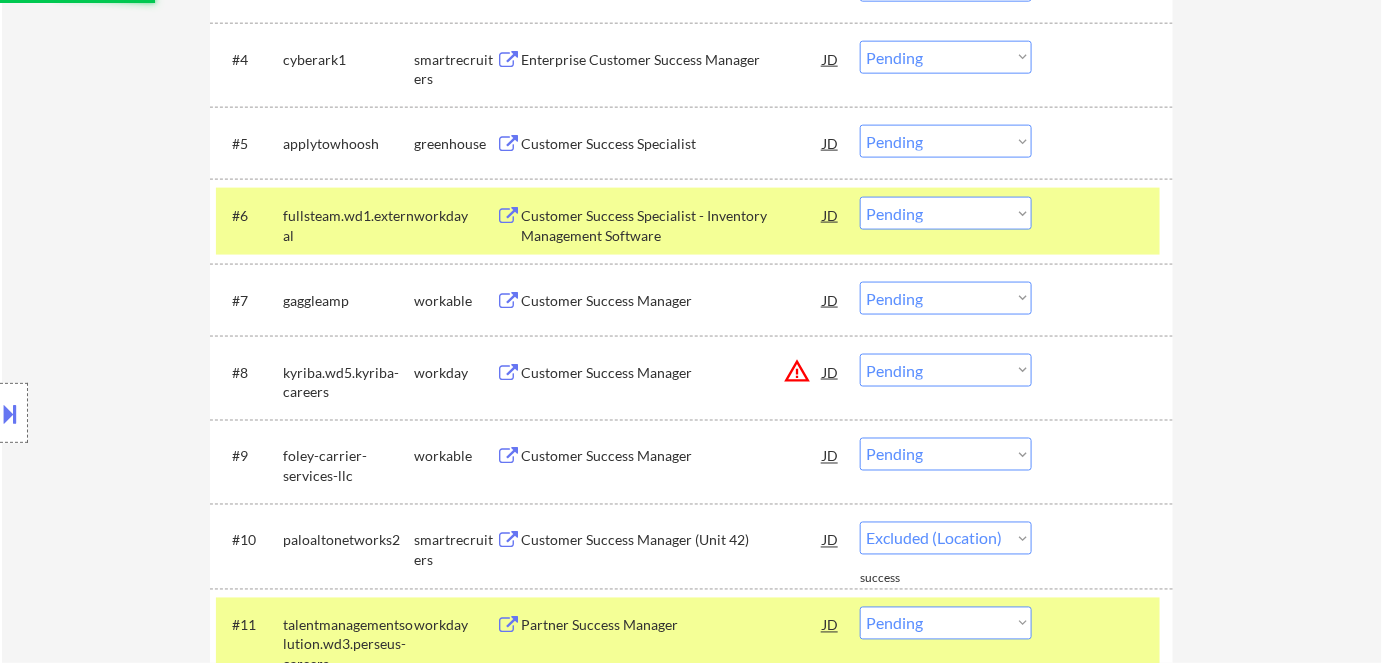 select on ""pending"" 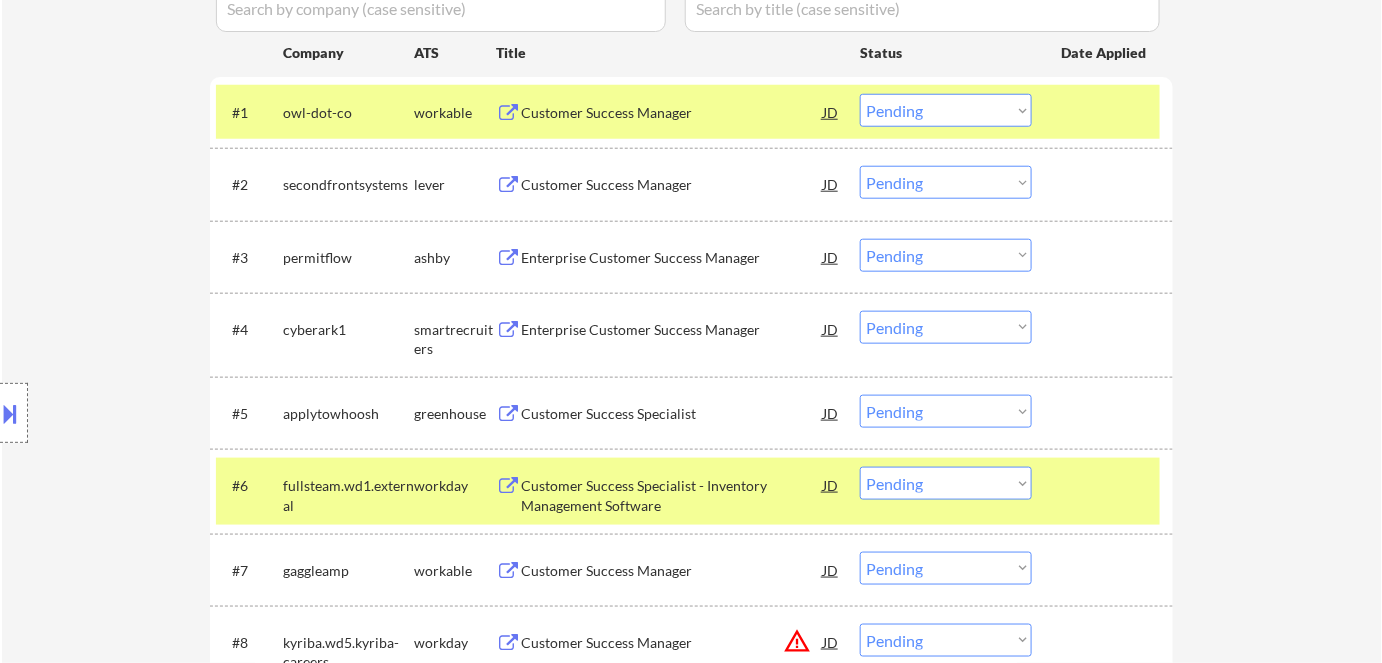scroll, scrollTop: 562, scrollLeft: 0, axis: vertical 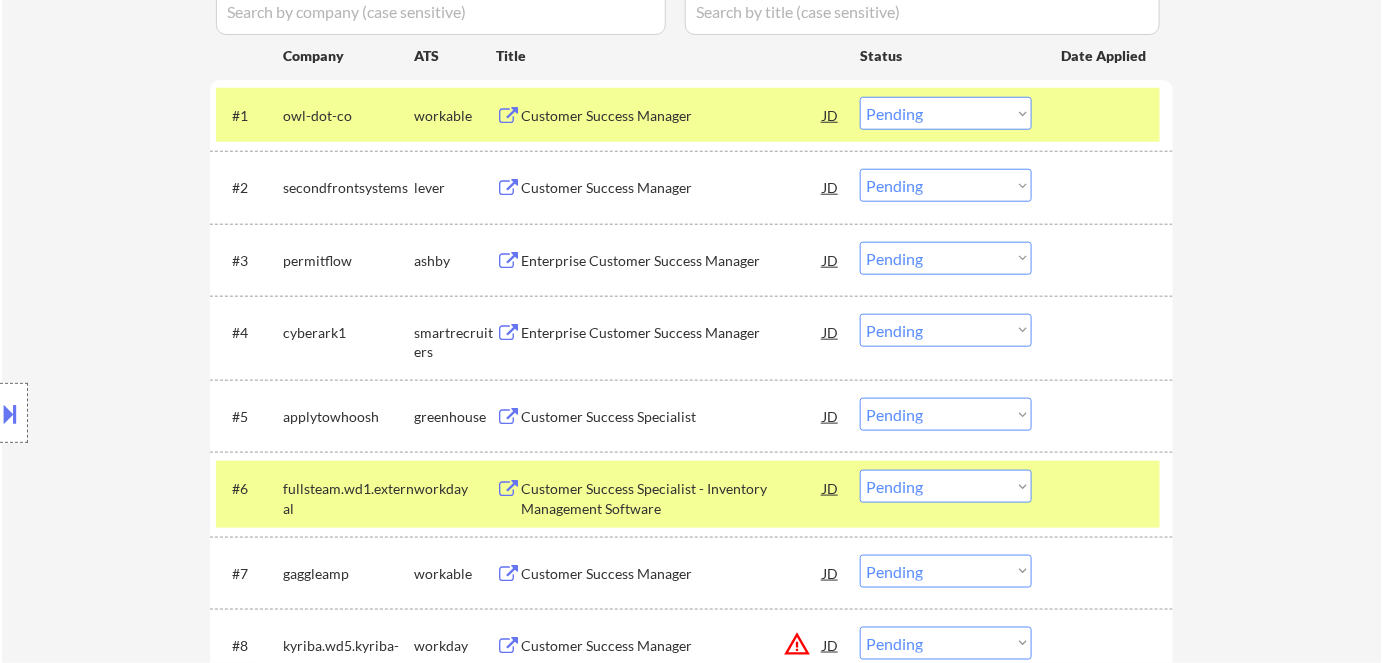 click on "Customer Success Manager" at bounding box center (672, 187) 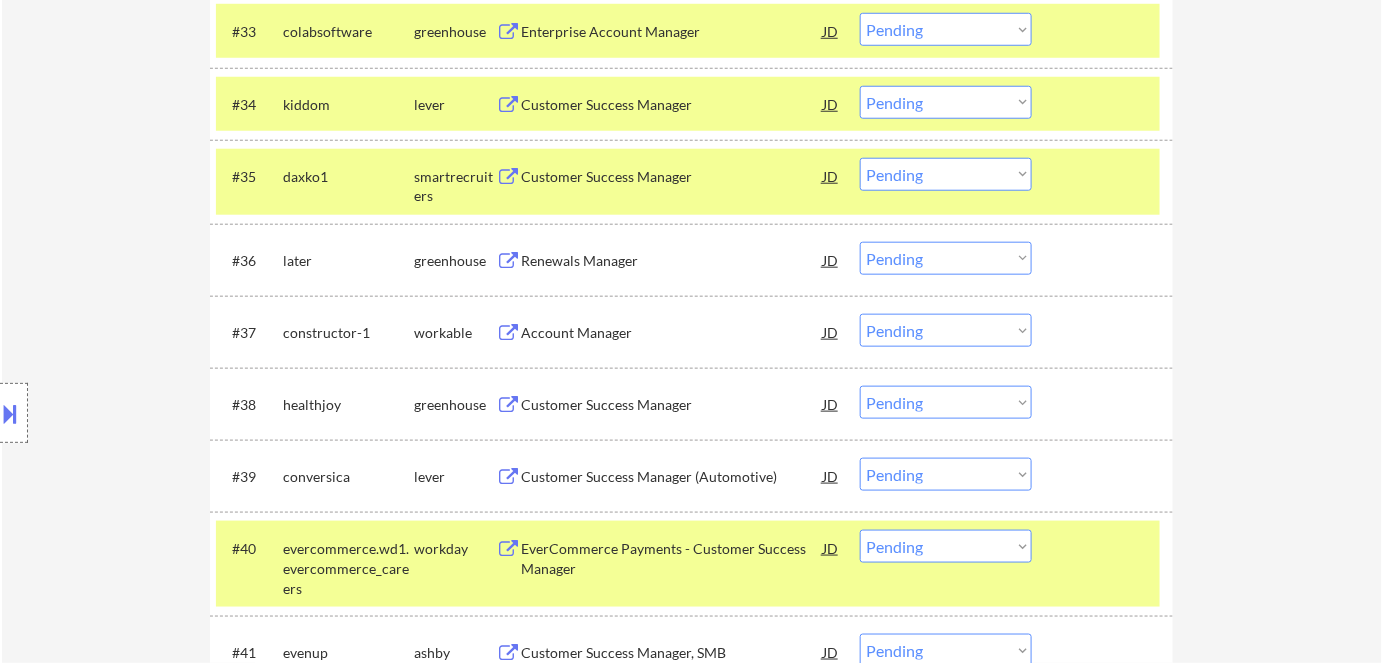 scroll, scrollTop: 3017, scrollLeft: 0, axis: vertical 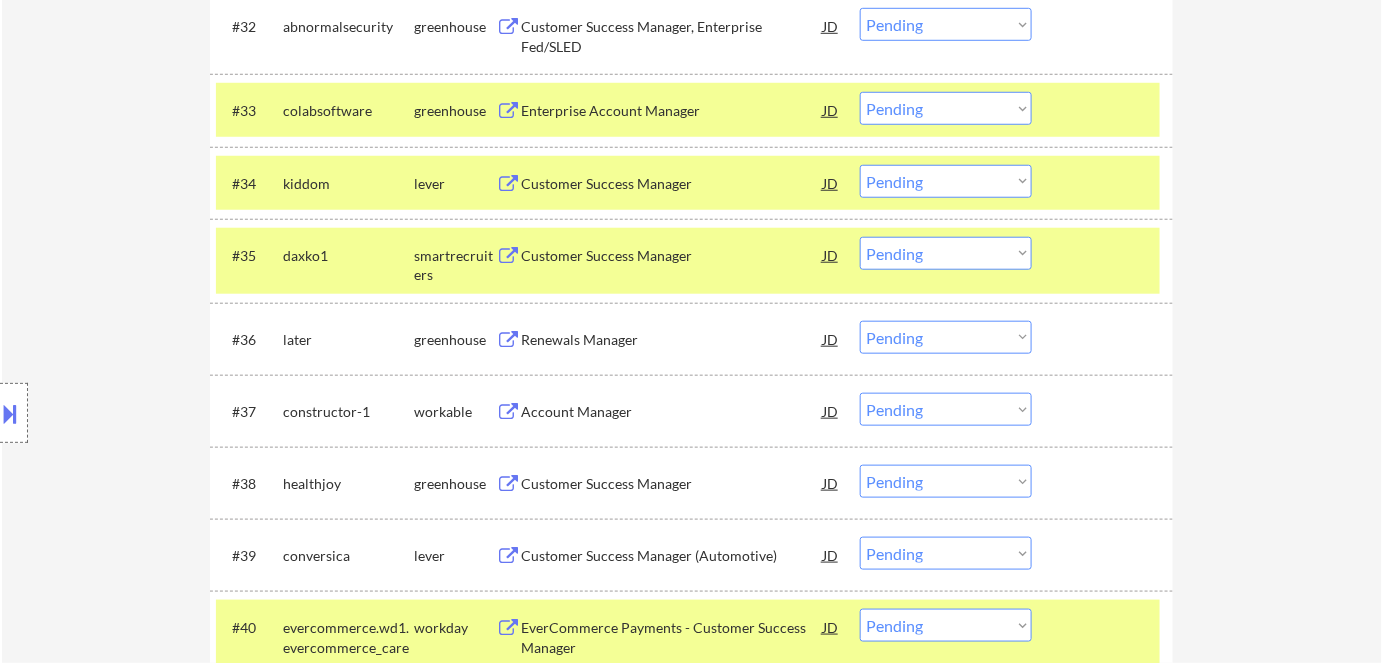 click on "Customer Success Manager" at bounding box center [672, 184] 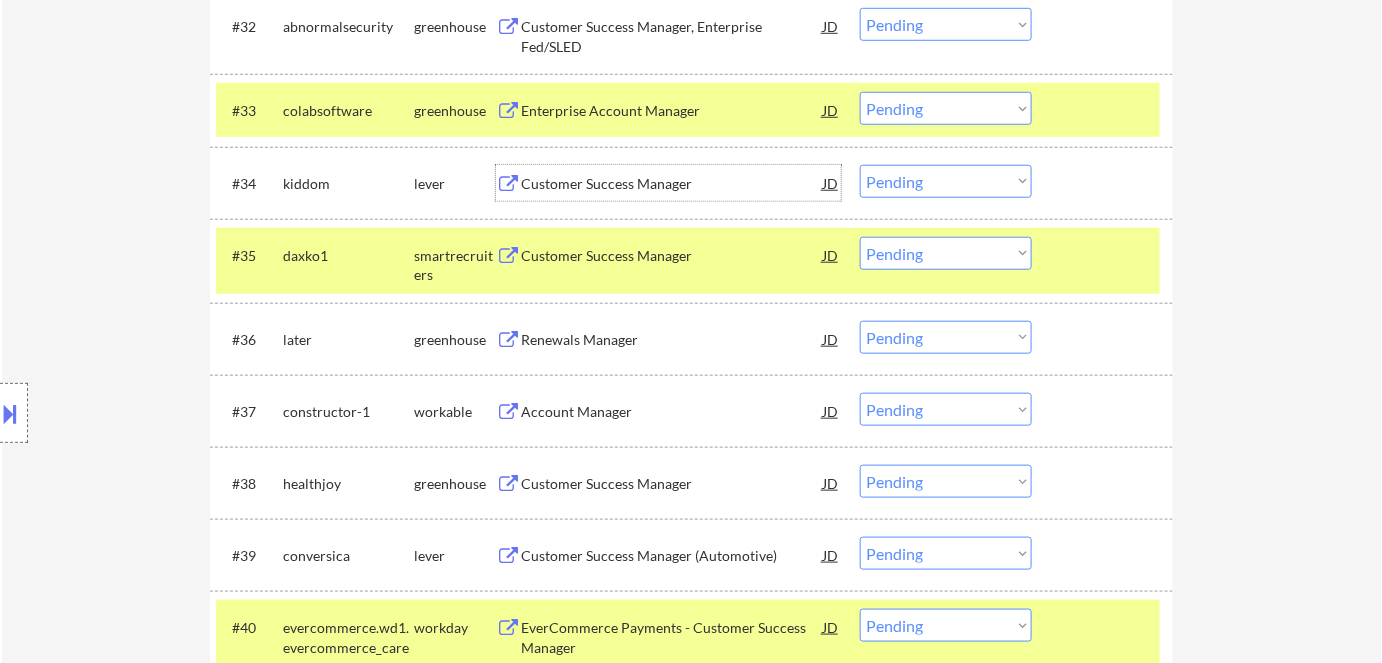 click on "Choose an option... Pending Applied Excluded (Questions) Excluded (Expired) Excluded (Location) Excluded (Bad Match) Excluded (Blocklist) Excluded (Salary) Excluded (Other)" at bounding box center [946, 181] 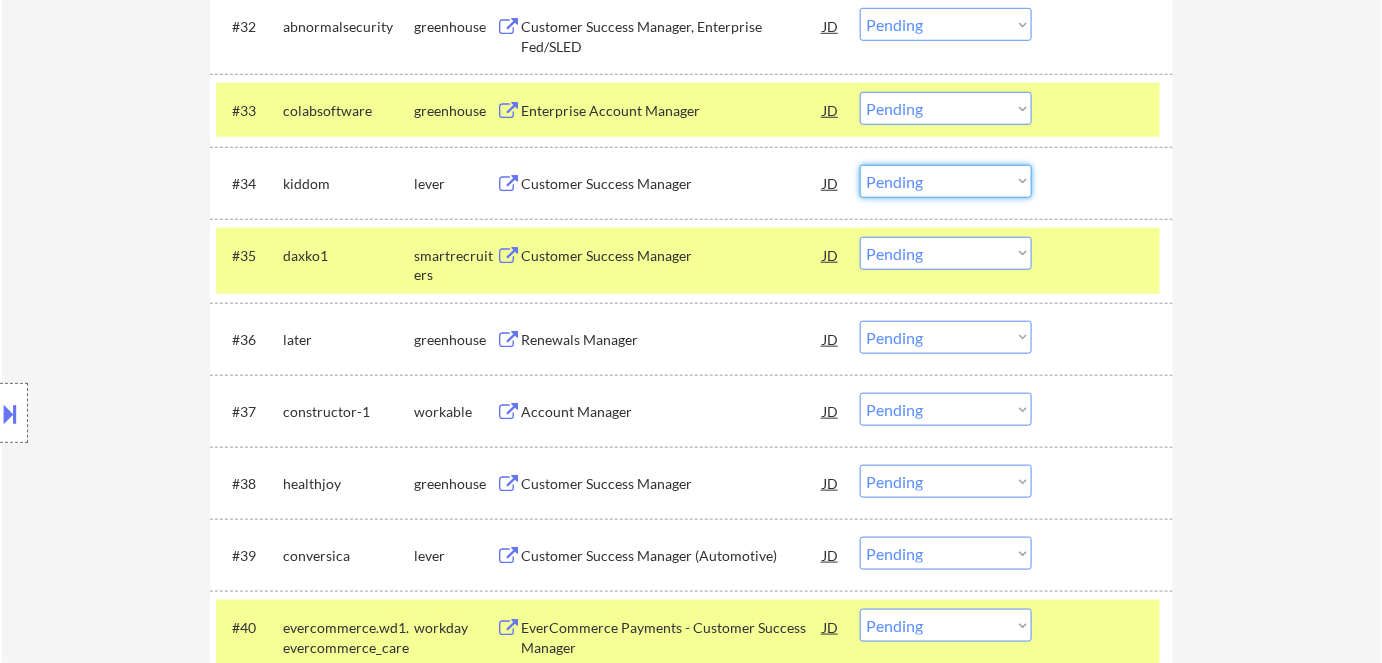 select on ""excluded__bad_match_"" 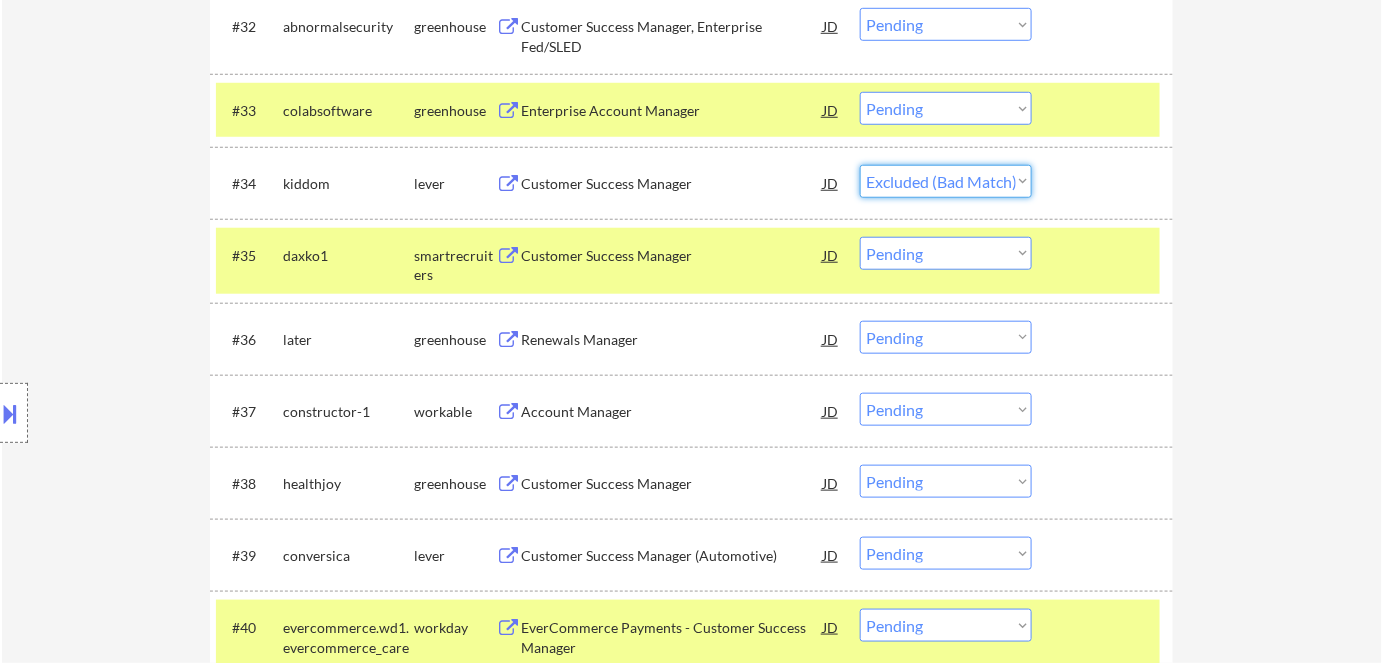 click on "Choose an option... Pending Applied Excluded (Questions) Excluded (Expired) Excluded (Location) Excluded (Bad Match) Excluded (Blocklist) Excluded (Salary) Excluded (Other)" at bounding box center (946, 181) 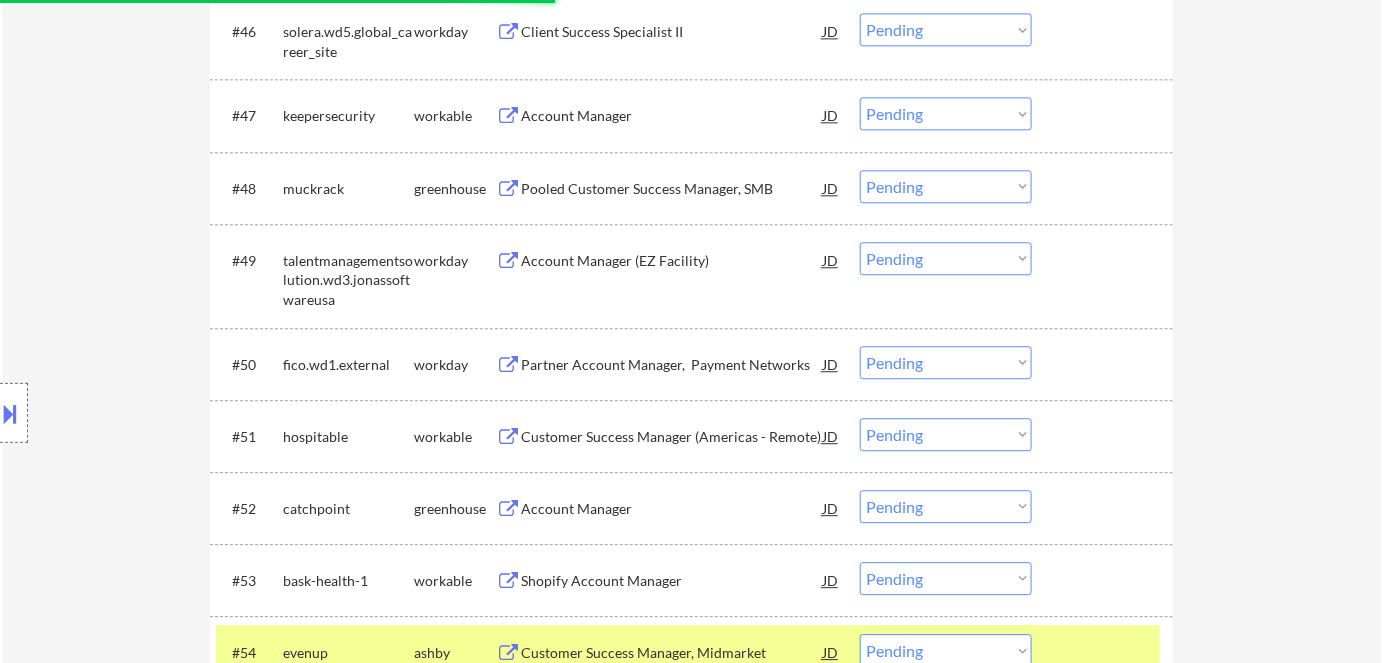 scroll, scrollTop: 4108, scrollLeft: 0, axis: vertical 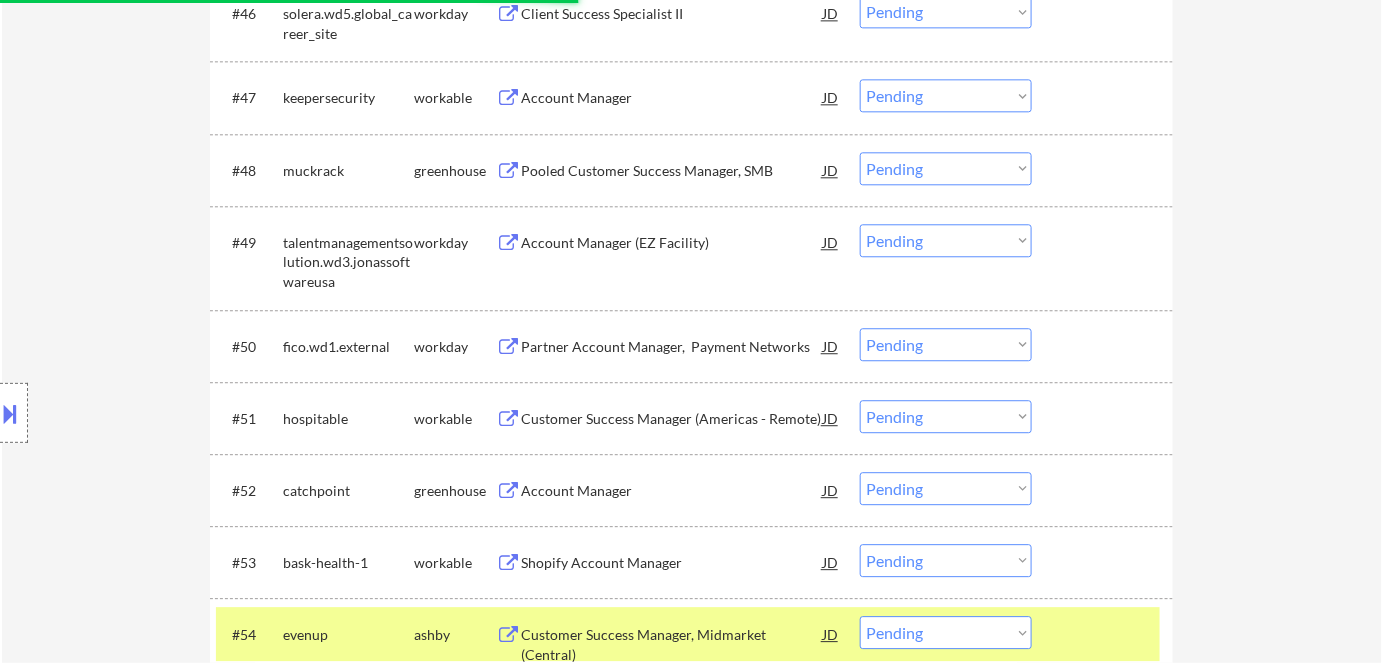 click on "Customer Success Manager (Americas - Remote)" at bounding box center (672, 419) 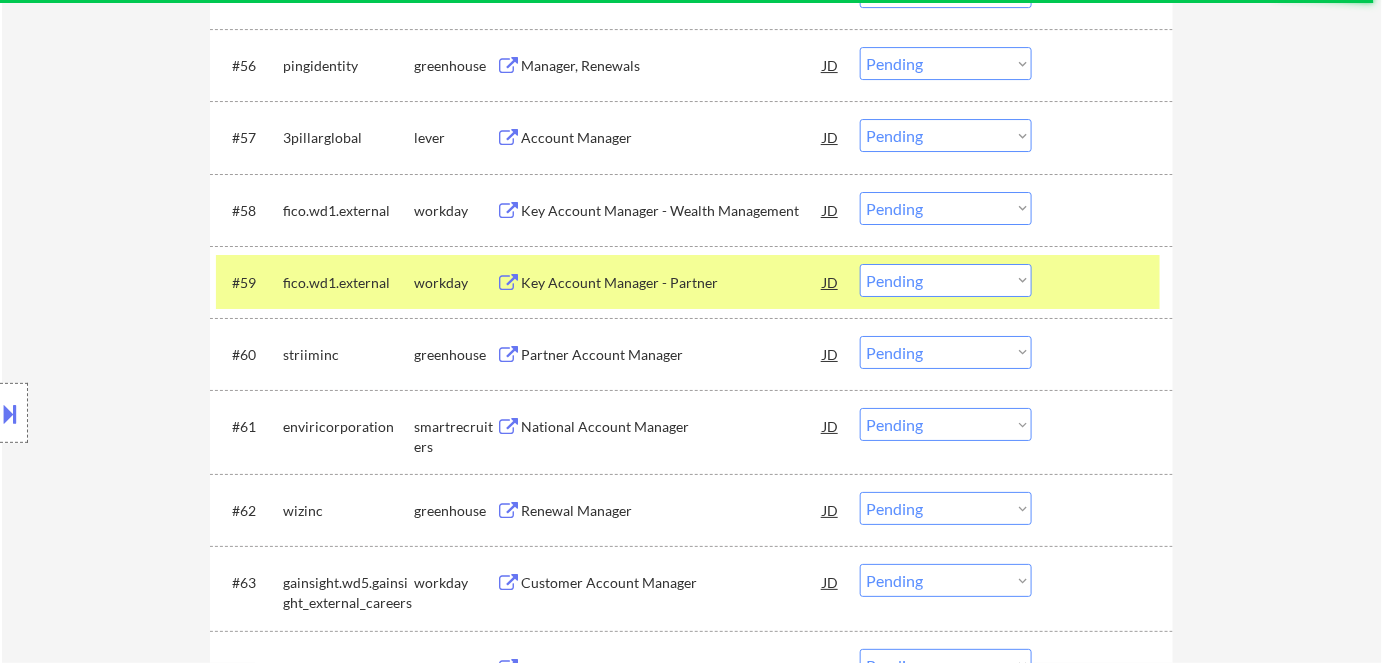 scroll, scrollTop: 4835, scrollLeft: 0, axis: vertical 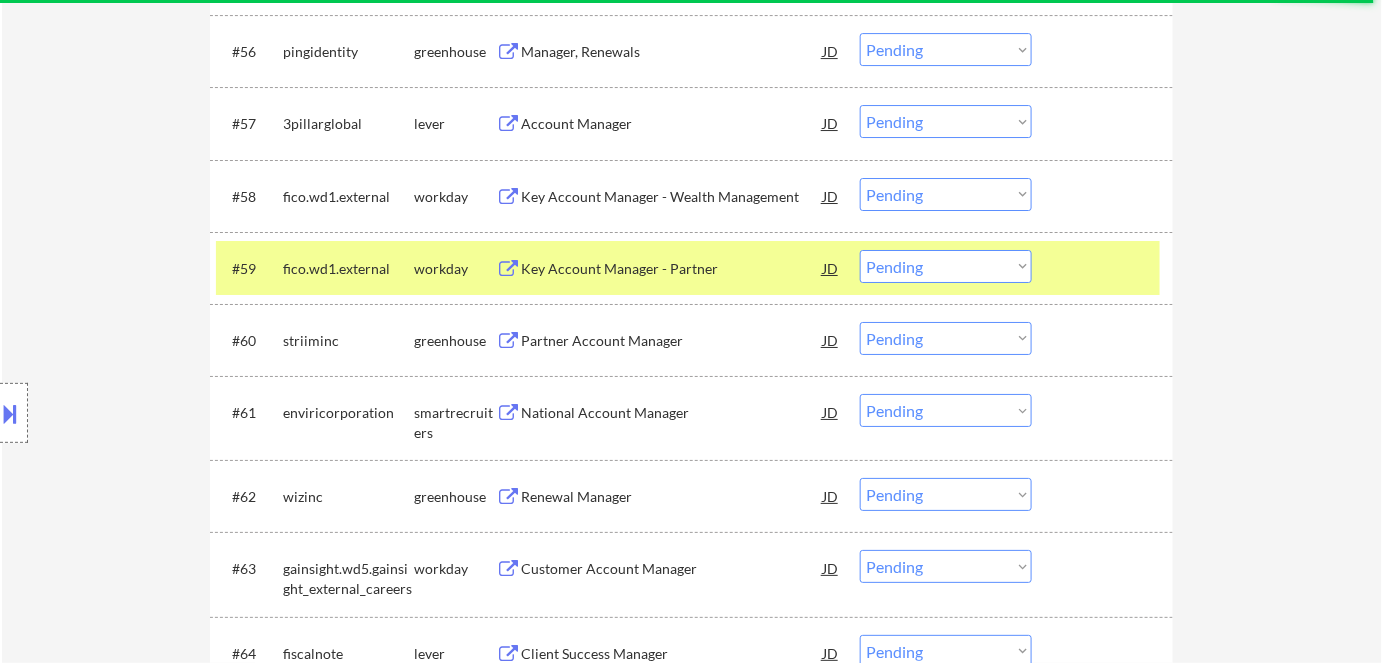 click on "National Account Manager" at bounding box center (672, 413) 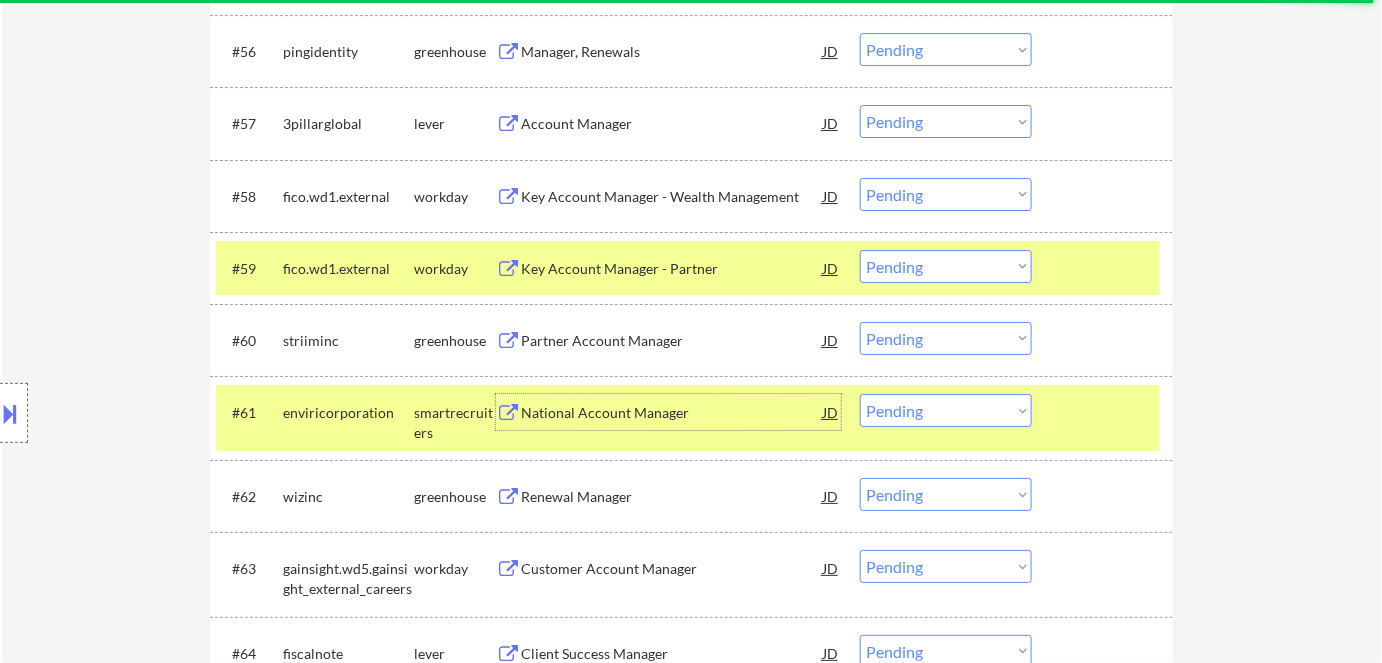 drag, startPoint x: 930, startPoint y: 403, endPoint x: 936, endPoint y: 423, distance: 20.880613 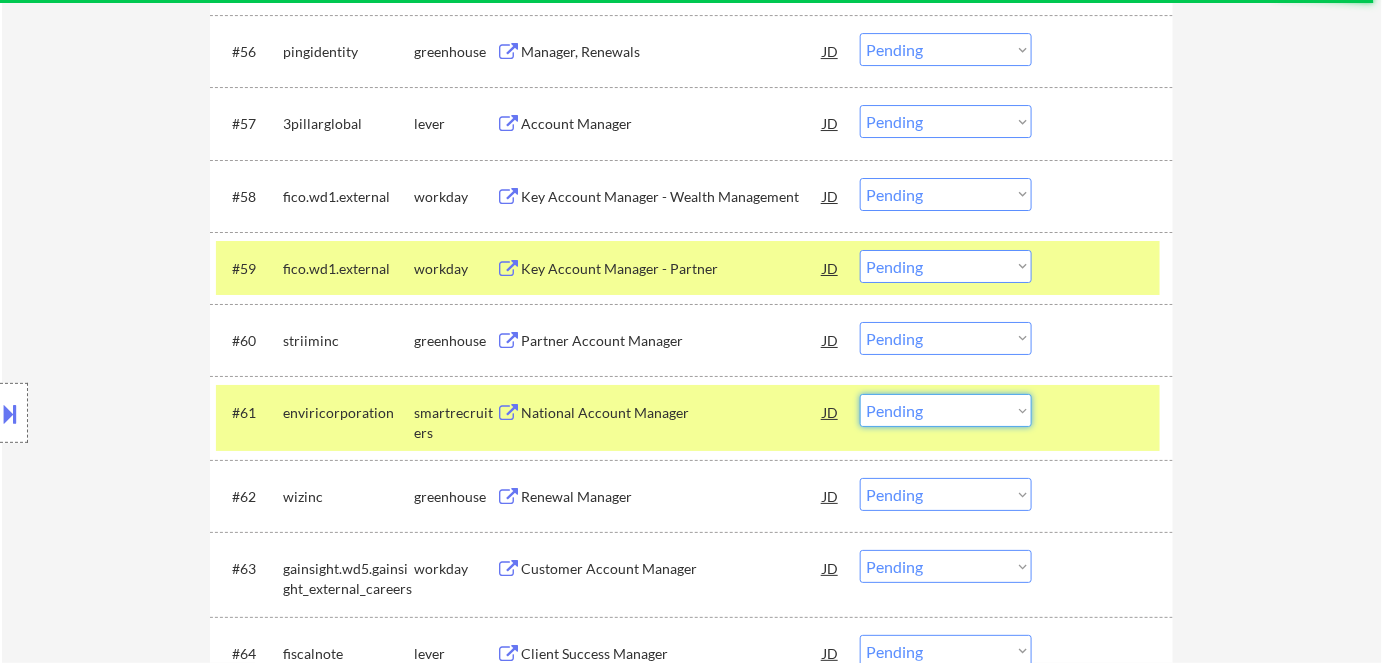 select on ""excluded__expired_"" 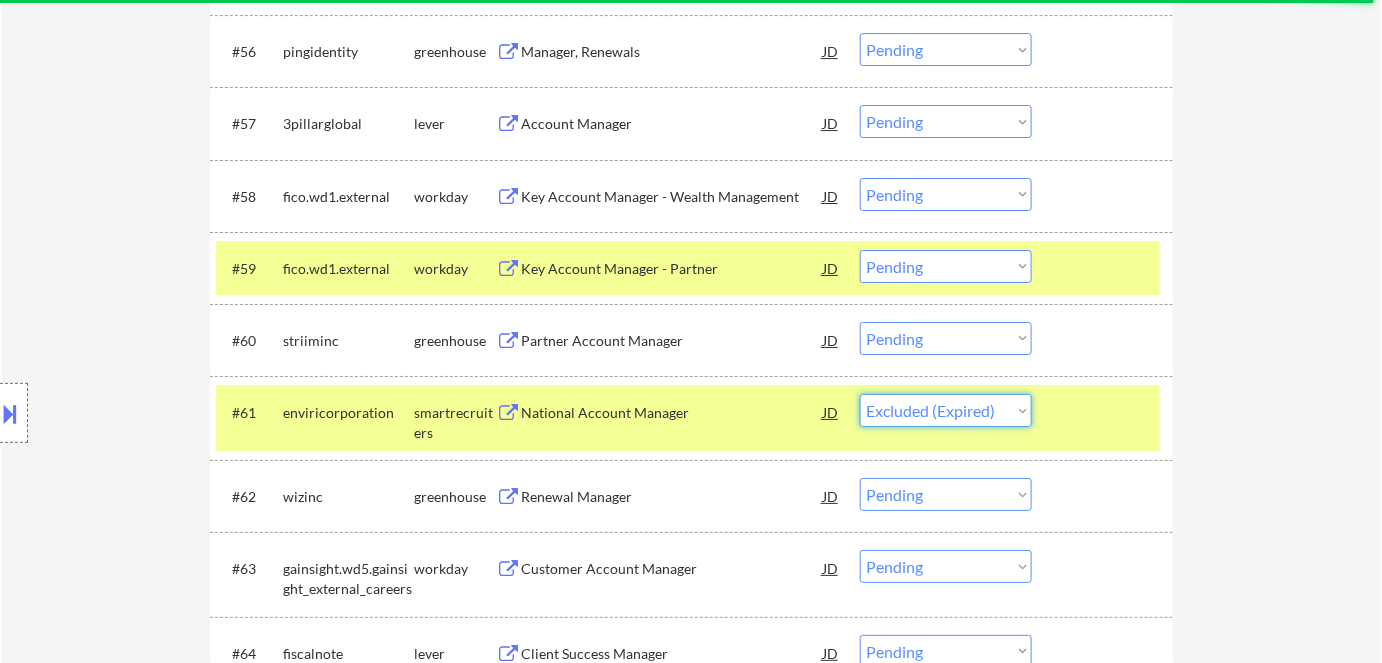 click on "Choose an option... Pending Applied Excluded (Questions) Excluded (Expired) Excluded (Location) Excluded (Bad Match) Excluded (Blocklist) Excluded (Salary) Excluded (Other)" at bounding box center (946, 410) 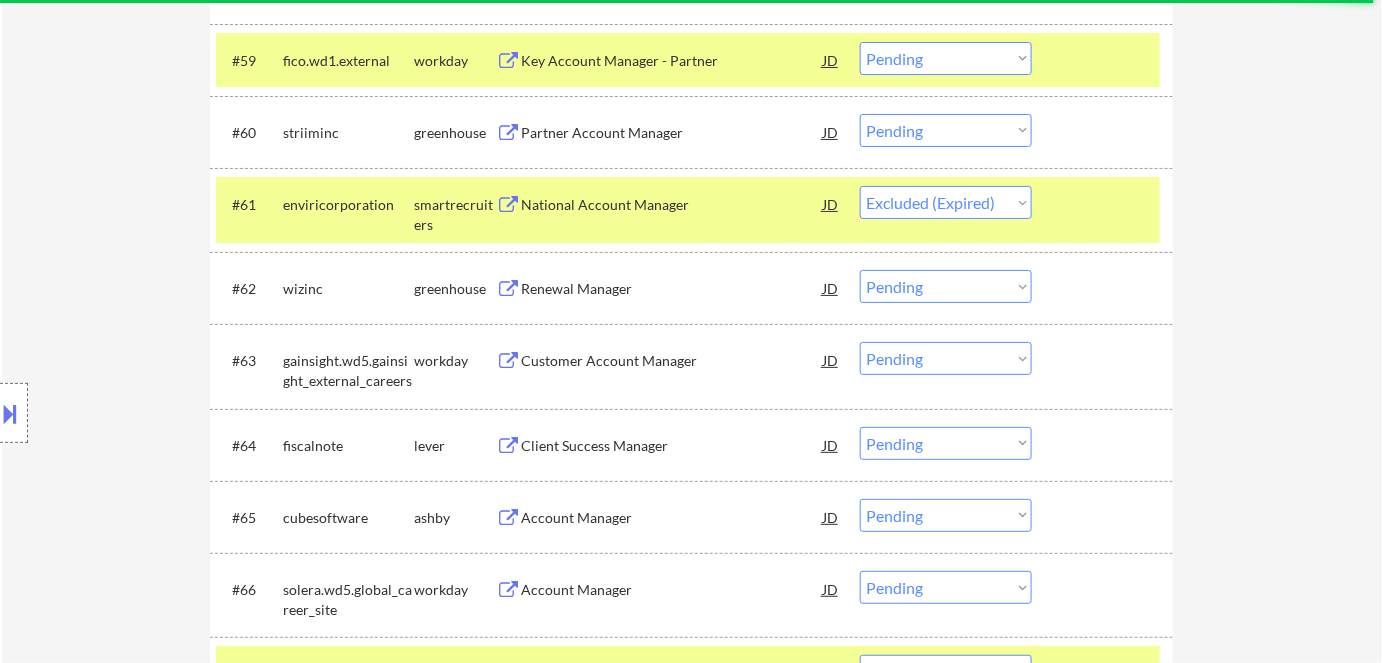 scroll, scrollTop: 5108, scrollLeft: 0, axis: vertical 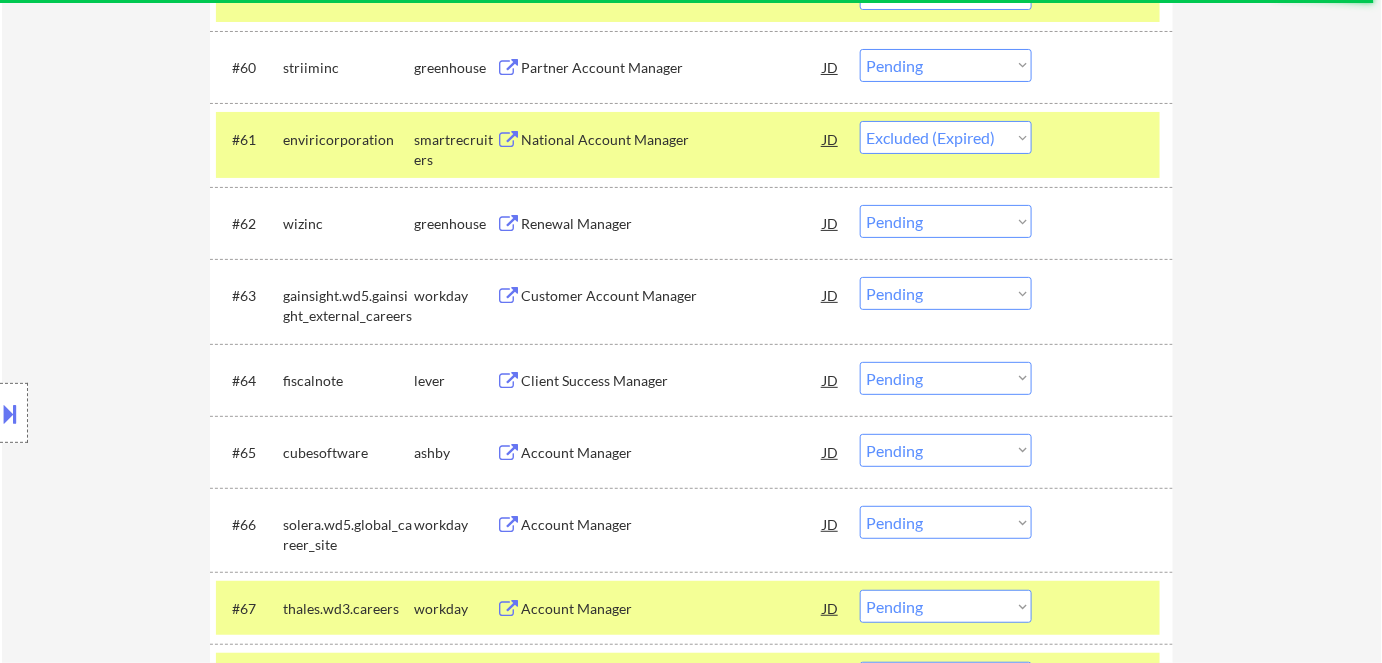 click on "Customer Account Manager" at bounding box center (672, 296) 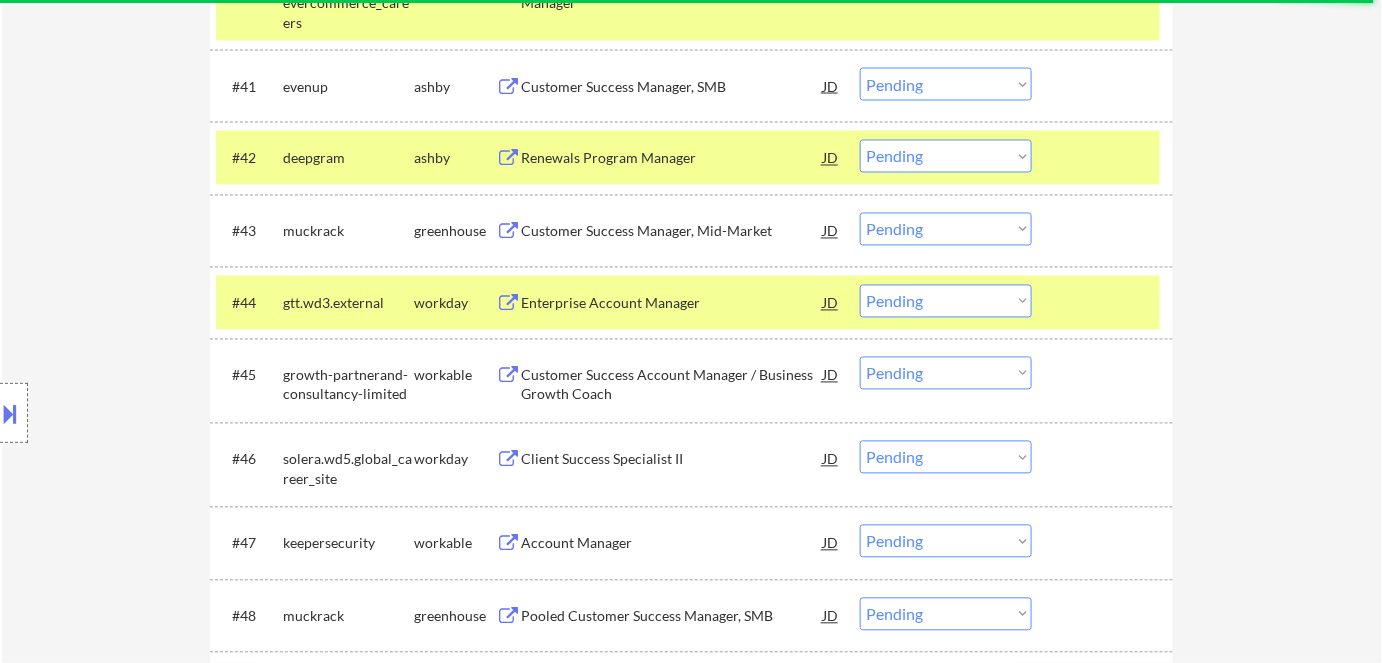 scroll, scrollTop: 3835, scrollLeft: 0, axis: vertical 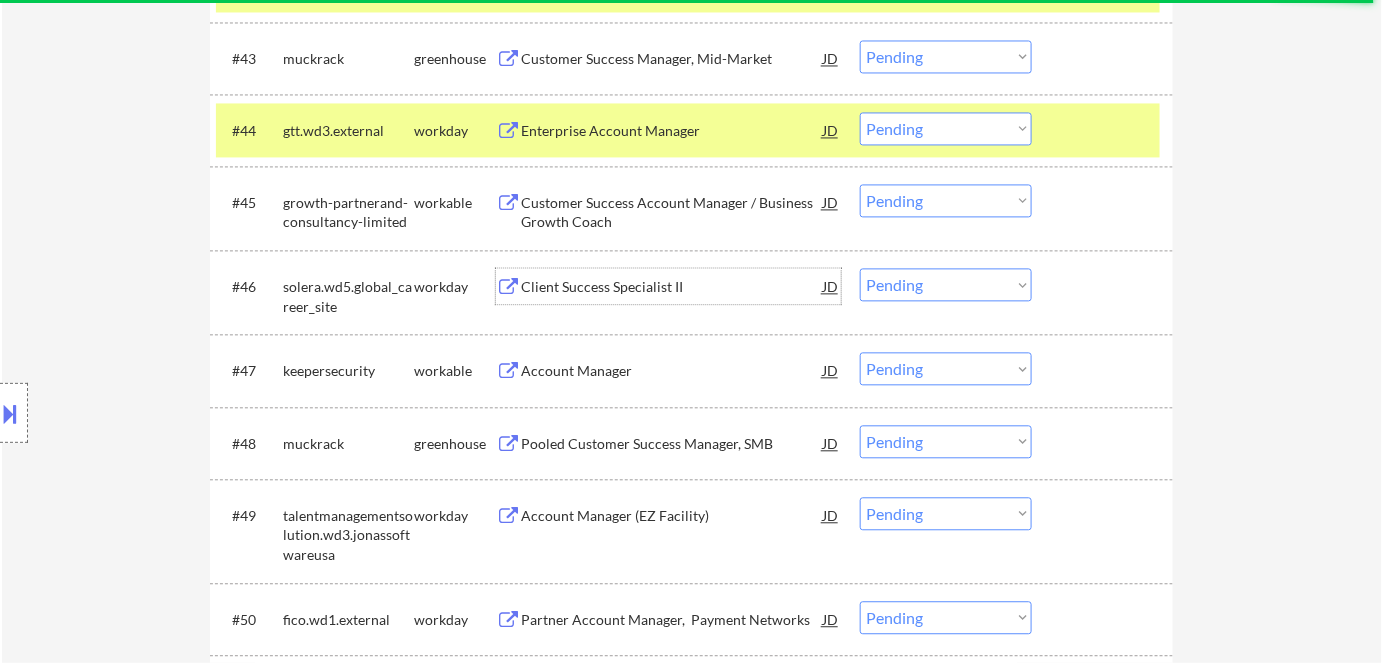 click on "Client Success Specialist II" at bounding box center [672, 287] 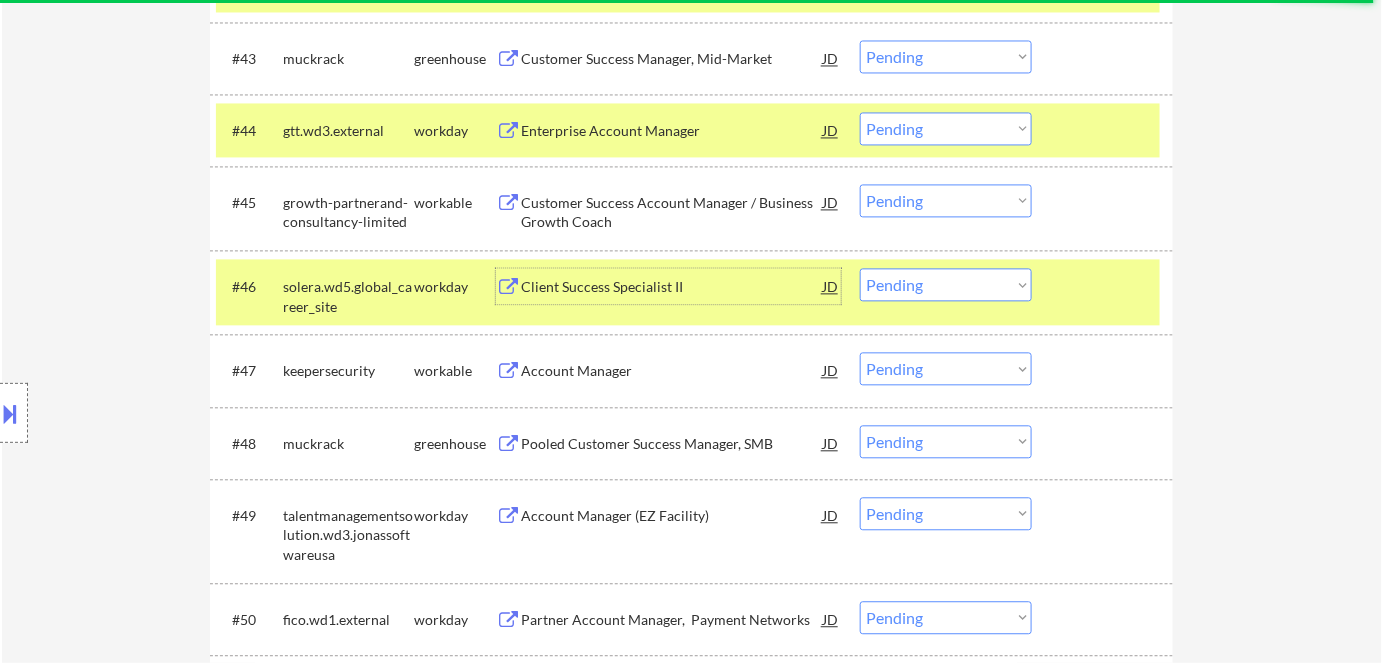click on "Choose an option... Pending Applied Excluded (Questions) Excluded (Expired) Excluded (Location) Excluded (Bad Match) Excluded (Blocklist) Excluded (Salary) Excluded (Other)" at bounding box center (946, 284) 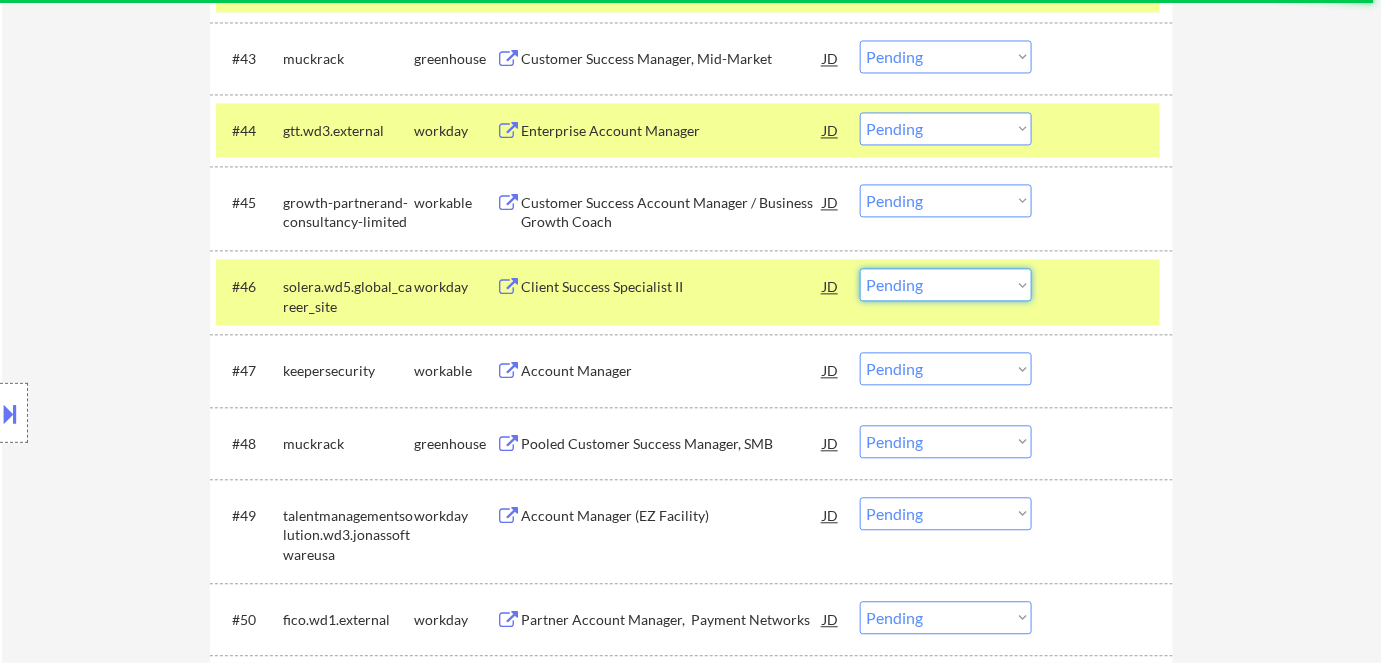 select on ""excluded__expired_"" 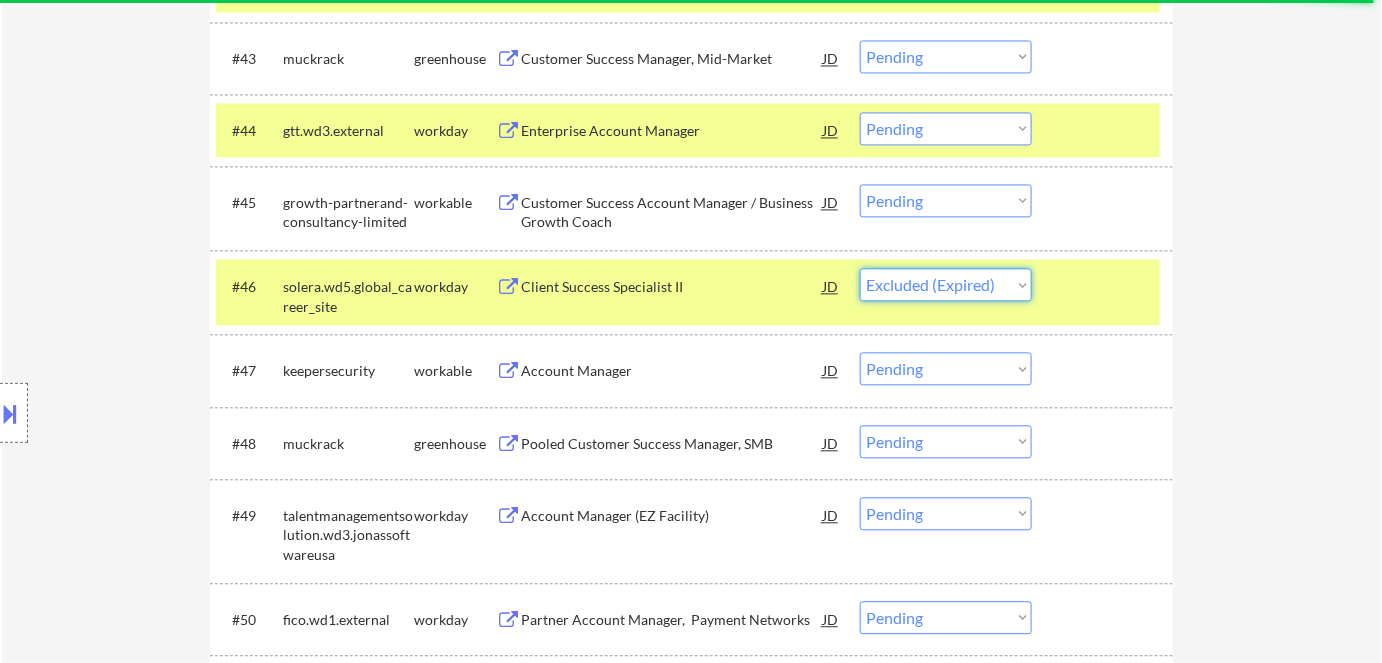 click on "Choose an option... Pending Applied Excluded (Questions) Excluded (Expired) Excluded (Location) Excluded (Bad Match) Excluded (Blocklist) Excluded (Salary) Excluded (Other)" at bounding box center [946, 284] 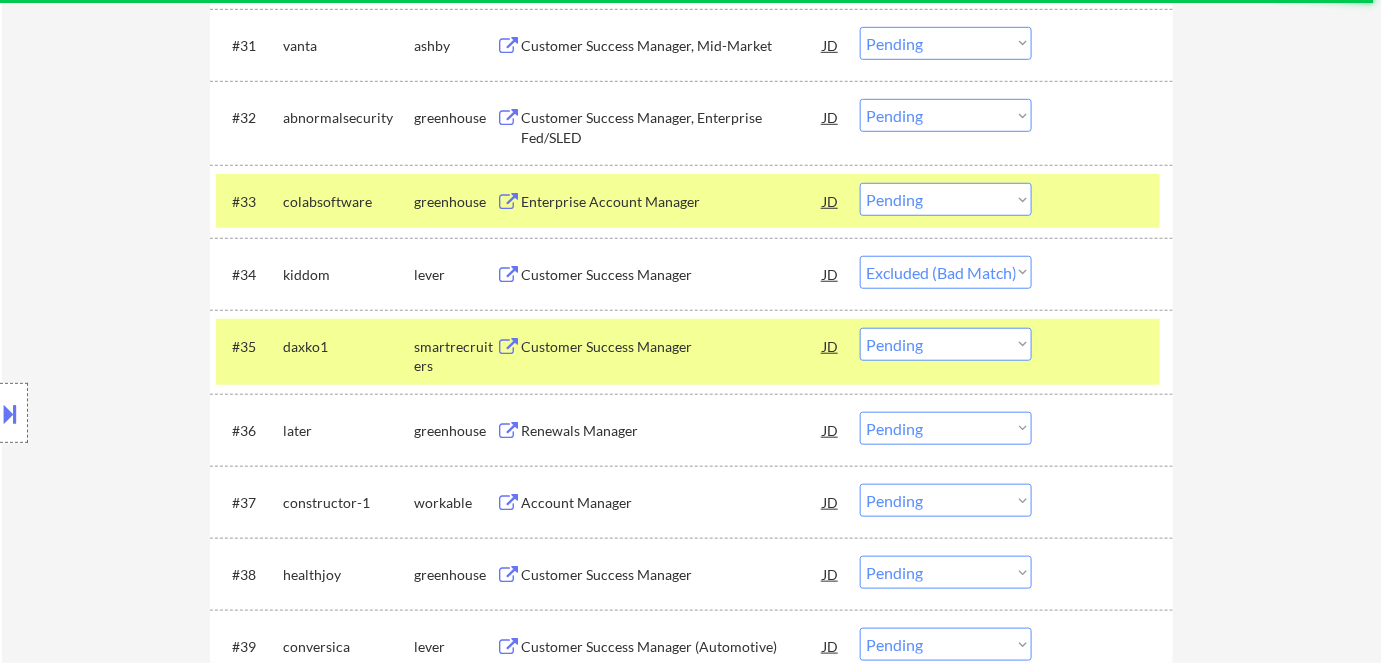 scroll, scrollTop: 2835, scrollLeft: 0, axis: vertical 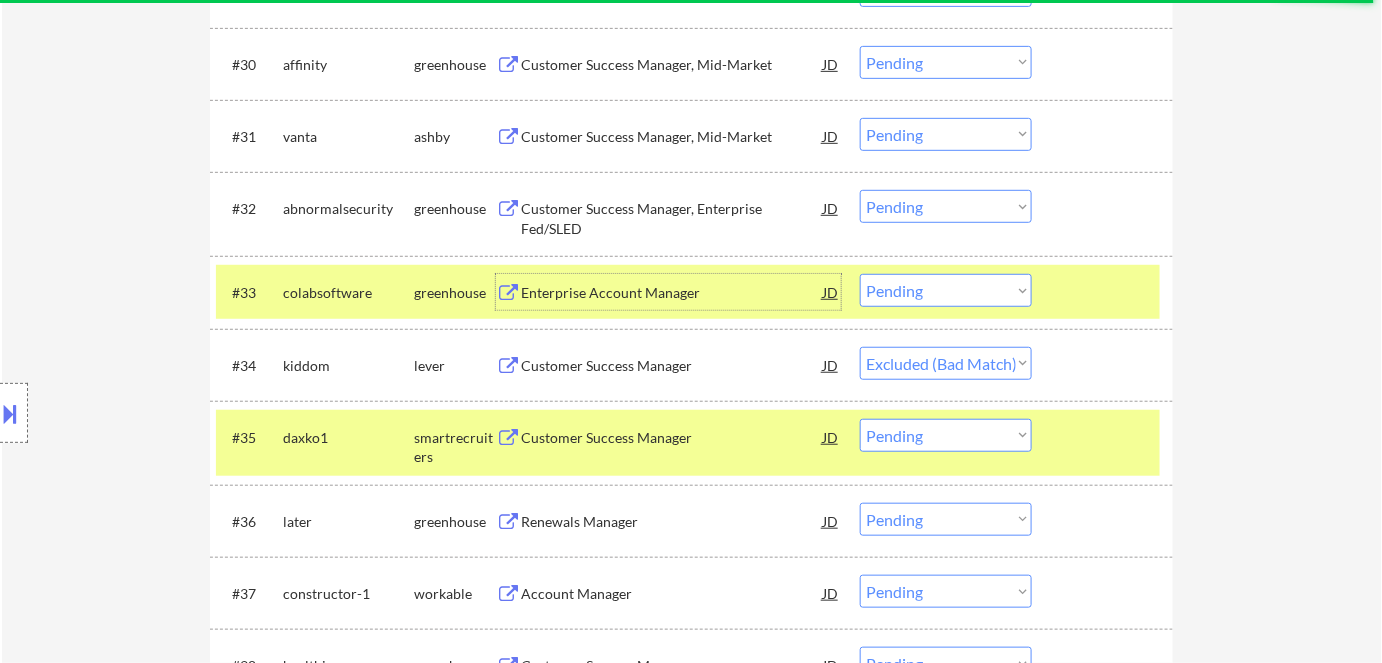 click on "Enterprise Account Manager" at bounding box center [672, 292] 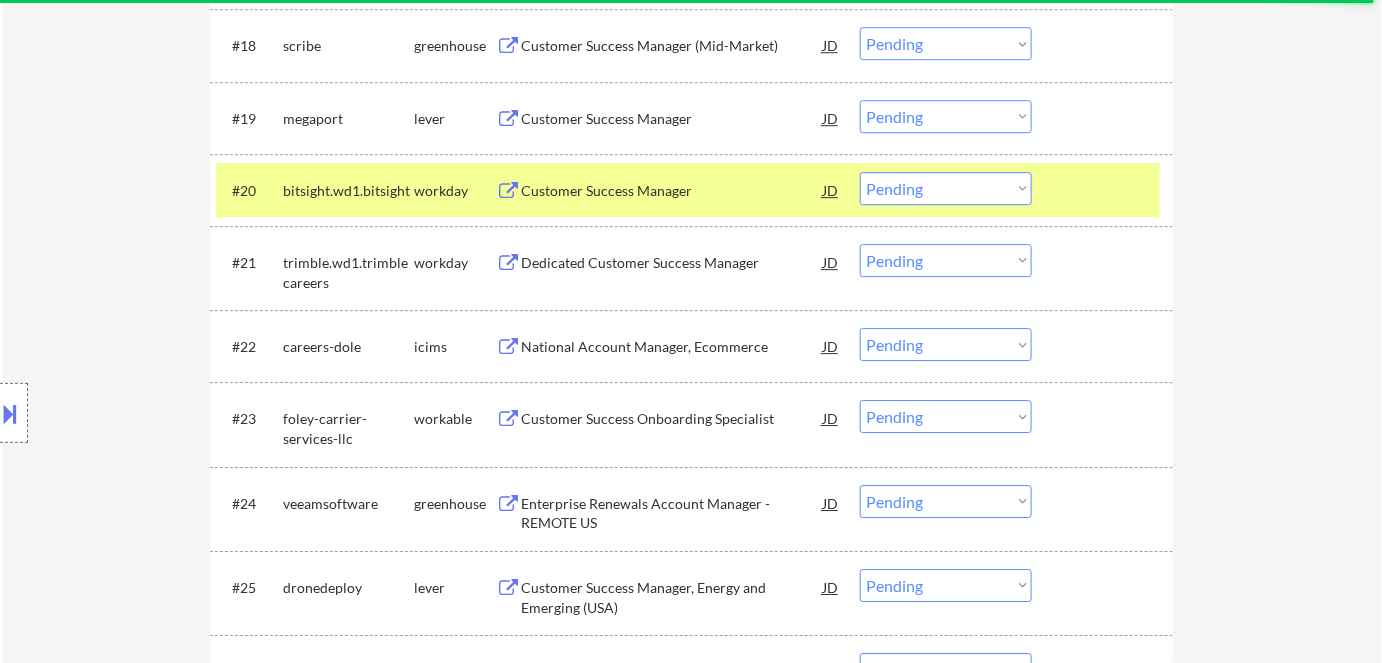 scroll, scrollTop: 1835, scrollLeft: 0, axis: vertical 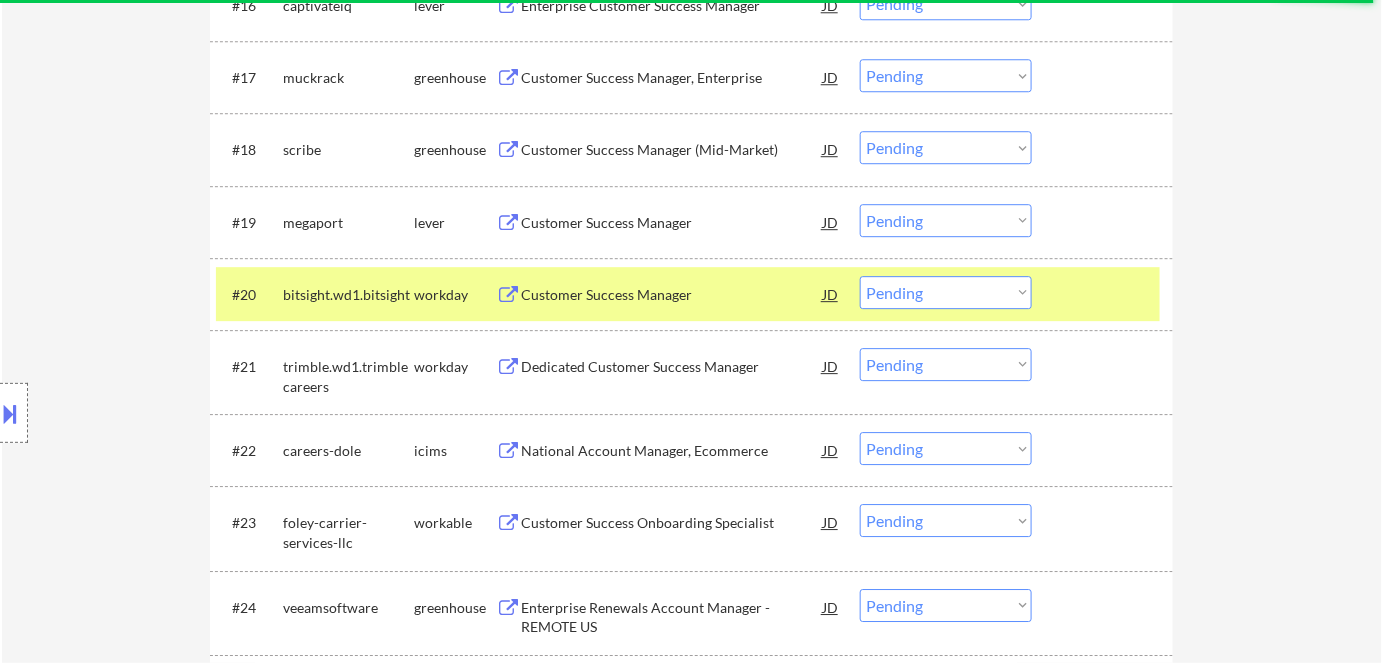 click on "Dedicated Customer Success Manager" at bounding box center [672, 367] 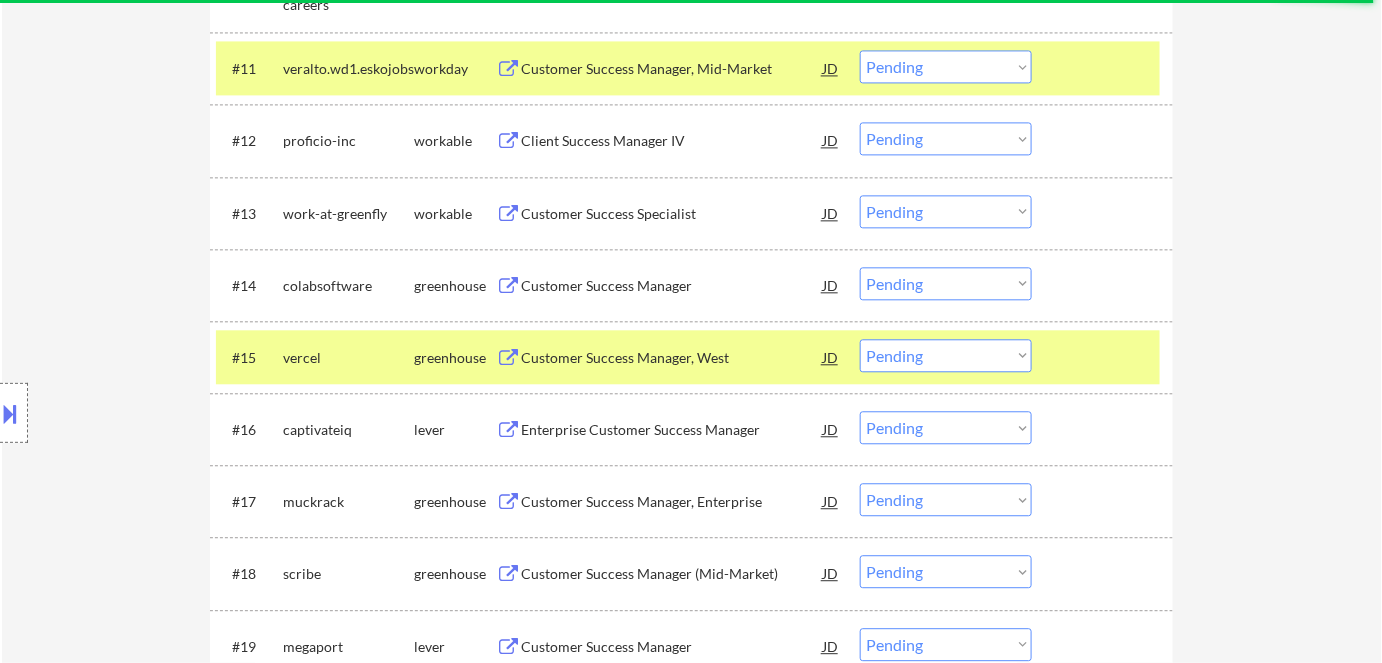 scroll, scrollTop: 1381, scrollLeft: 0, axis: vertical 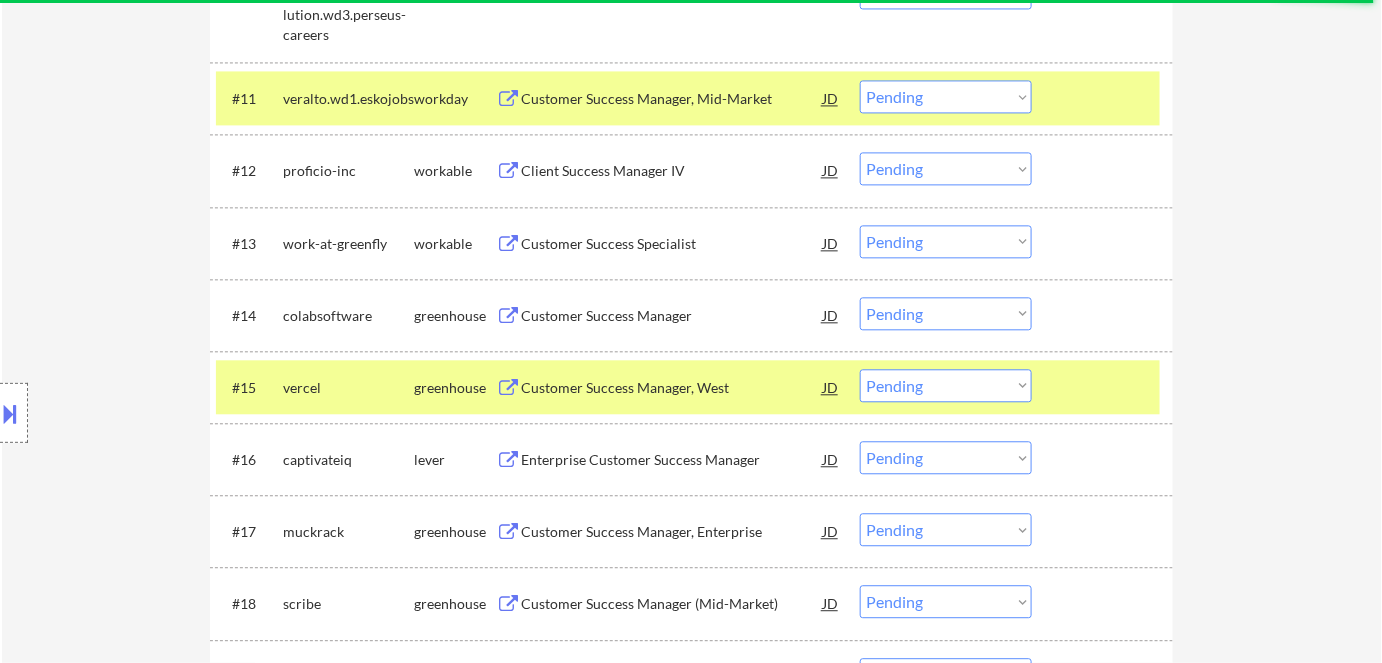 click on "Client Success Manager IV" at bounding box center (672, 170) 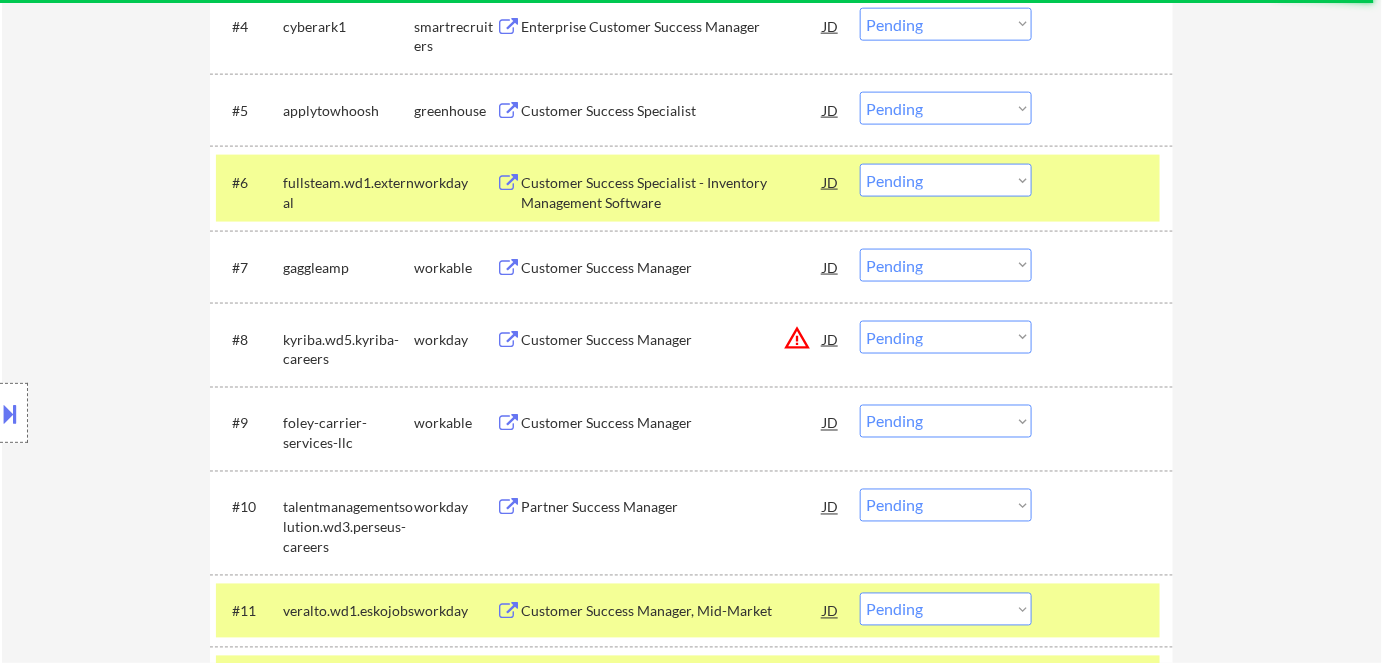 scroll, scrollTop: 835, scrollLeft: 0, axis: vertical 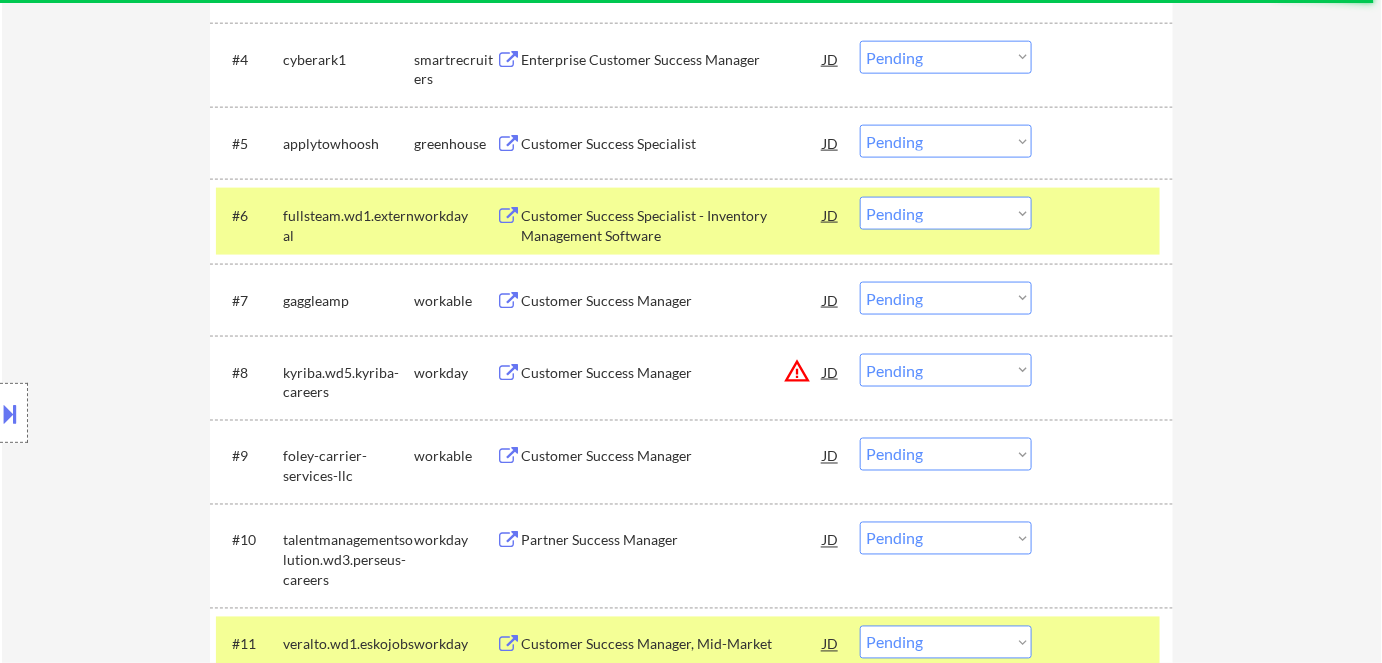 click on "Customer Success Manager" at bounding box center (672, 300) 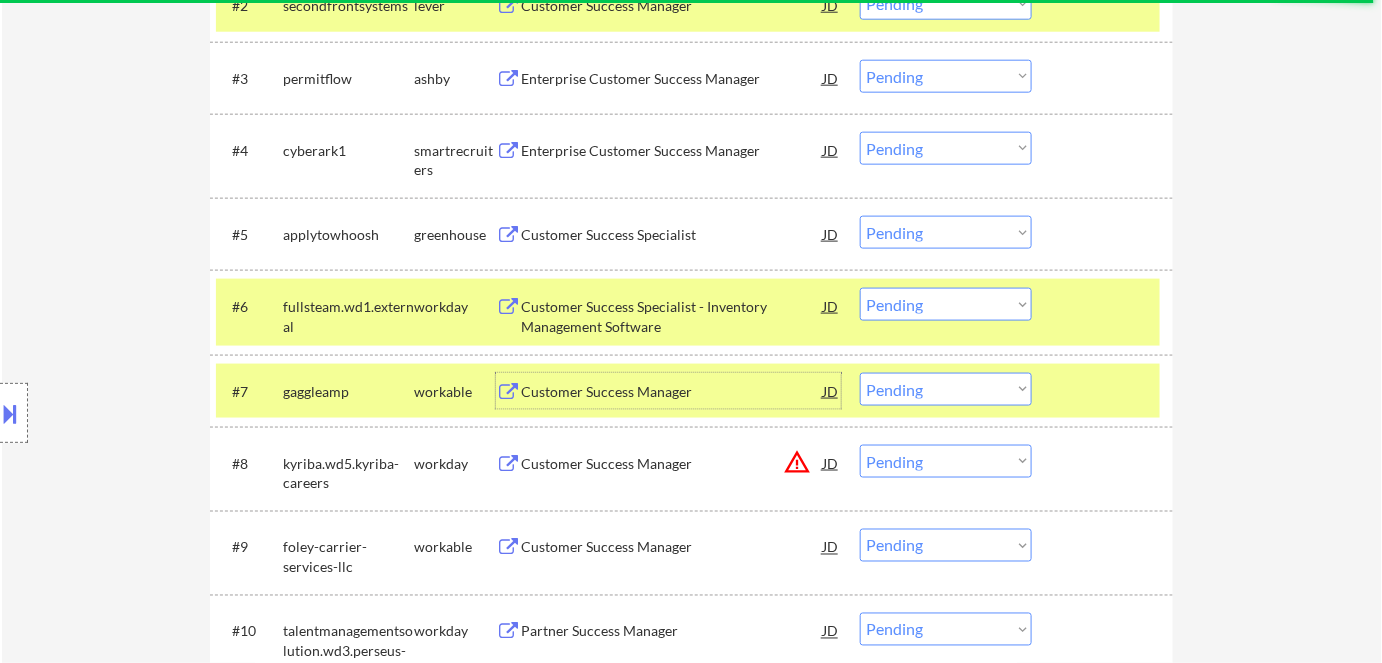 scroll, scrollTop: 653, scrollLeft: 0, axis: vertical 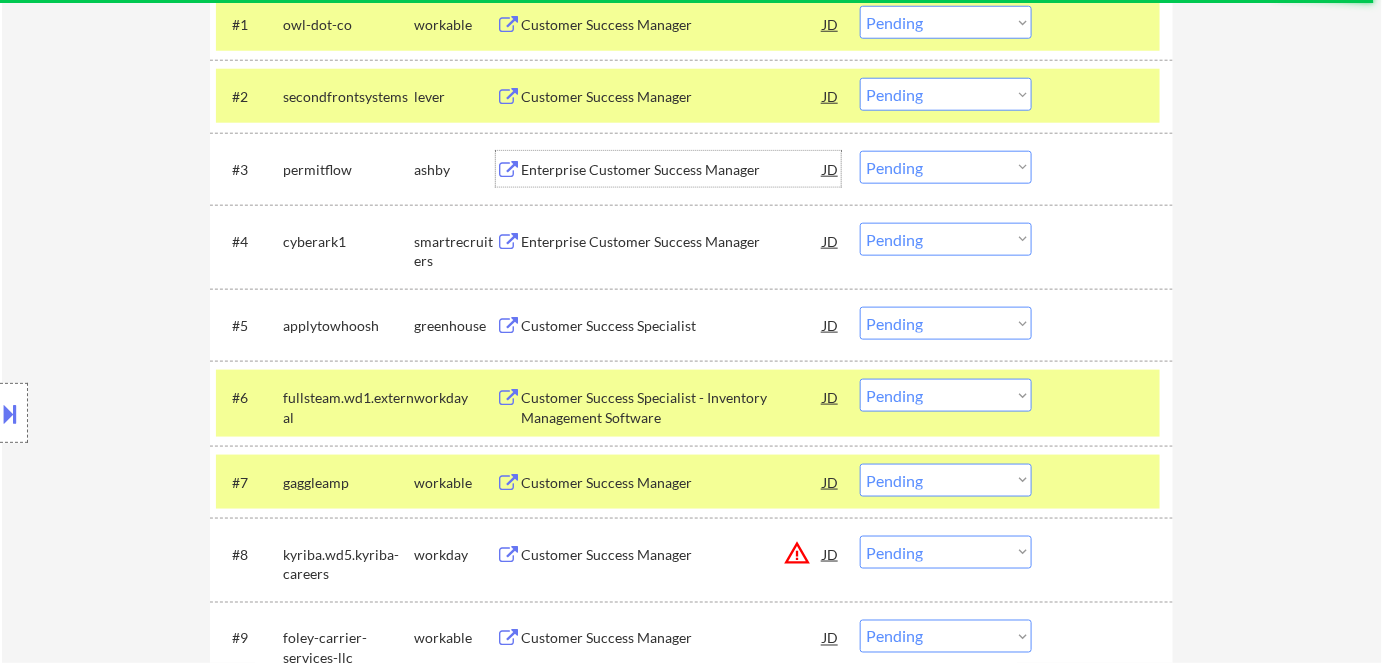 click on "Enterprise Customer Success Manager" at bounding box center (672, 170) 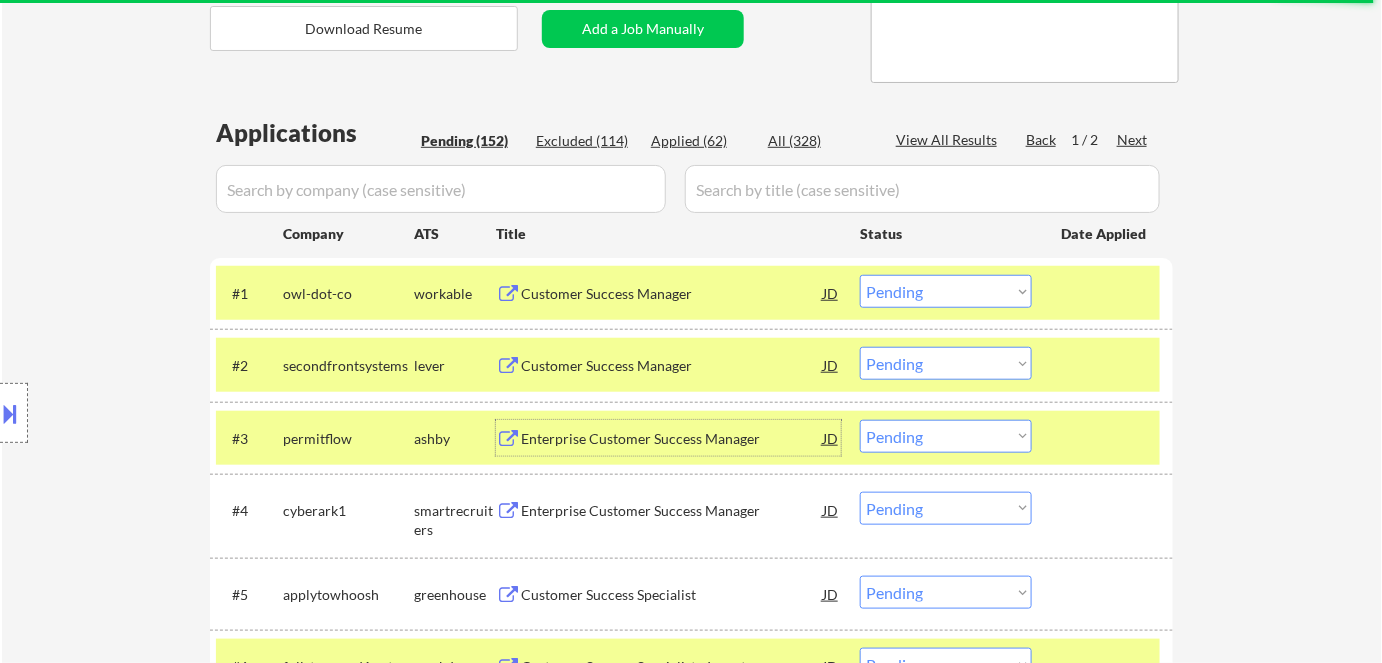 scroll, scrollTop: 381, scrollLeft: 0, axis: vertical 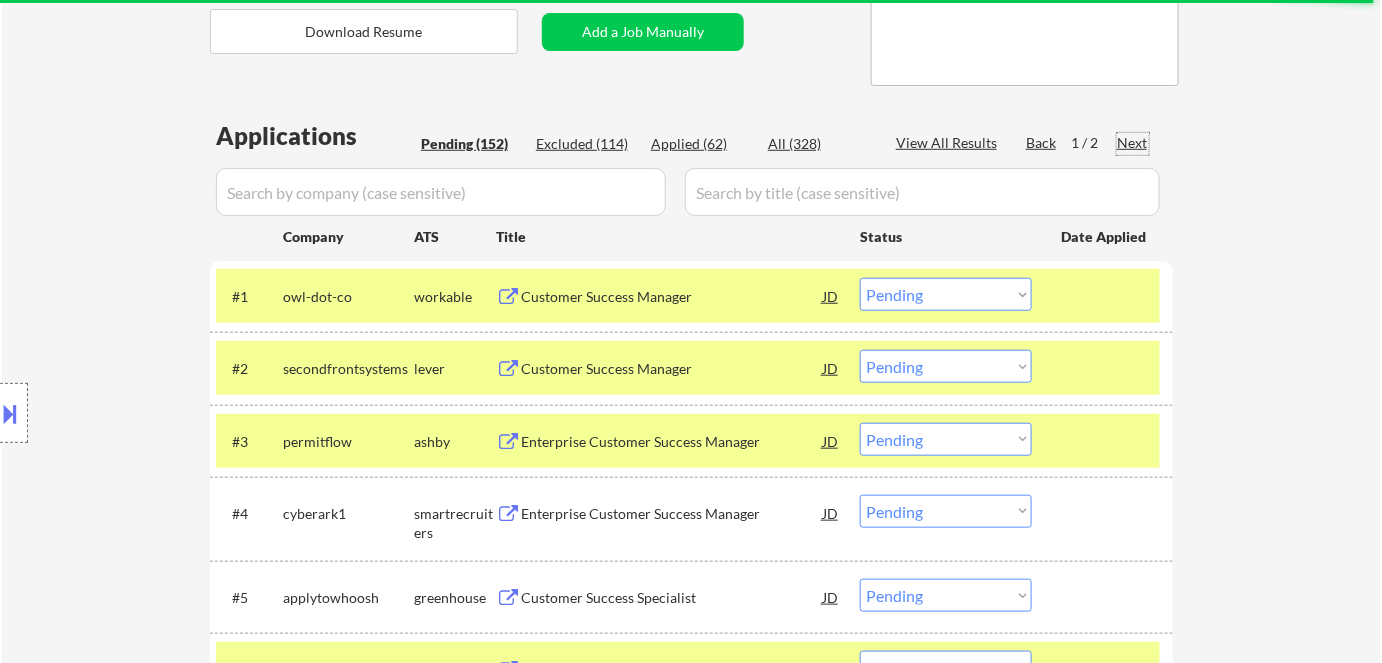 click on "Next" at bounding box center [1133, 143] 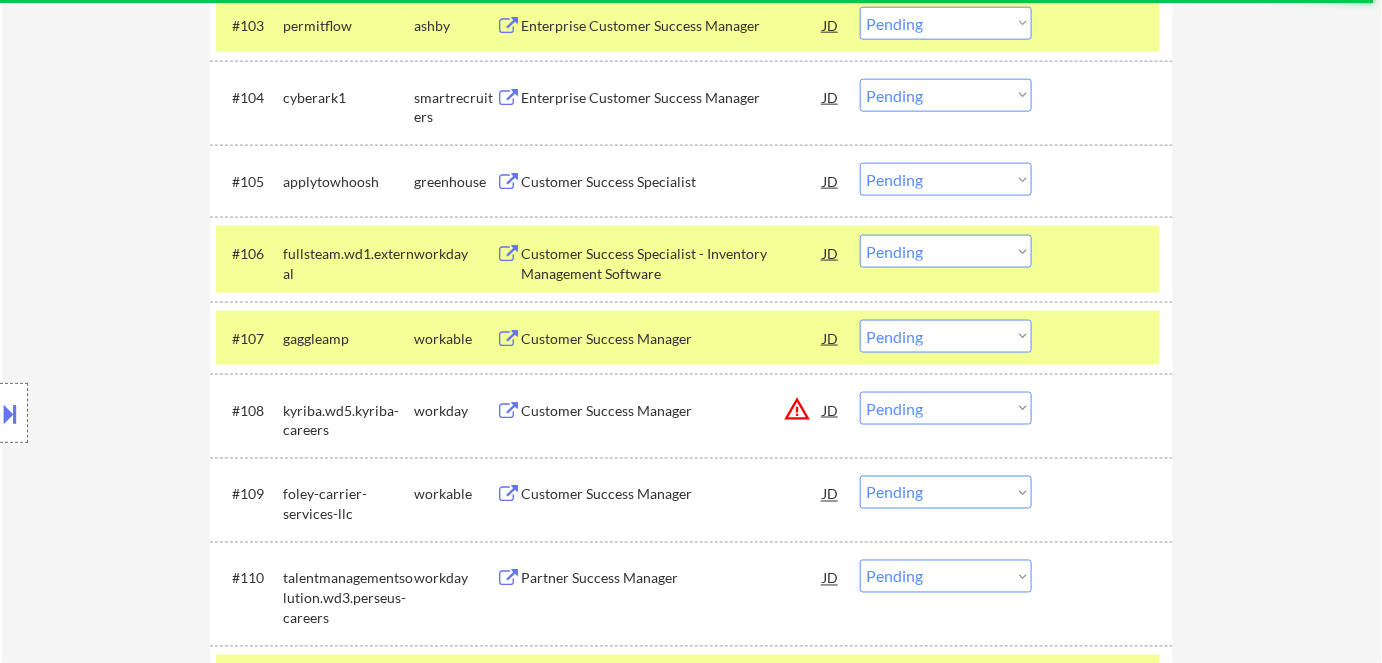 scroll, scrollTop: 835, scrollLeft: 0, axis: vertical 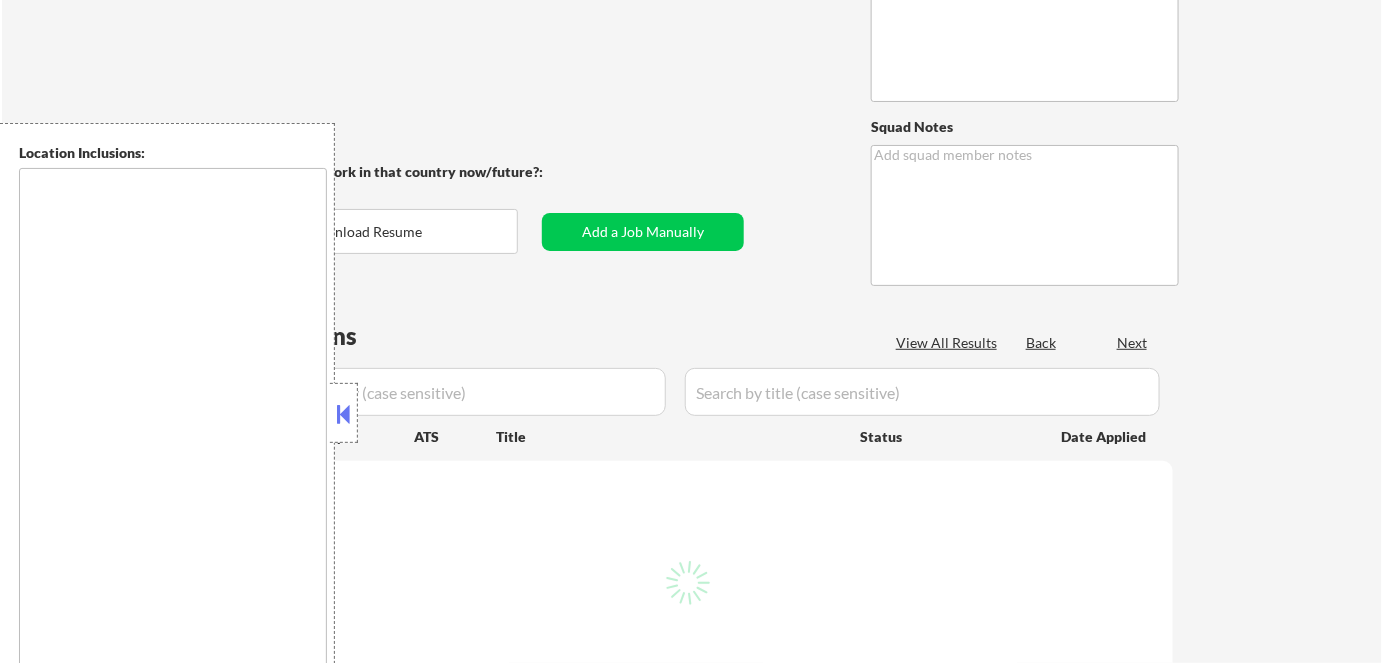 click at bounding box center (344, 414) 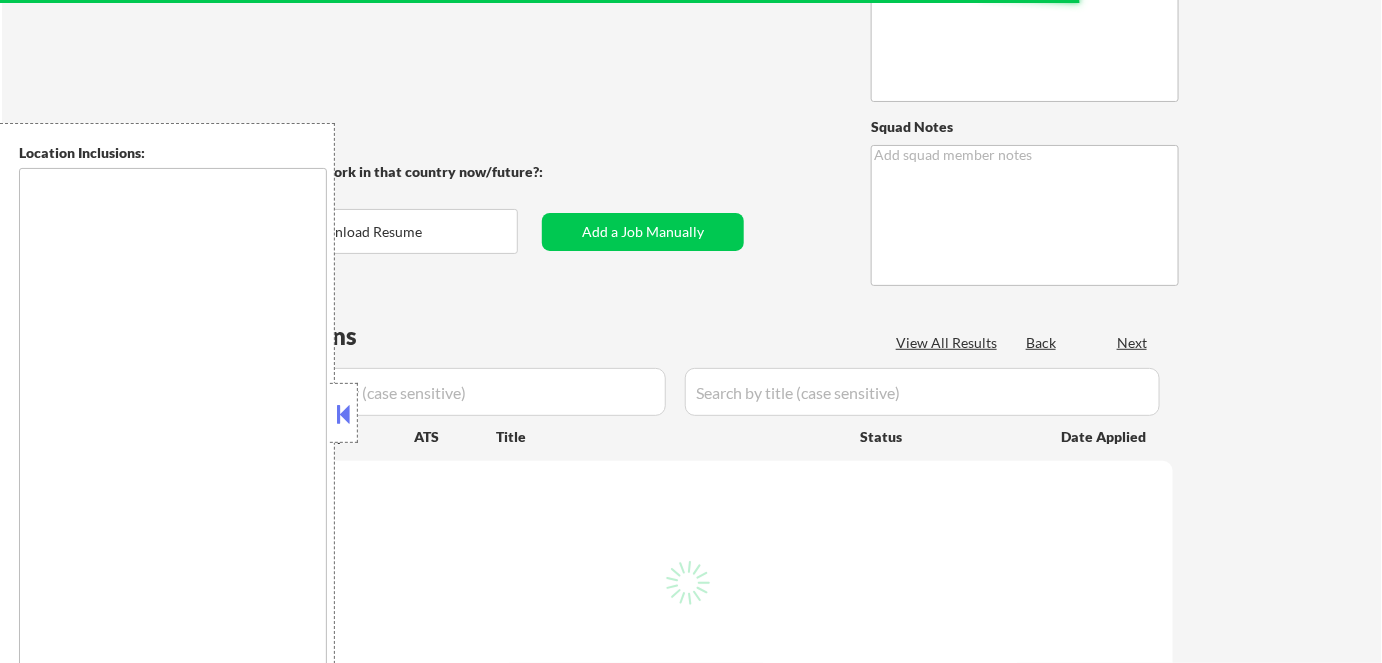 type on "👉 [PERSON] **WEEKLY** customer // This customer must get EXACTLY 20 apps per week (~4-6 per weekday) until cancelled, contact Tal if not enough jobs. Customer is via our partner [PERSON]. ** 🤖 You can use our approved AI prompts for open ended questions 💰 Please IGNORE any min salary. [PERSON] has made this decision in order to apply his customers to as many jobs as possible as fast as possible. **" 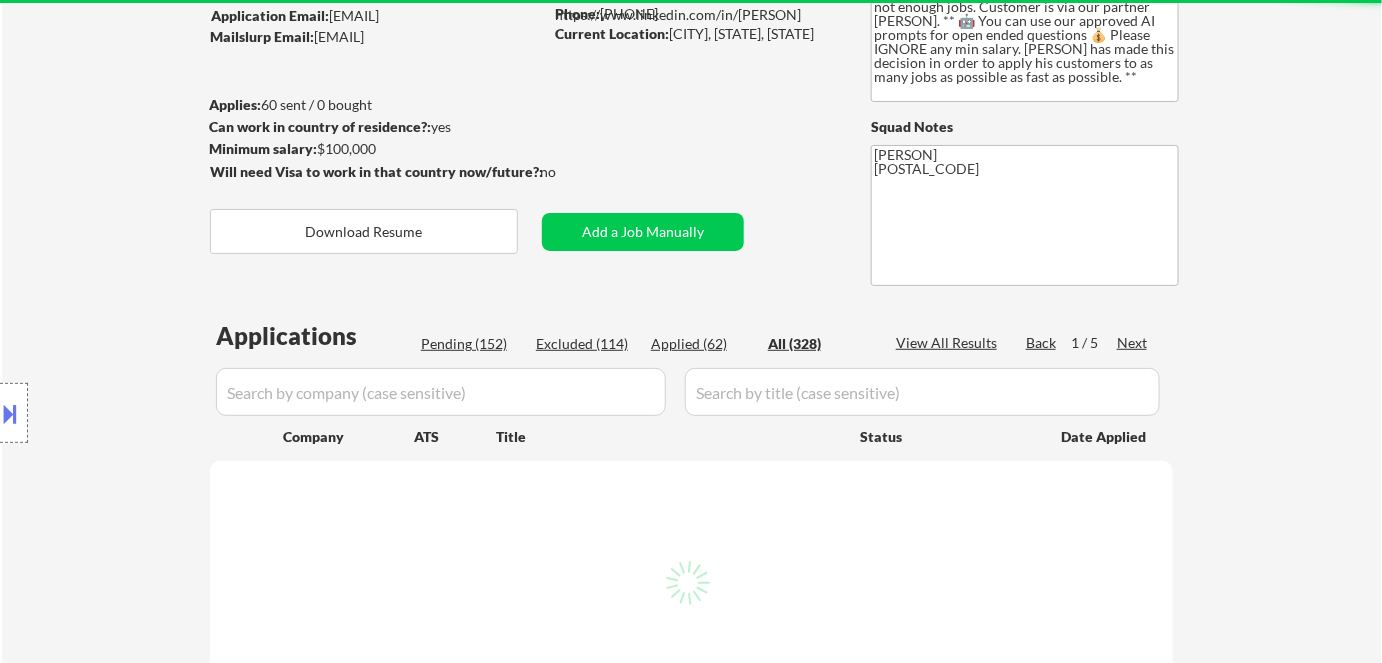select on ""applied"" 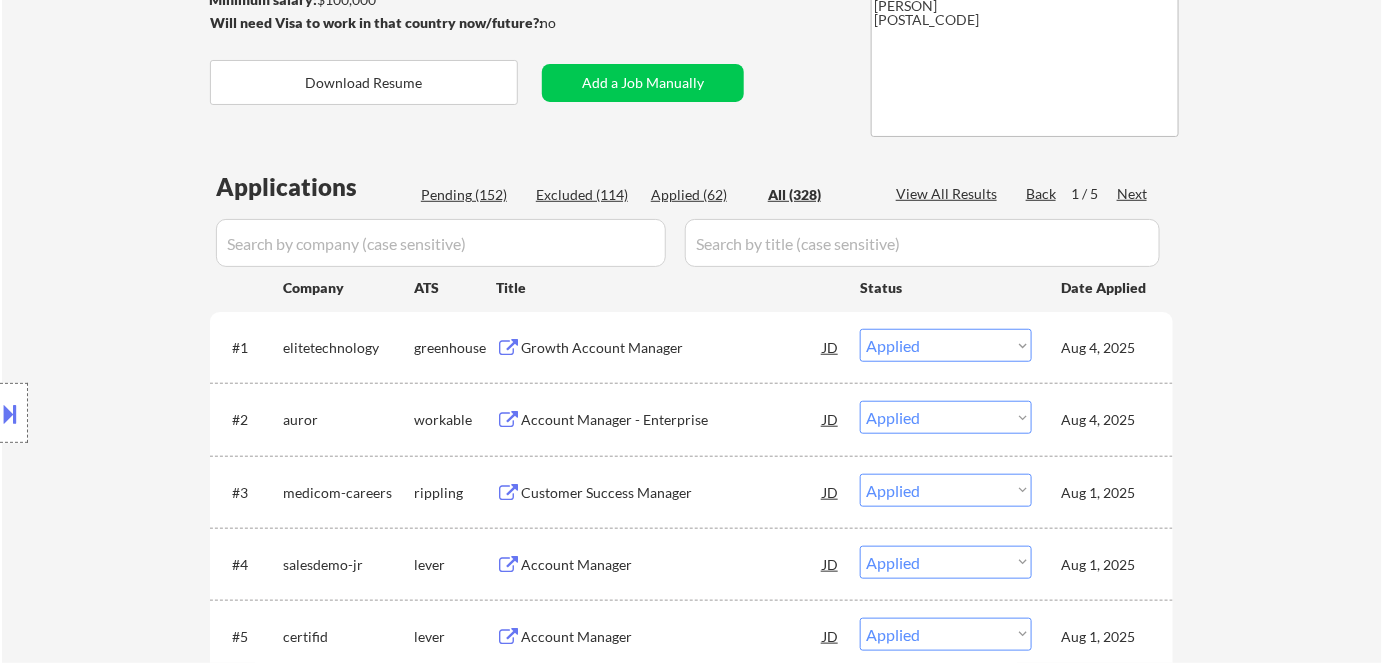 scroll, scrollTop: 363, scrollLeft: 0, axis: vertical 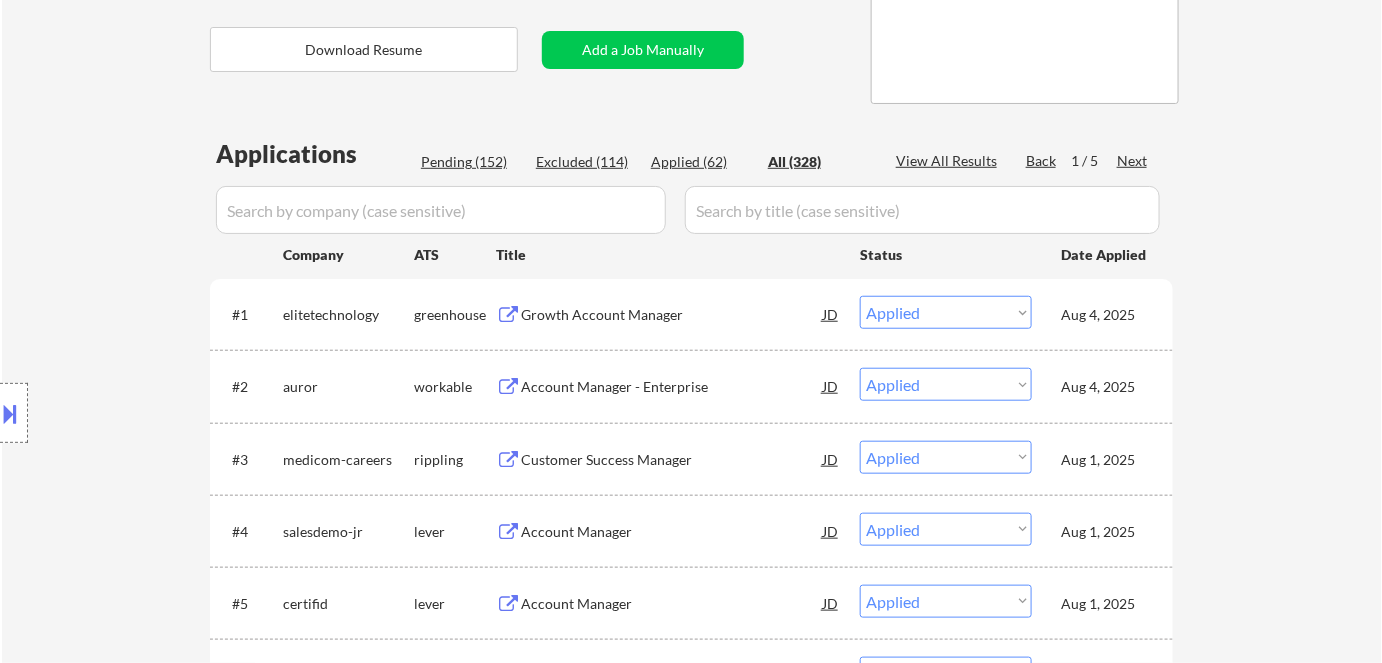 click on "Location Inclusions: remote" at bounding box center [179, 413] 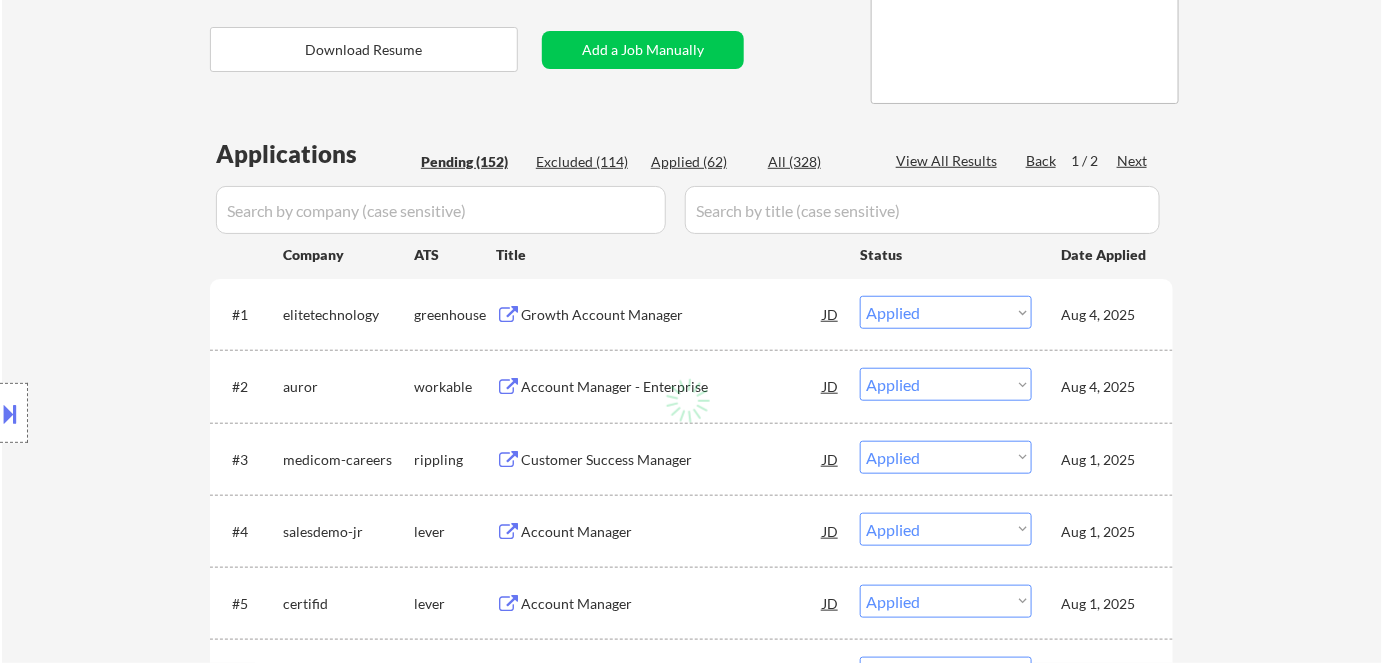 drag, startPoint x: 1121, startPoint y: 160, endPoint x: 1077, endPoint y: 240, distance: 91.3017 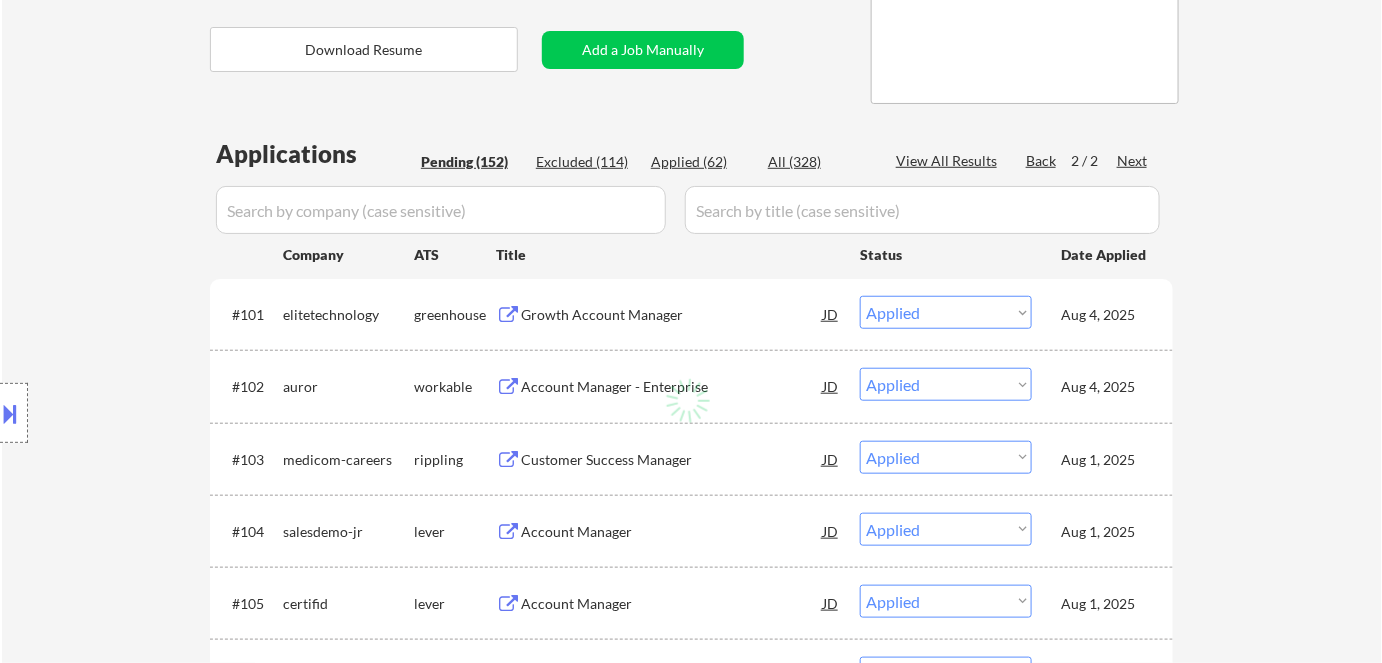 select on ""pending"" 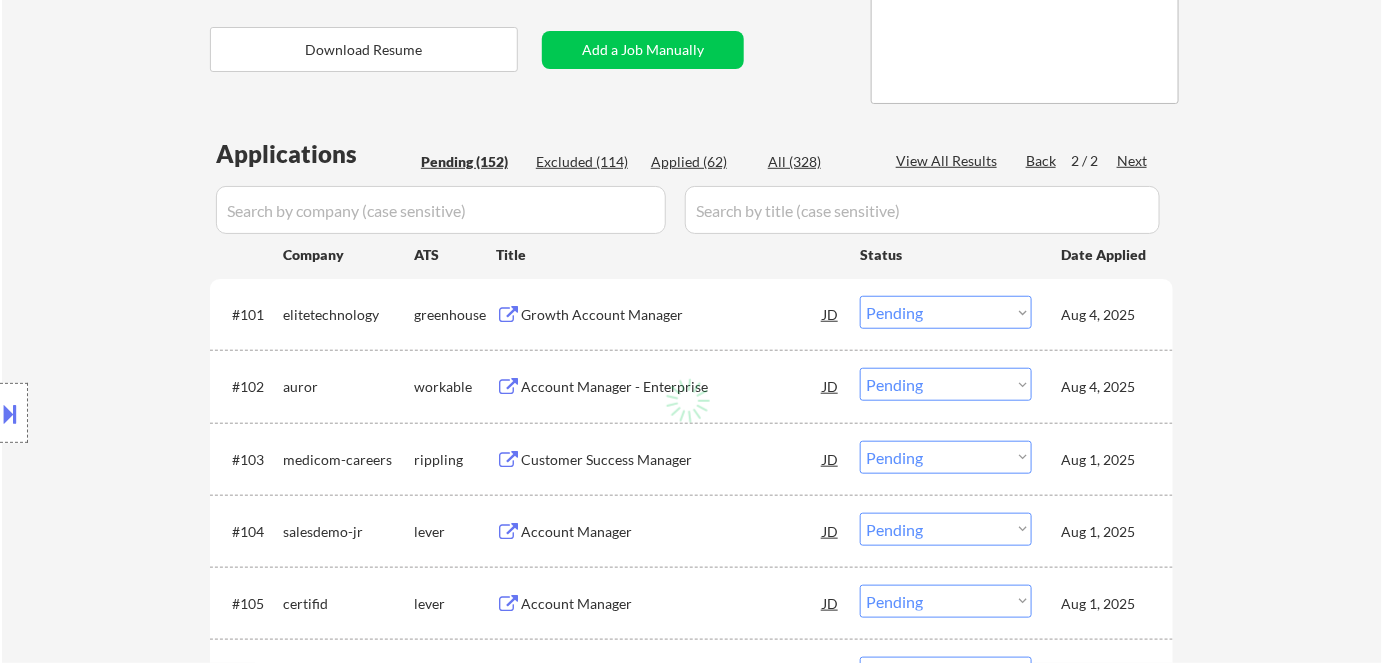 select on ""pending"" 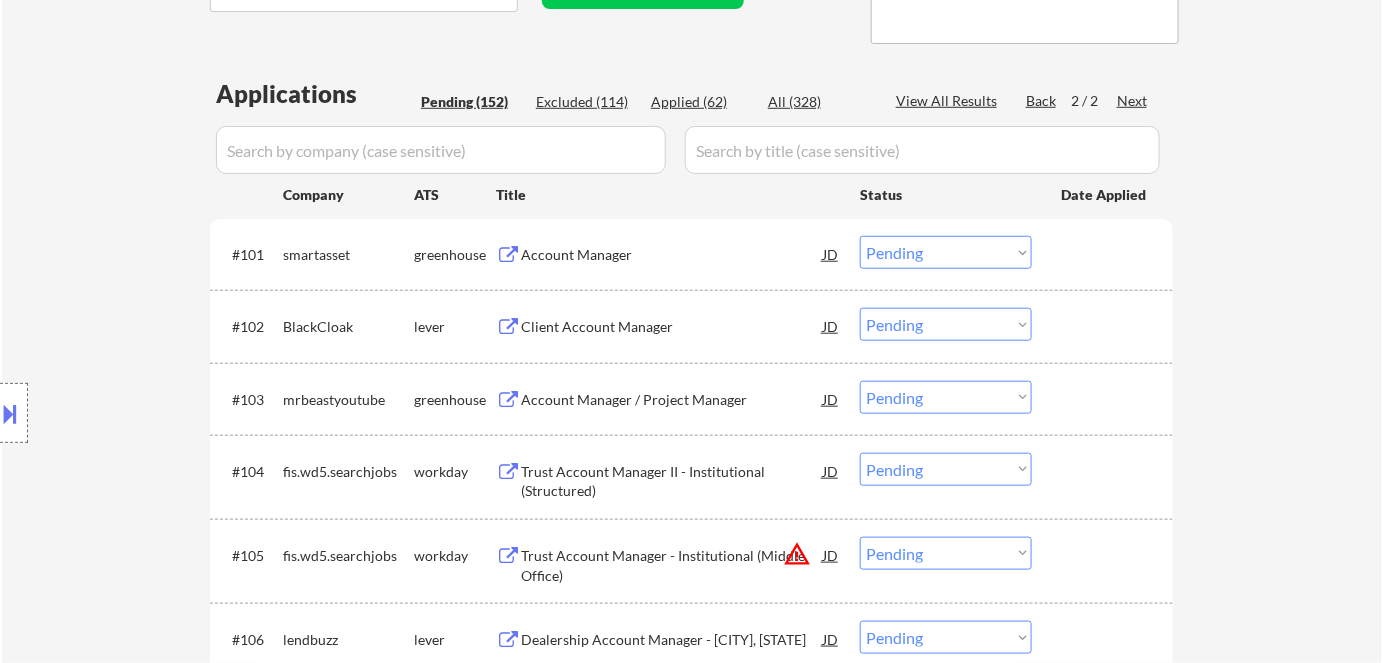 scroll, scrollTop: 454, scrollLeft: 0, axis: vertical 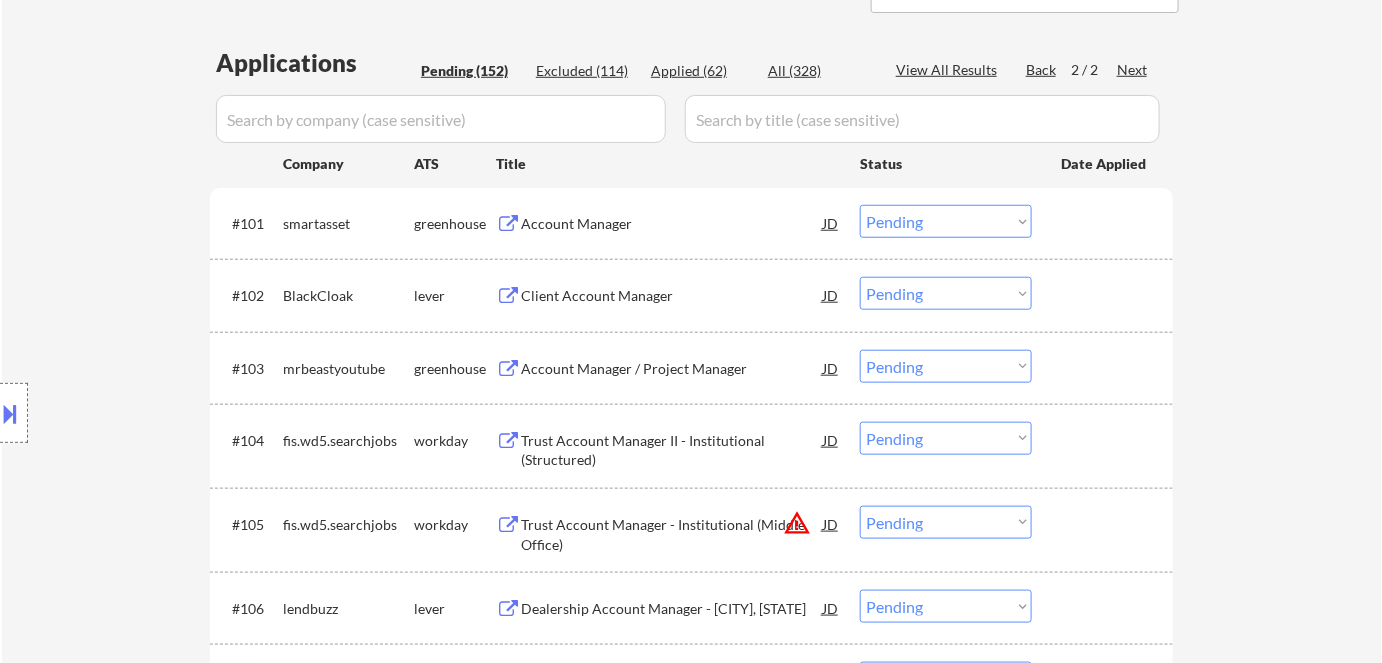 click on "#101 smartasset greenhouse Account Manager JD Choose an option... Pending Applied Excluded (Questions) Excluded (Expired) Excluded (Location) Excluded (Bad Match) Excluded (Blocklist) Excluded (Salary) Excluded (Other)" at bounding box center (688, 223) 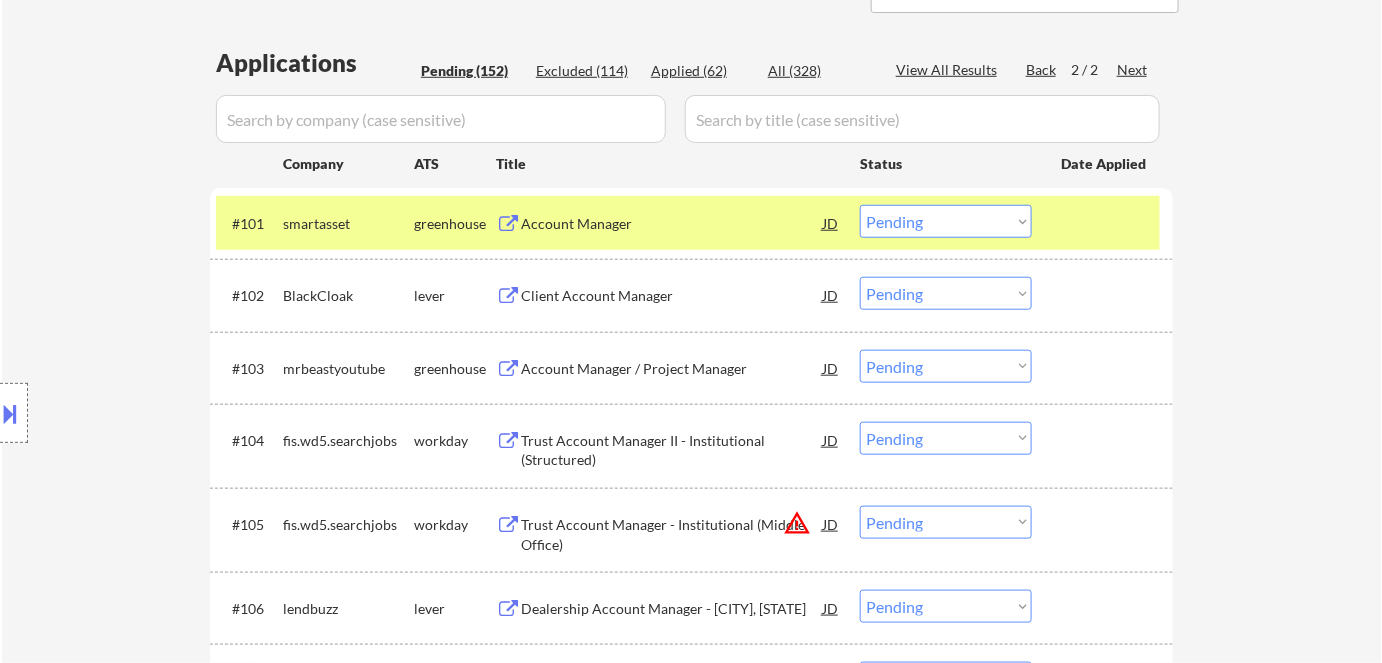click on "Choose an option... Pending Applied Excluded (Questions) Excluded (Expired) Excluded (Location) Excluded (Bad Match) Excluded (Blocklist) Excluded (Salary) Excluded (Other)" at bounding box center (946, 522) 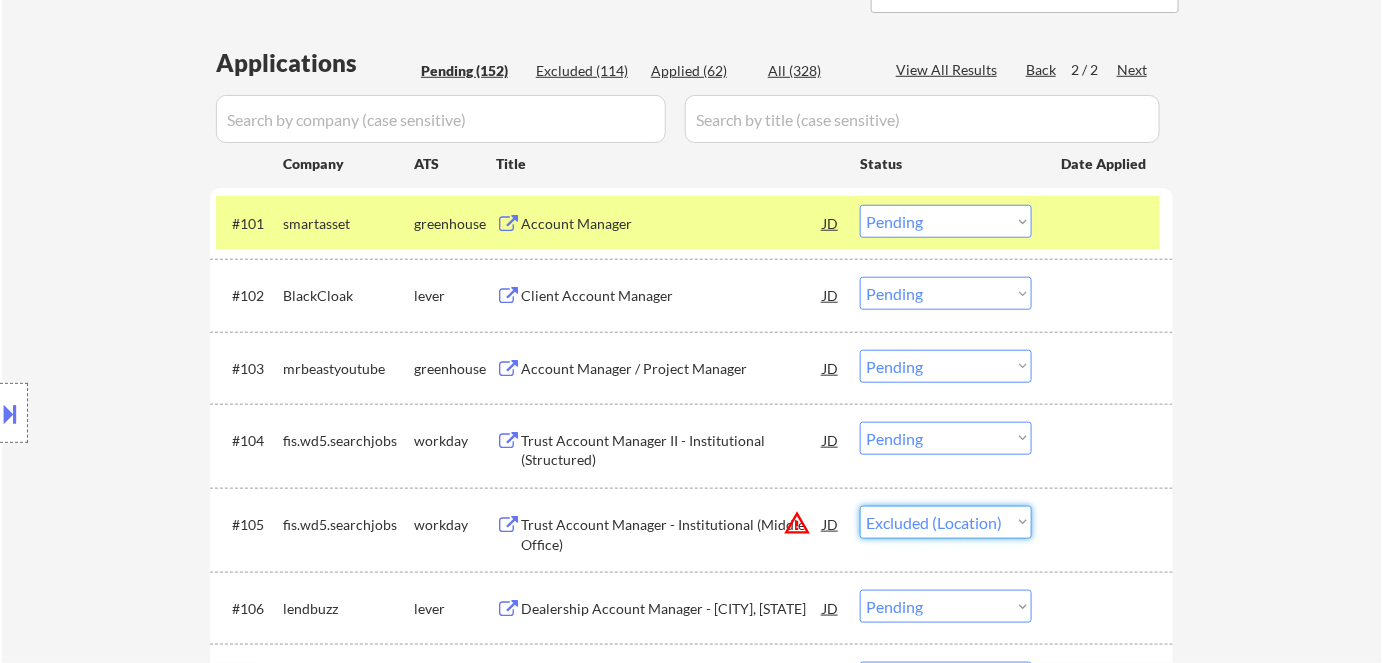 click on "Choose an option... Pending Applied Excluded (Questions) Excluded (Expired) Excluded (Location) Excluded (Bad Match) Excluded (Blocklist) Excluded (Salary) Excluded (Other)" at bounding box center [946, 522] 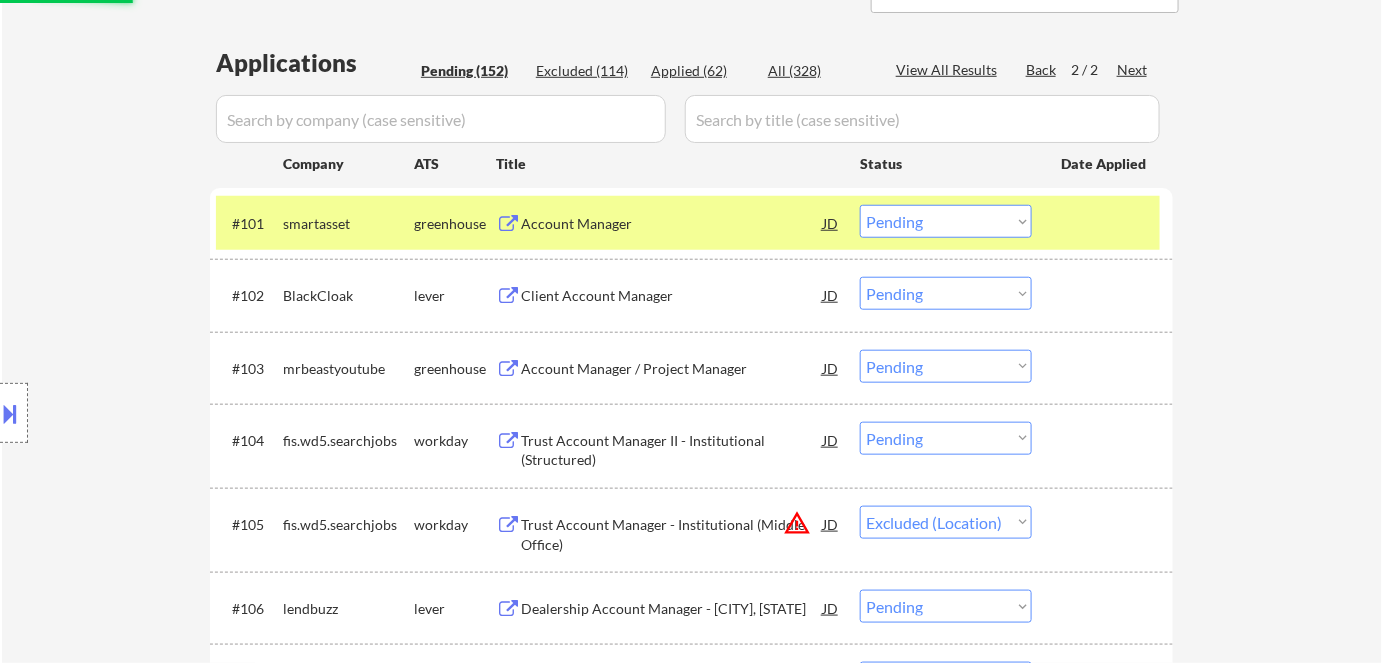 click on "Account Manager" at bounding box center (672, 223) 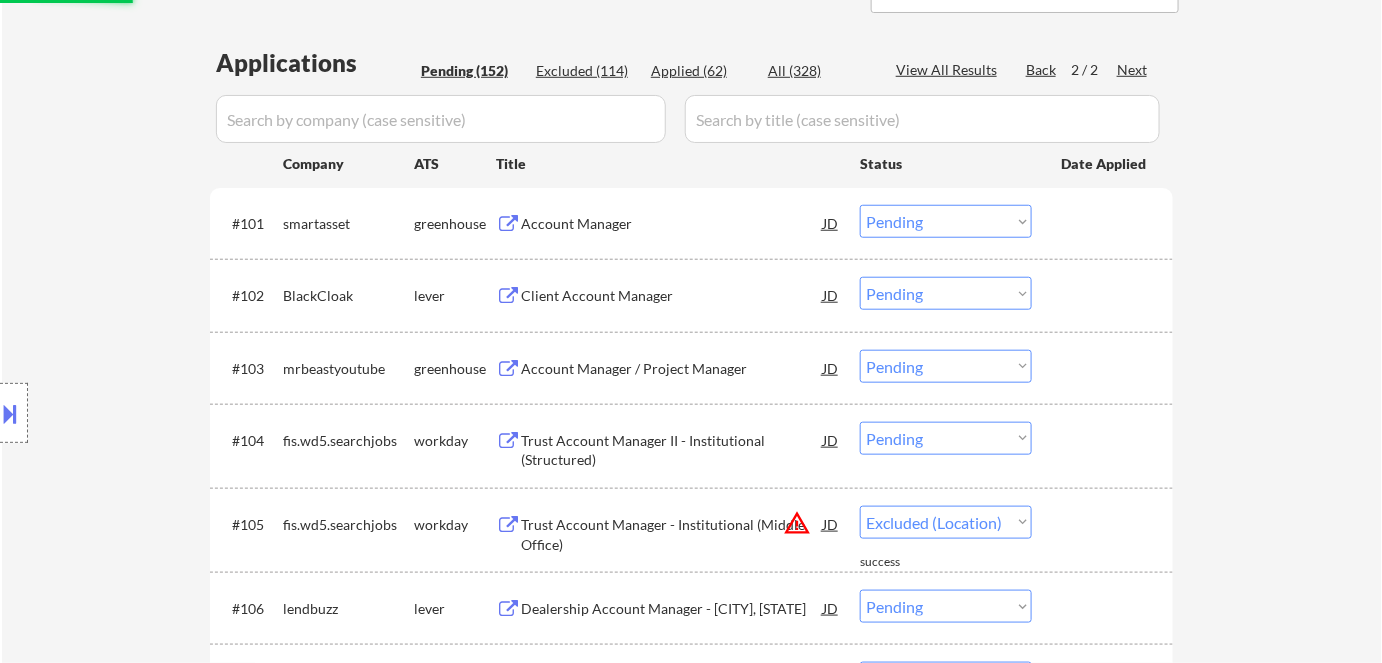 select on ""pending"" 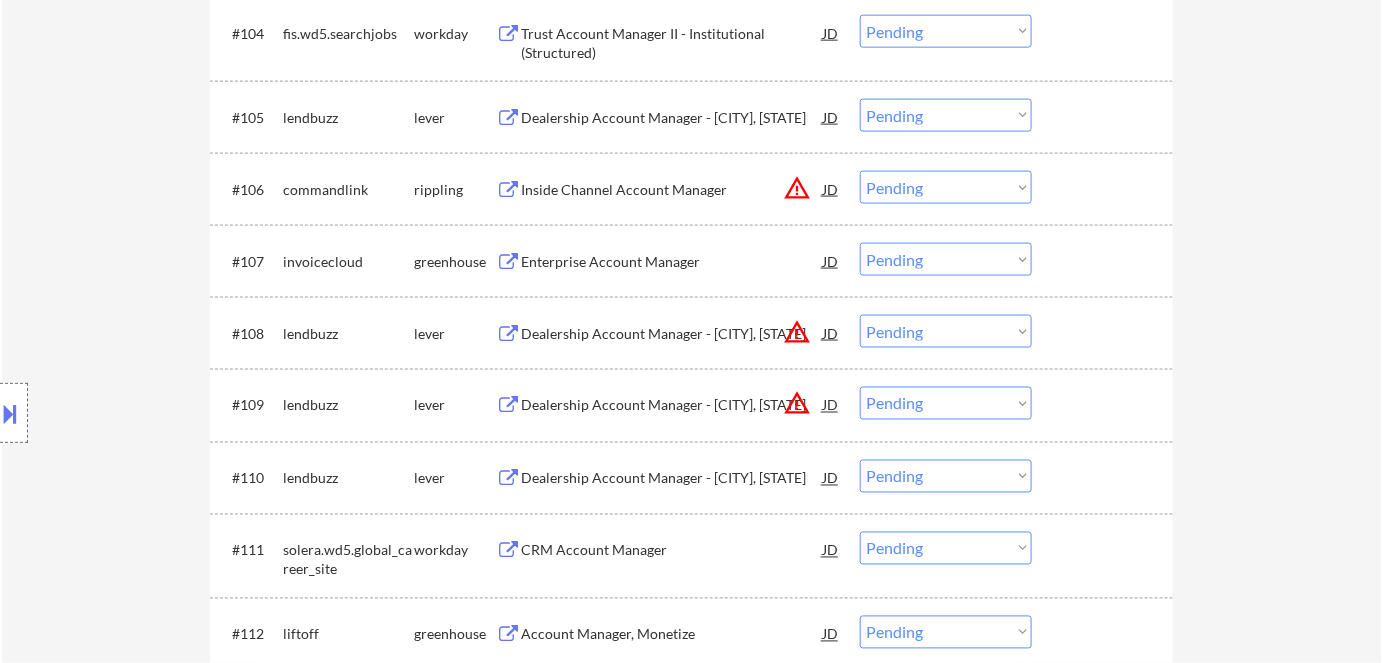 scroll, scrollTop: 909, scrollLeft: 0, axis: vertical 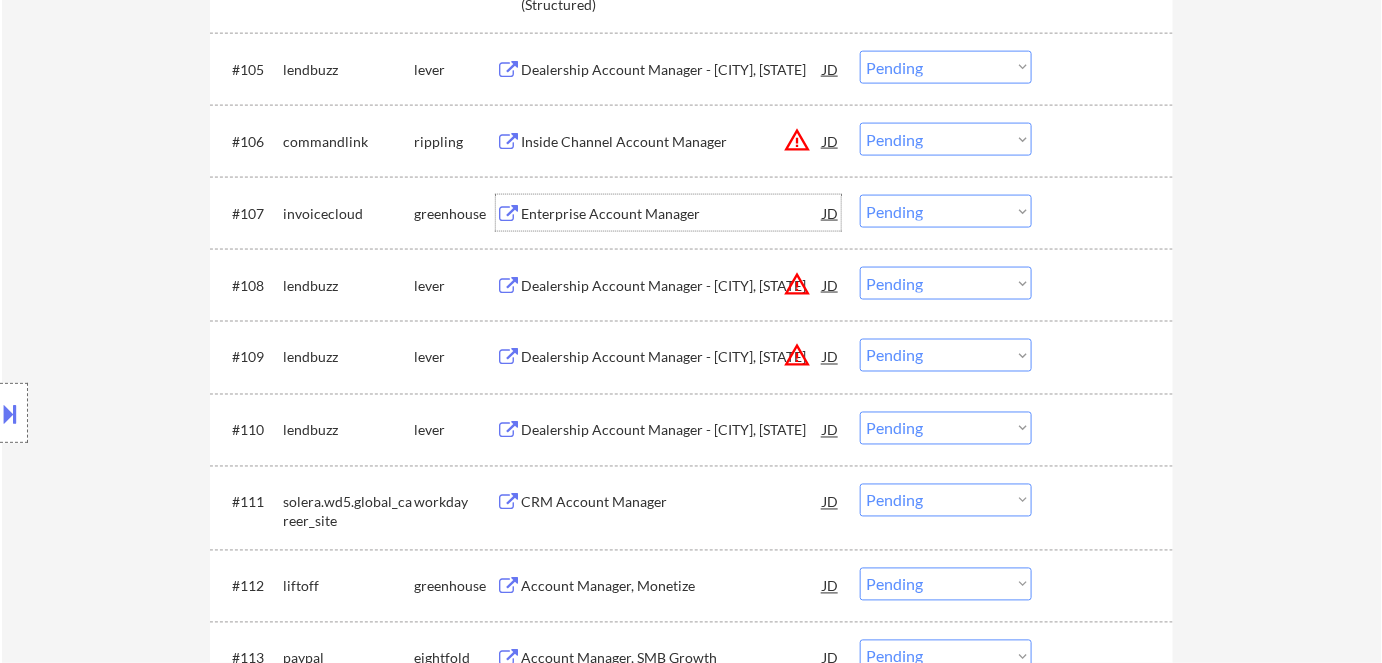 click on "Enterprise Account Manager" at bounding box center [672, 214] 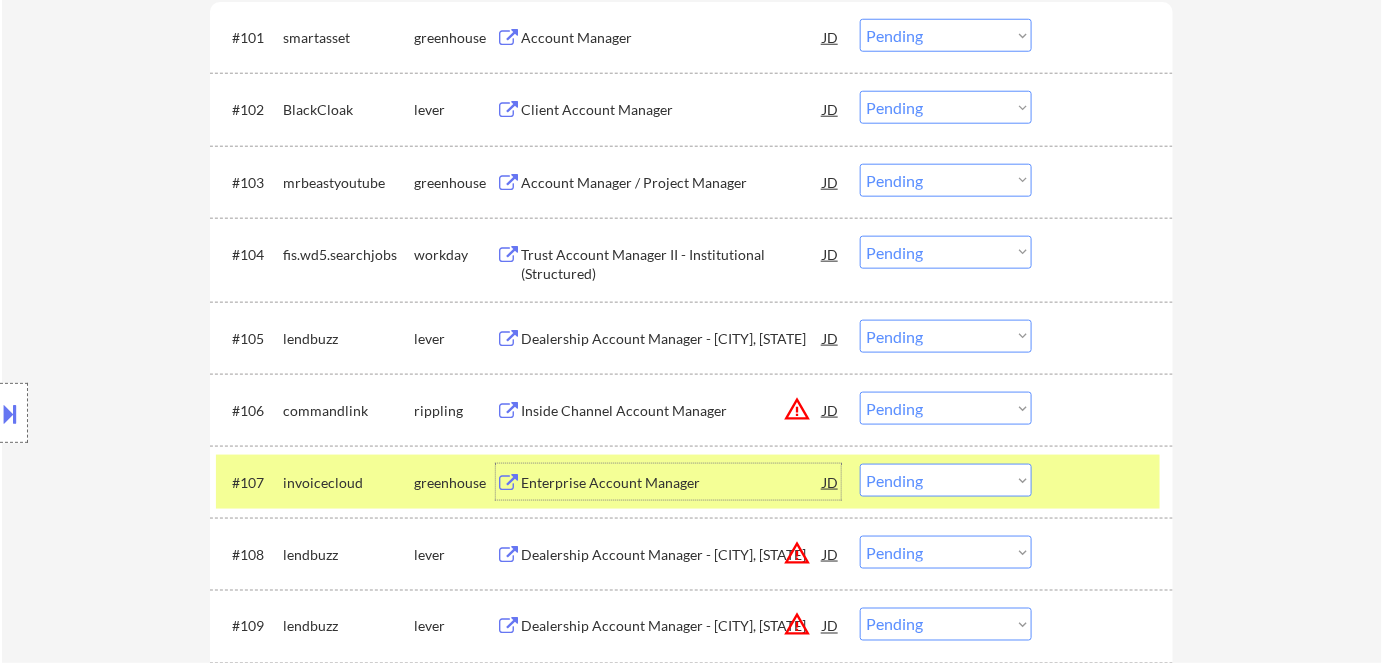 scroll, scrollTop: 636, scrollLeft: 0, axis: vertical 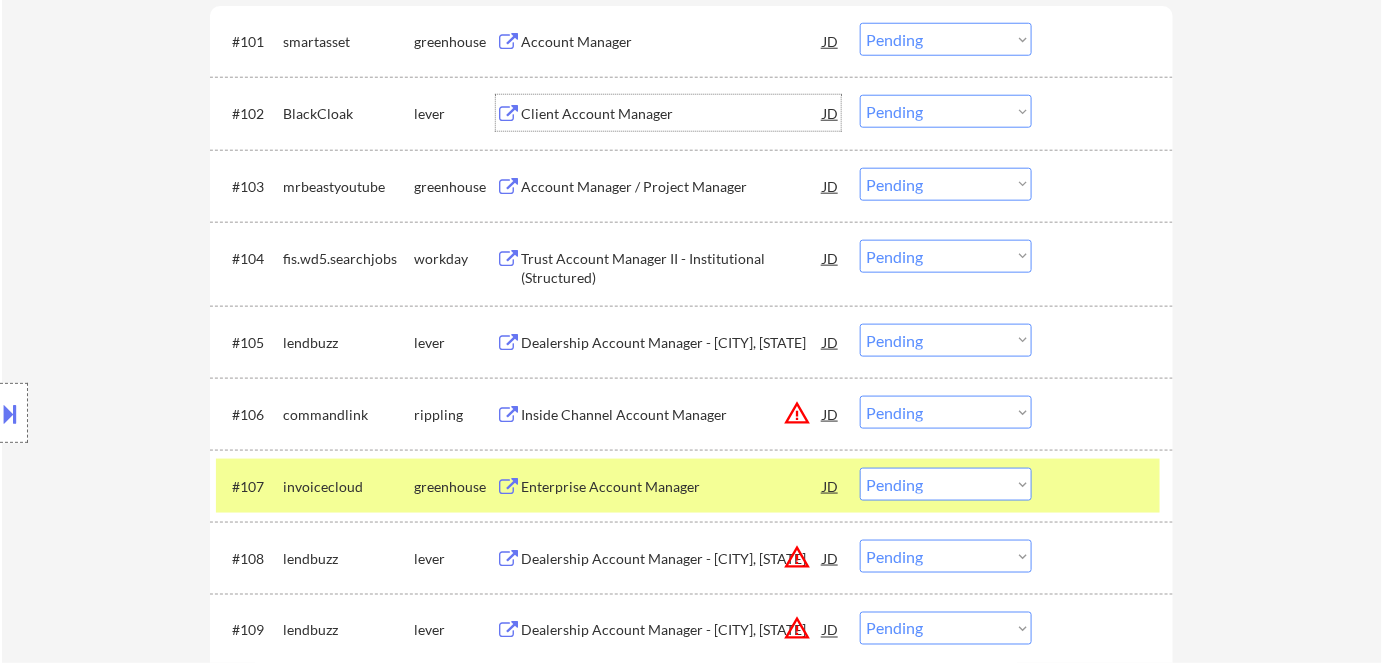 click on "Client Account Manager" at bounding box center (672, 114) 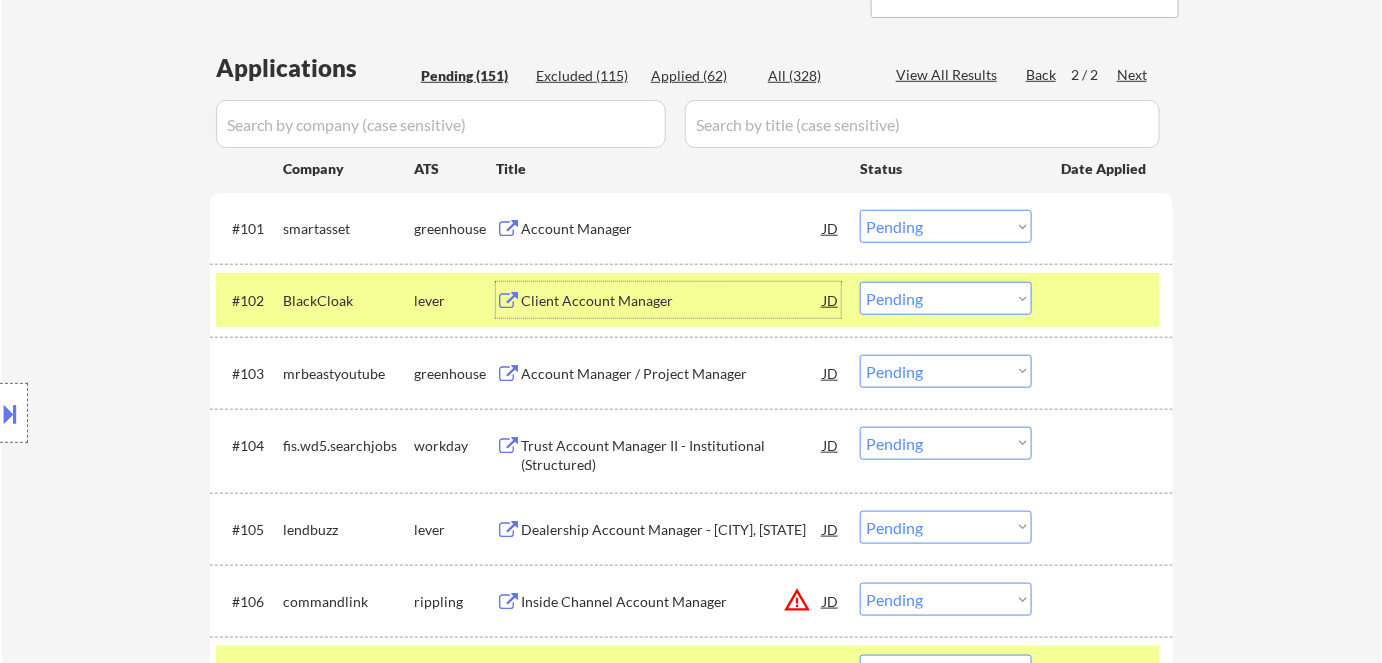 scroll, scrollTop: 363, scrollLeft: 0, axis: vertical 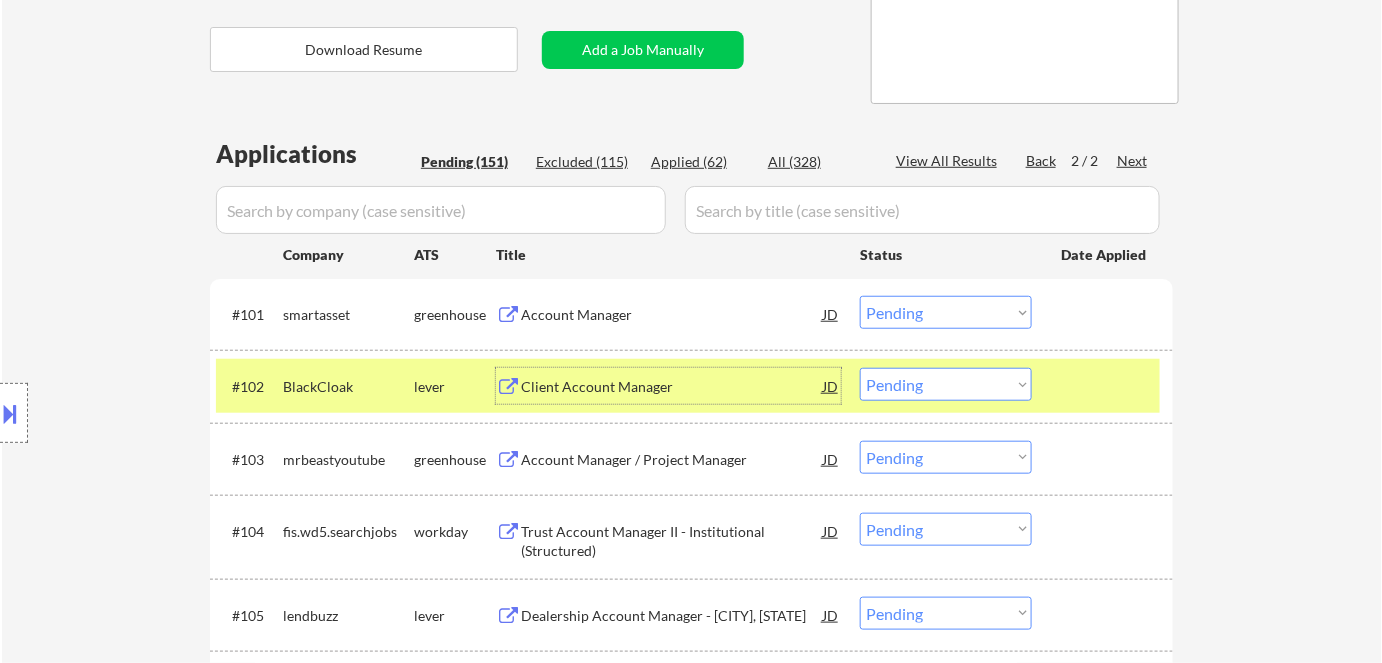 click on "Back" at bounding box center (1042, 161) 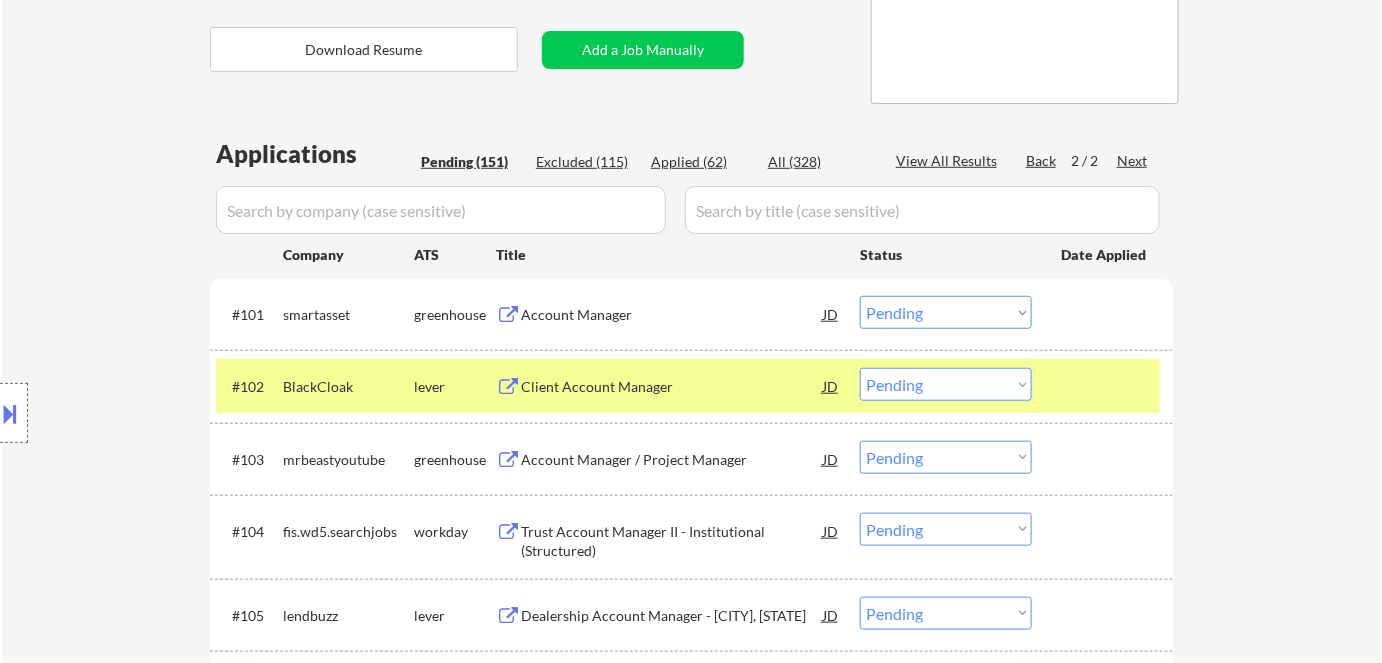 select on ""pending"" 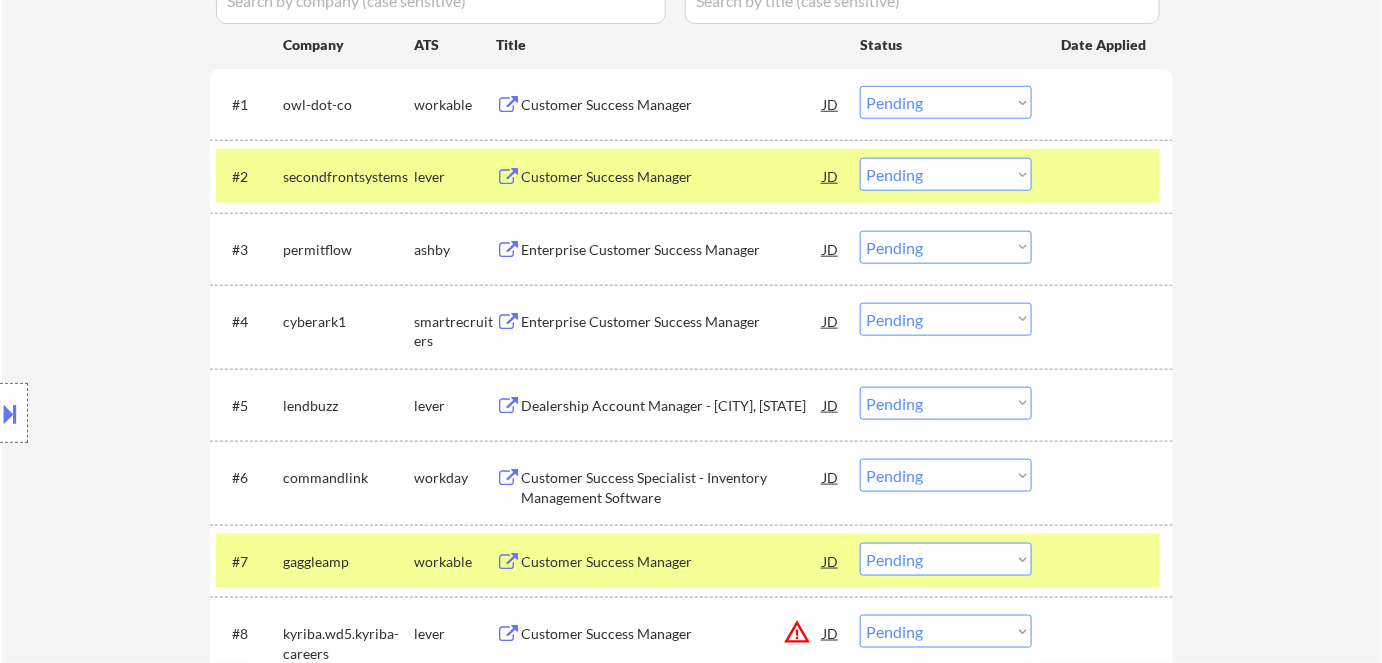 scroll, scrollTop: 636, scrollLeft: 0, axis: vertical 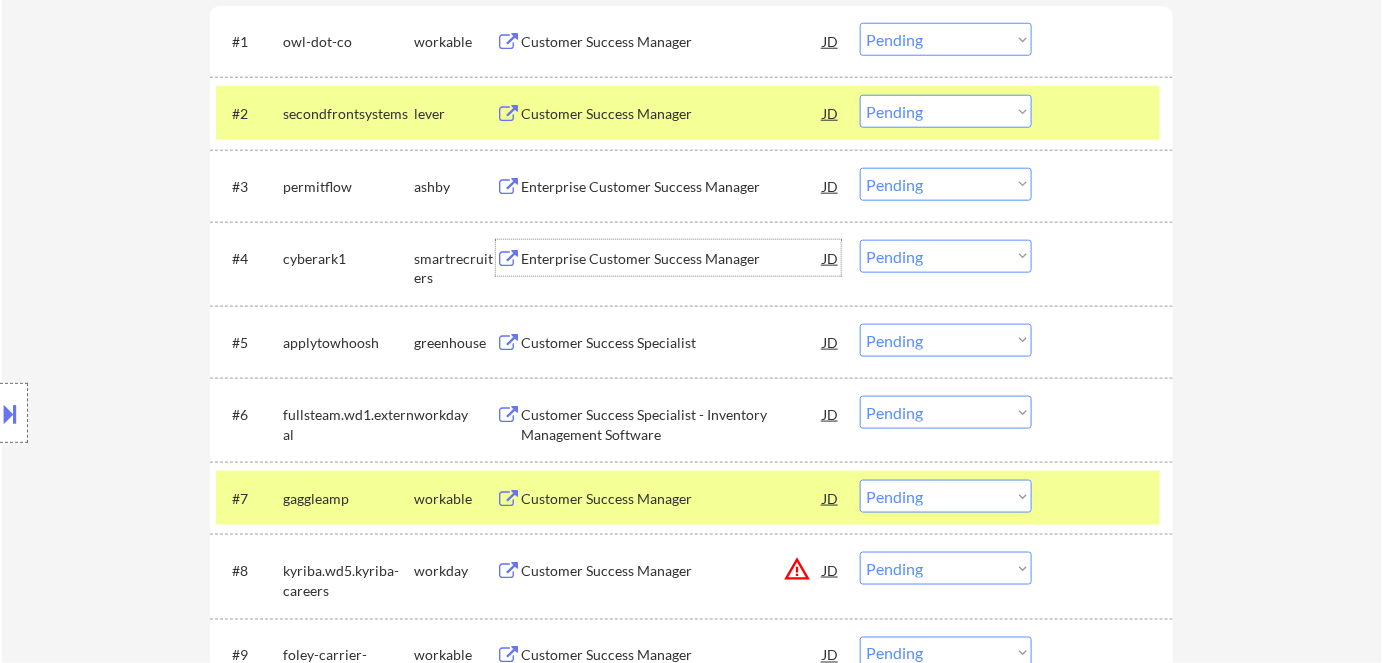 click on "Enterprise Customer Success Manager" at bounding box center [672, 259] 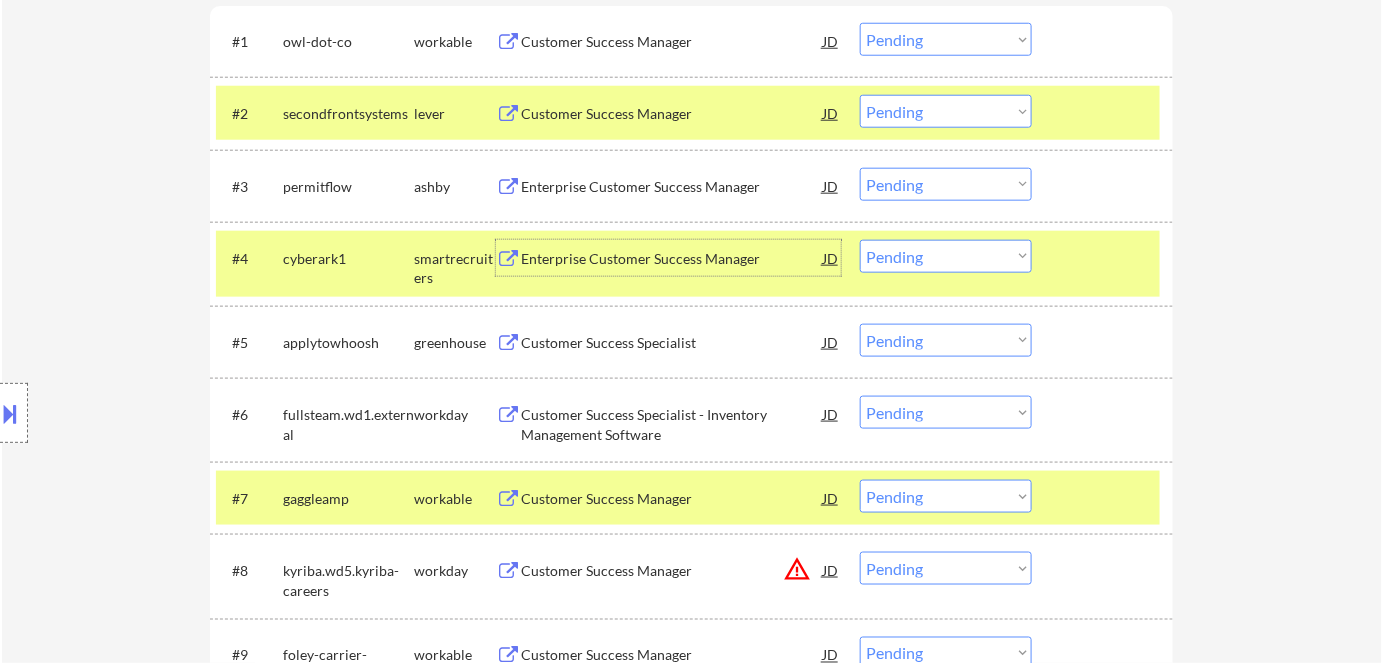 click on "Choose an option... Pending Applied Excluded (Questions) Excluded (Expired) Excluded (Location) Excluded (Bad Match) Excluded (Blocklist) Excluded (Salary) Excluded (Other)" at bounding box center (946, 256) 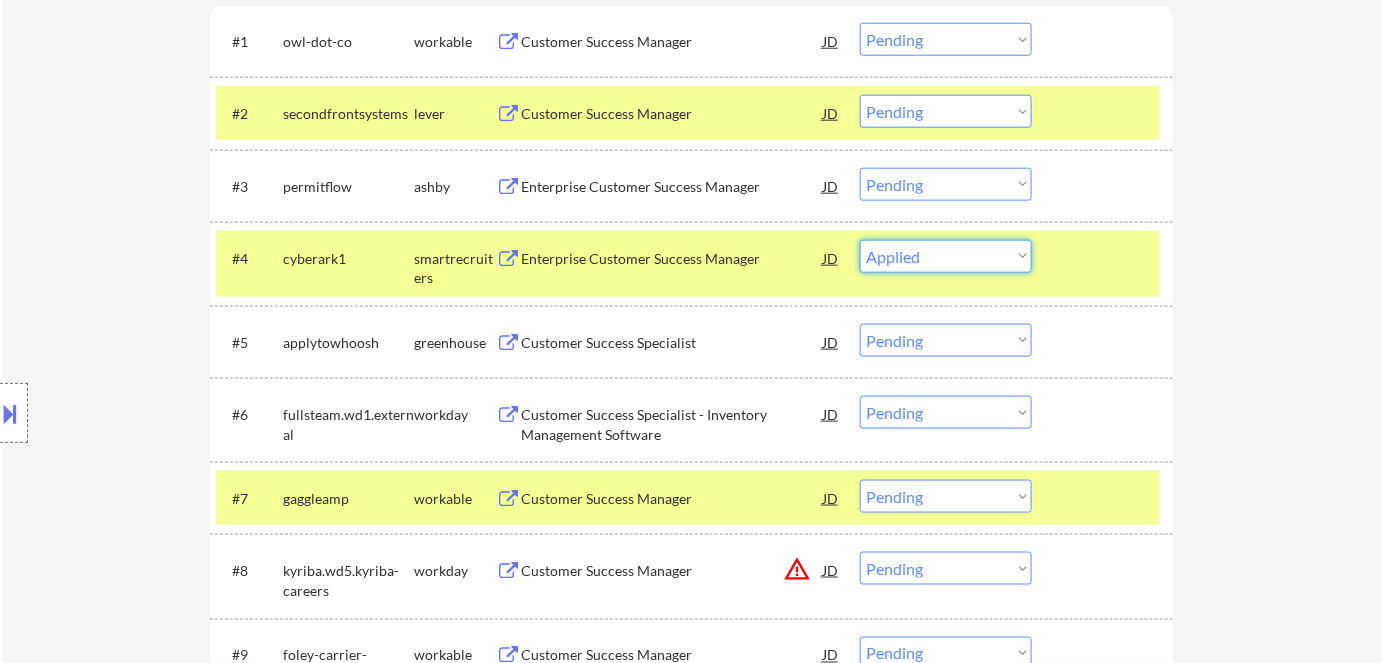 click on "Choose an option... Pending Applied Excluded (Questions) Excluded (Expired) Excluded (Location) Excluded (Bad Match) Excluded (Blocklist) Excluded (Salary) Excluded (Other)" at bounding box center (946, 256) 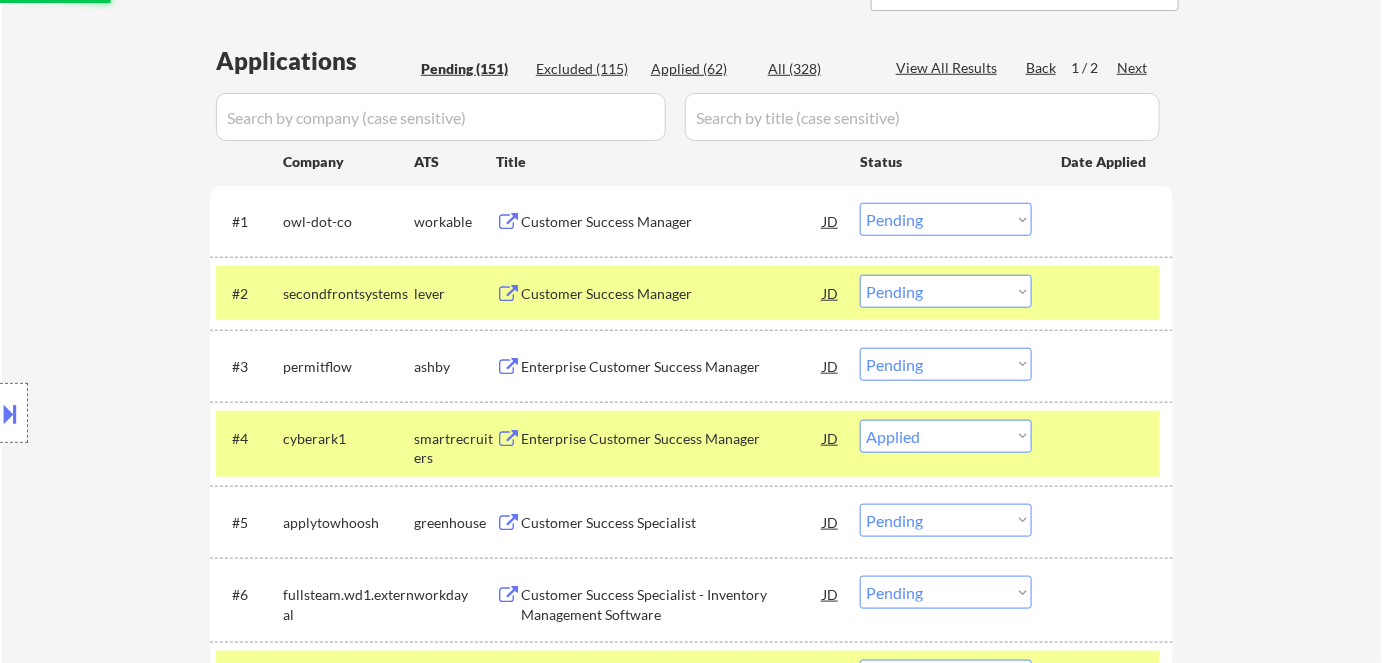 scroll, scrollTop: 454, scrollLeft: 0, axis: vertical 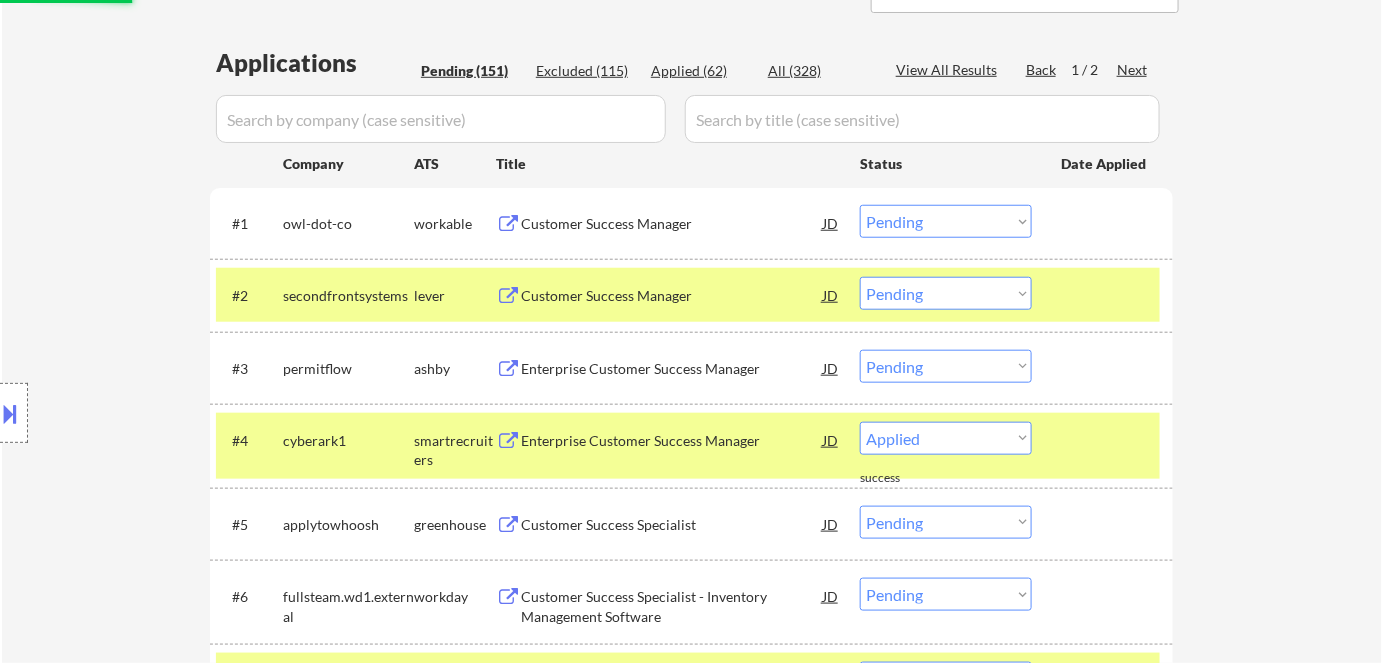 select on ""pending"" 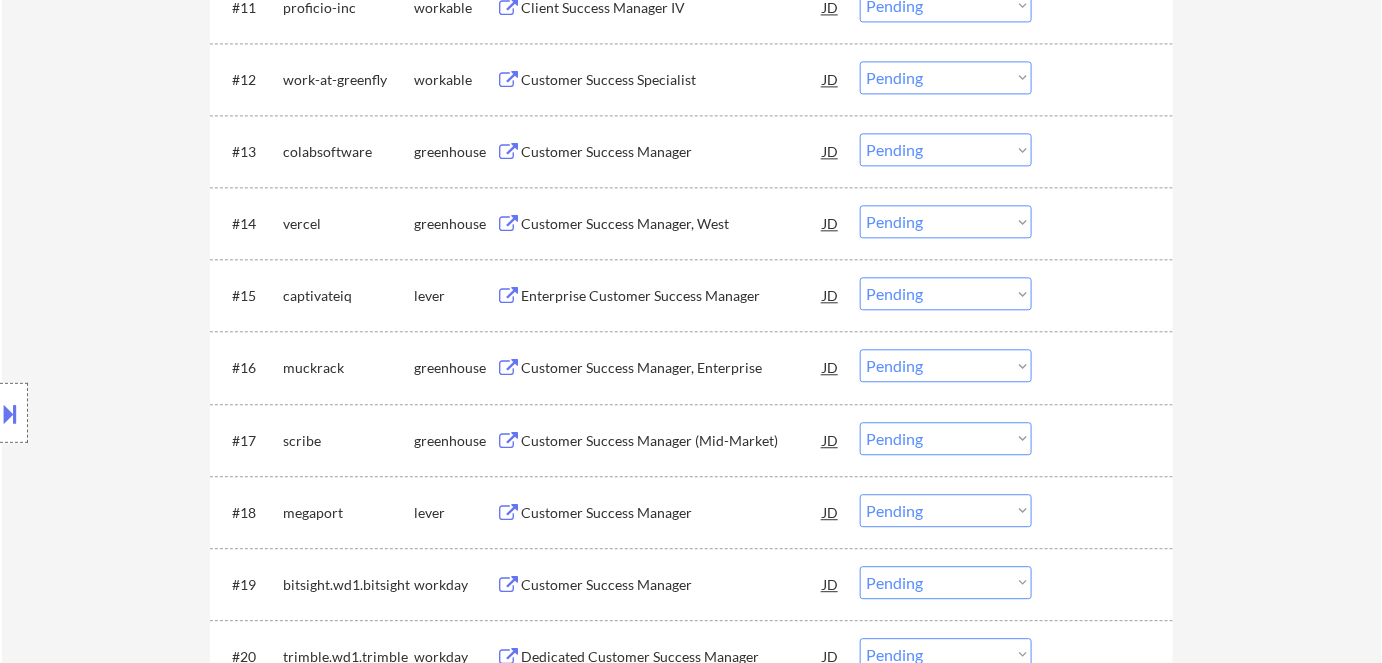 scroll, scrollTop: 1545, scrollLeft: 0, axis: vertical 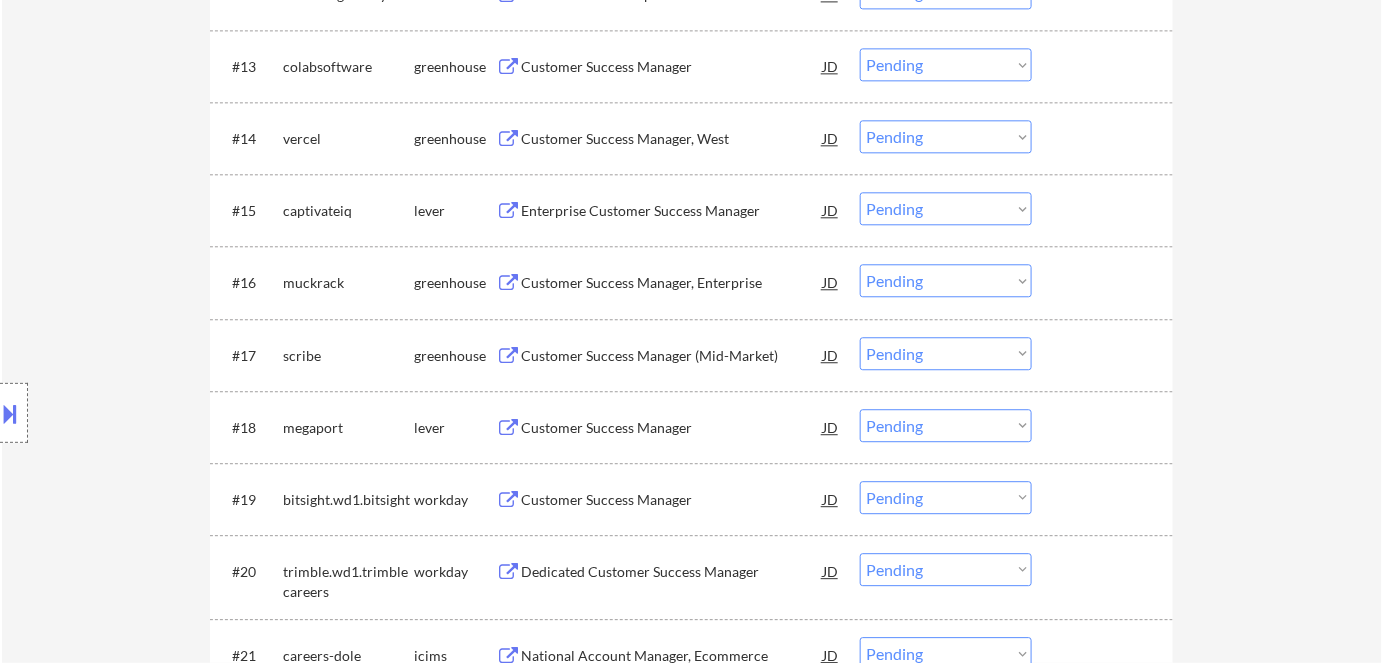 click on "Customer Success Manager (Mid-Market)" at bounding box center (672, 356) 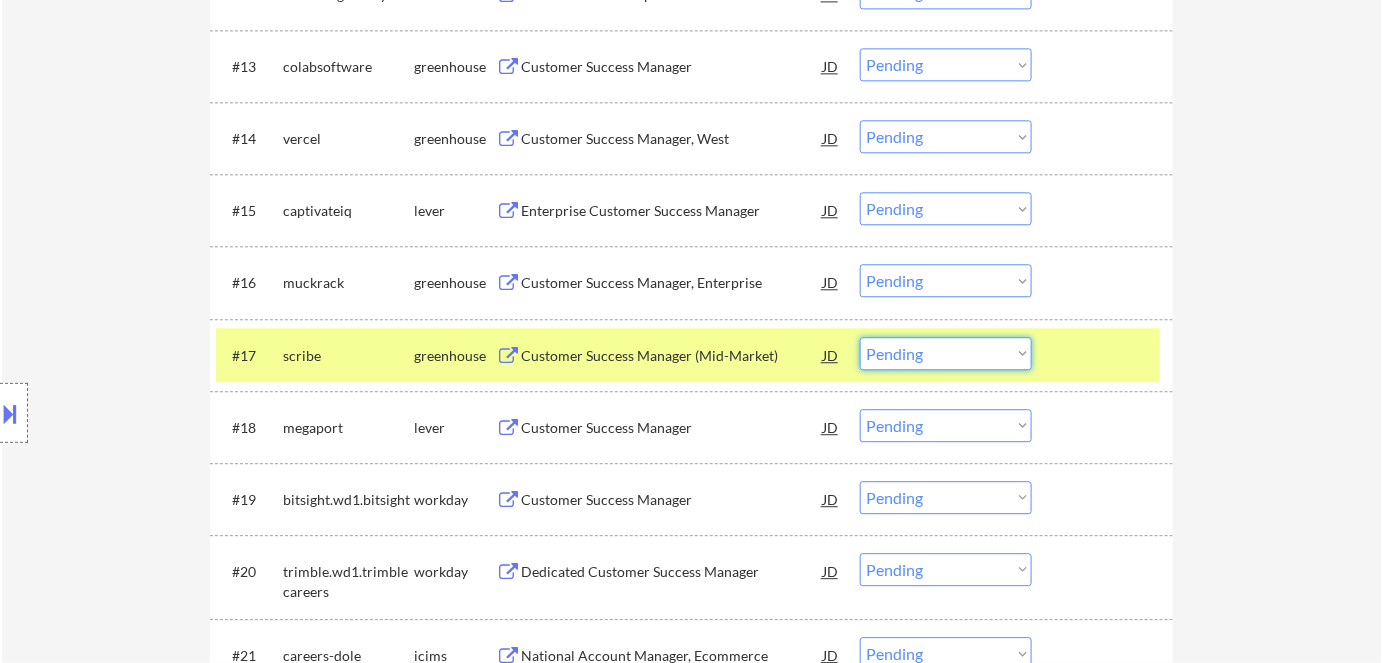 drag, startPoint x: 997, startPoint y: 355, endPoint x: 995, endPoint y: 366, distance: 11.18034 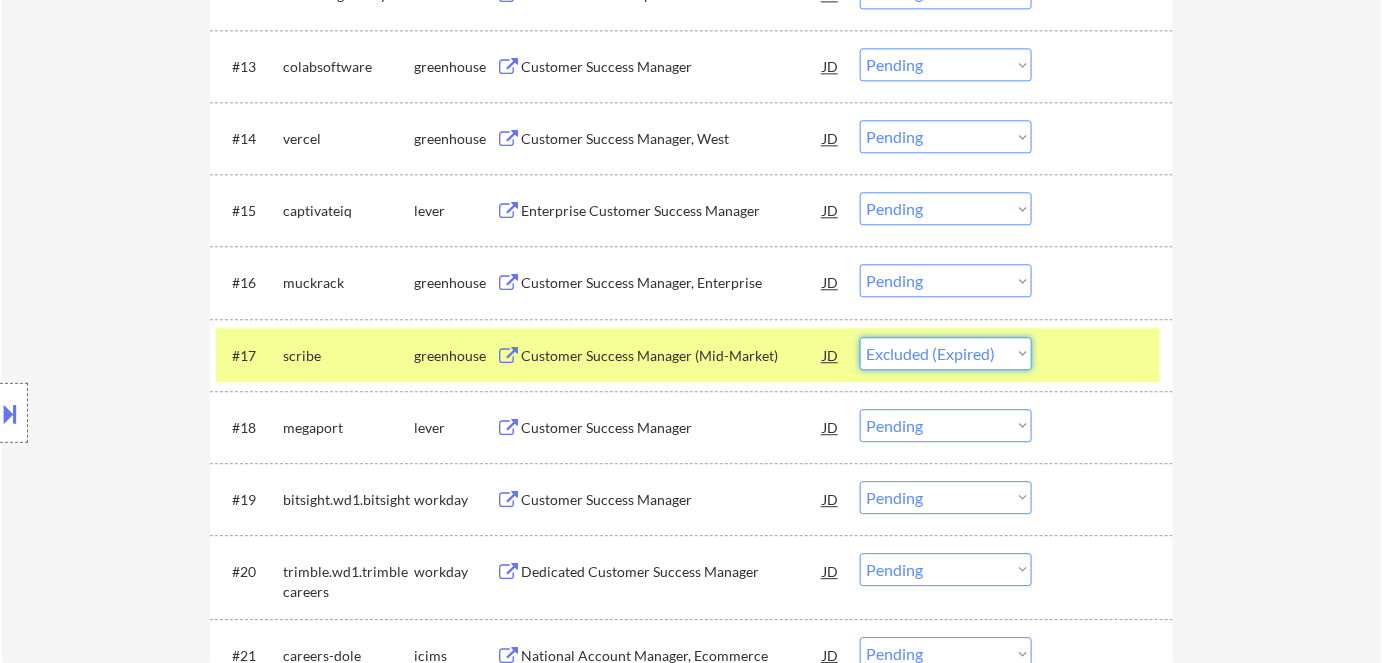 click on "Choose an option... Pending Applied Excluded (Questions) Excluded (Expired) Excluded (Location) Excluded (Bad Match) Excluded (Blocklist) Excluded (Salary) Excluded (Other)" at bounding box center (946, 353) 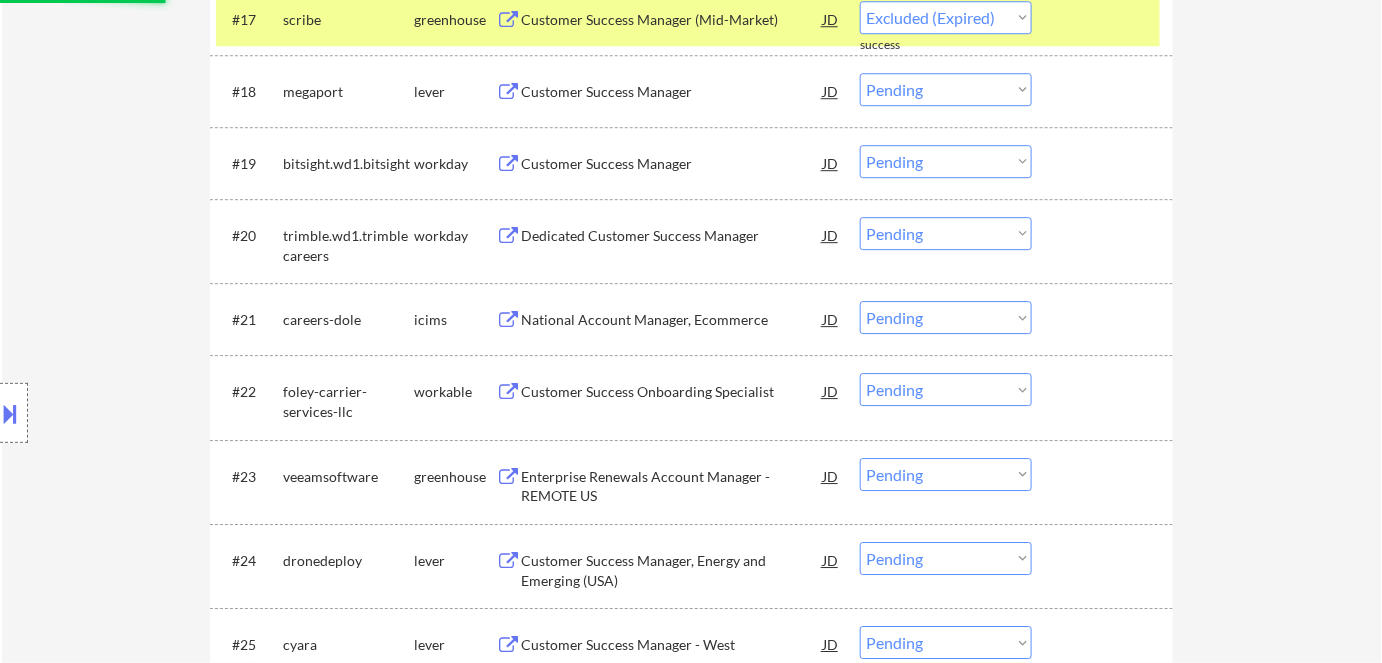 scroll, scrollTop: 1909, scrollLeft: 0, axis: vertical 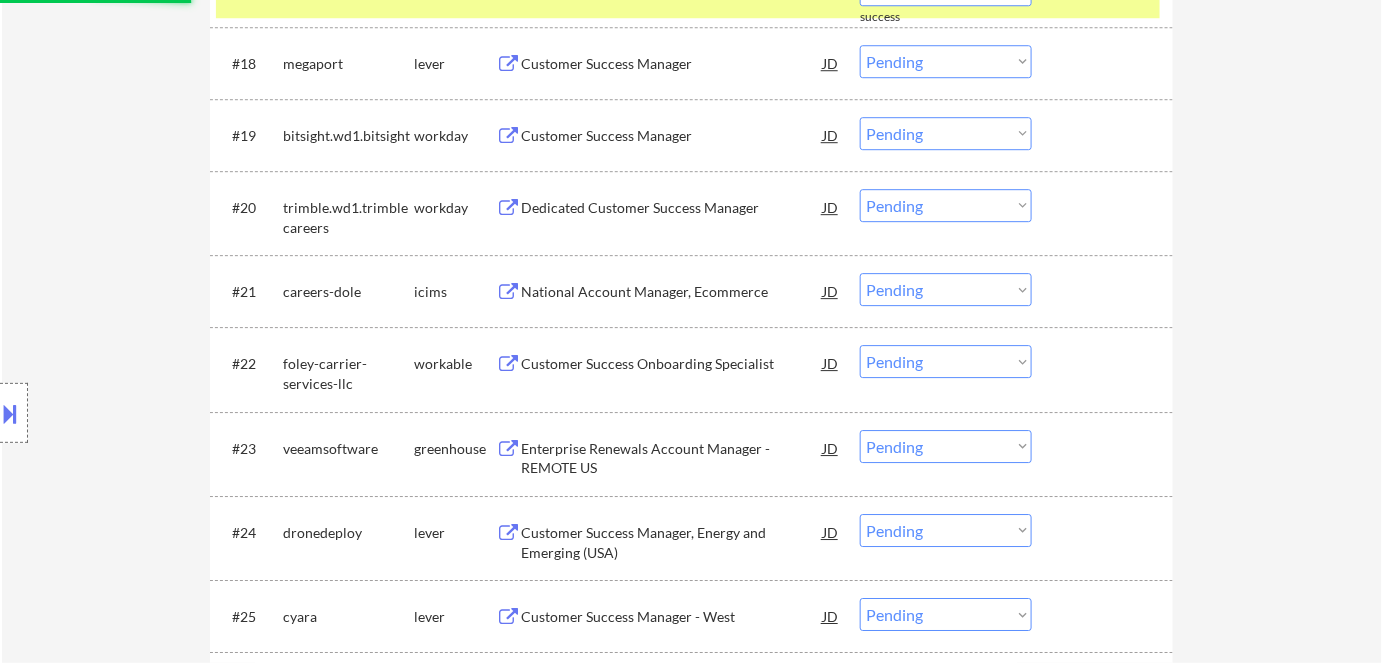 select on ""pending"" 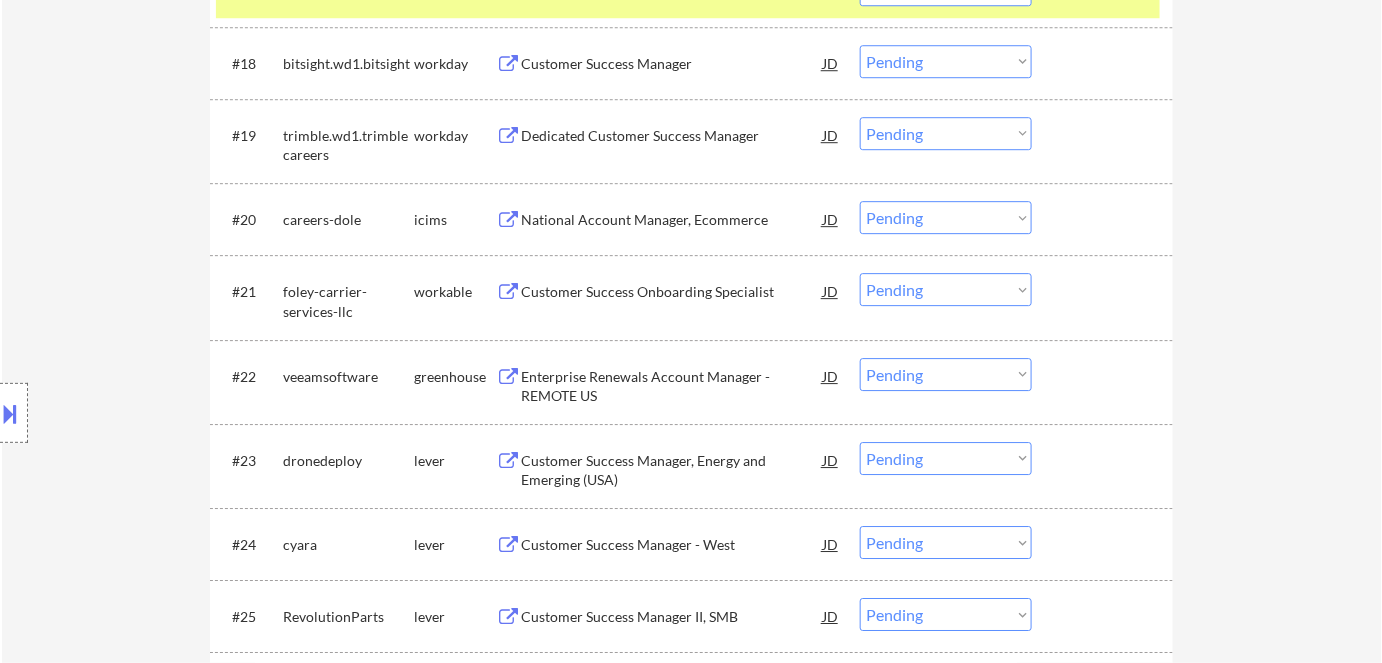 click on "Customer Success Onboarding Specialist" at bounding box center [672, 292] 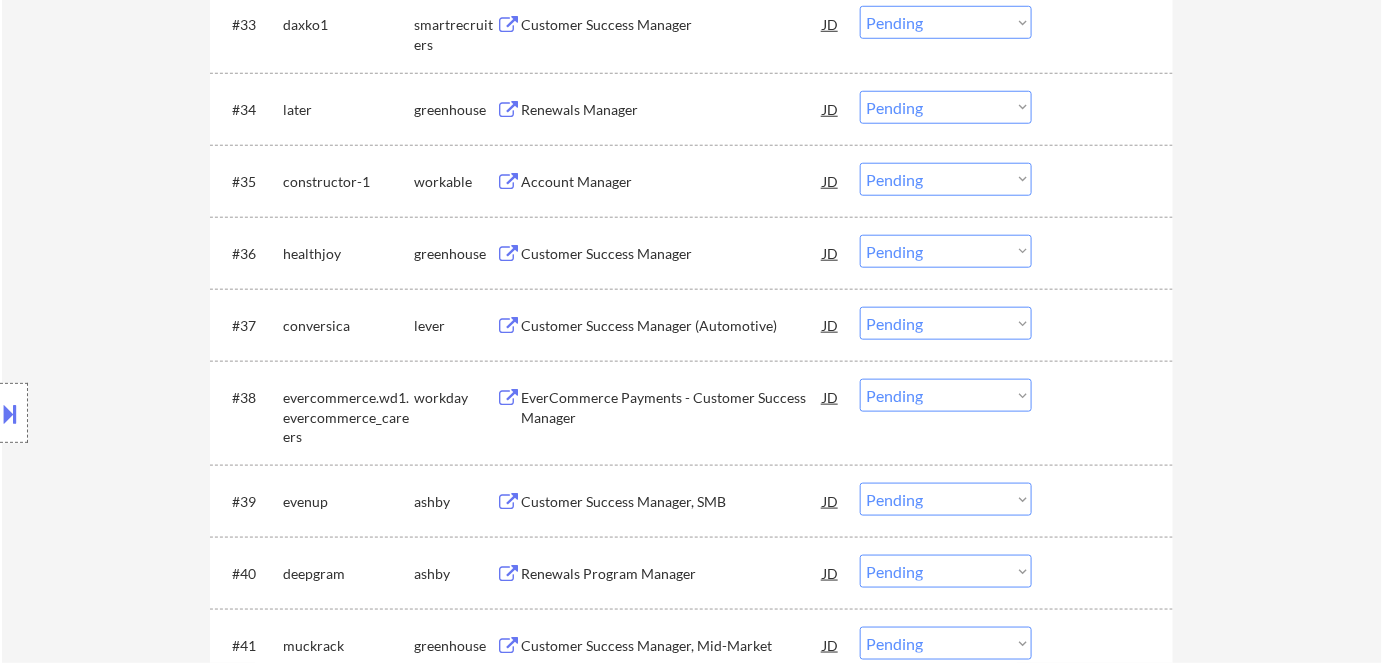scroll, scrollTop: 3090, scrollLeft: 0, axis: vertical 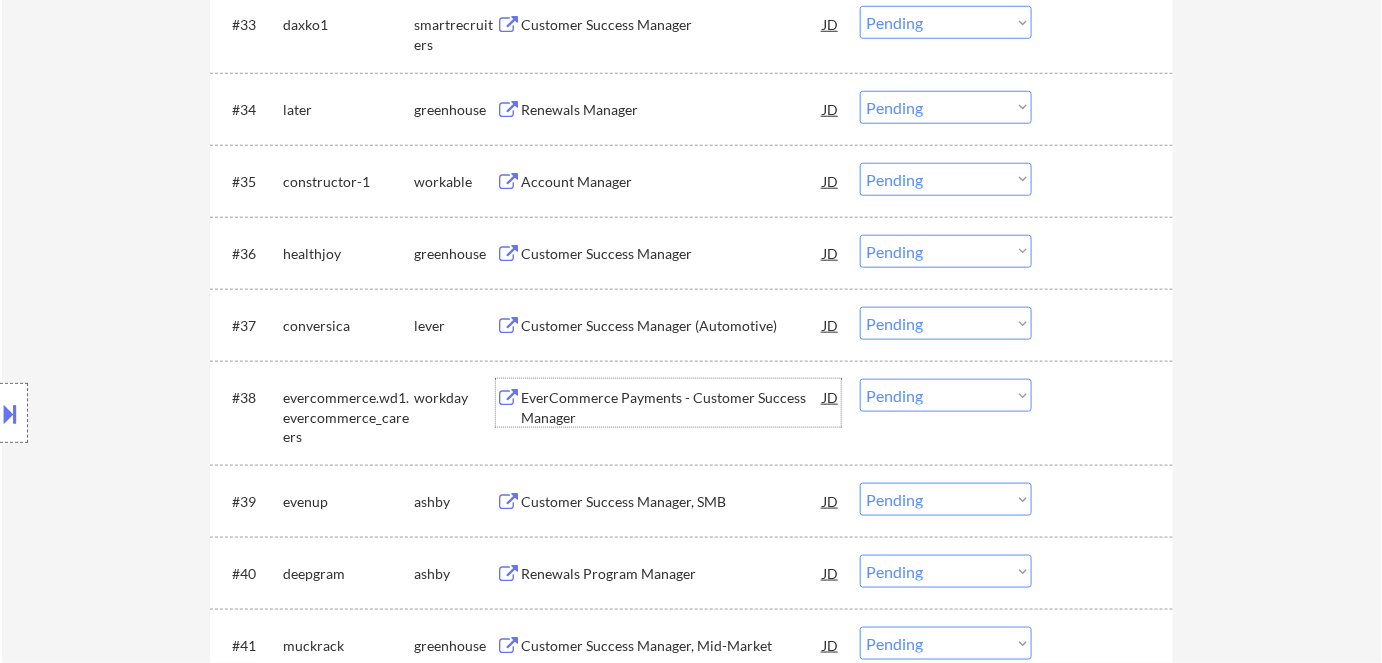 click on "EverCommerce Payments - Customer Success Manager" at bounding box center (672, 407) 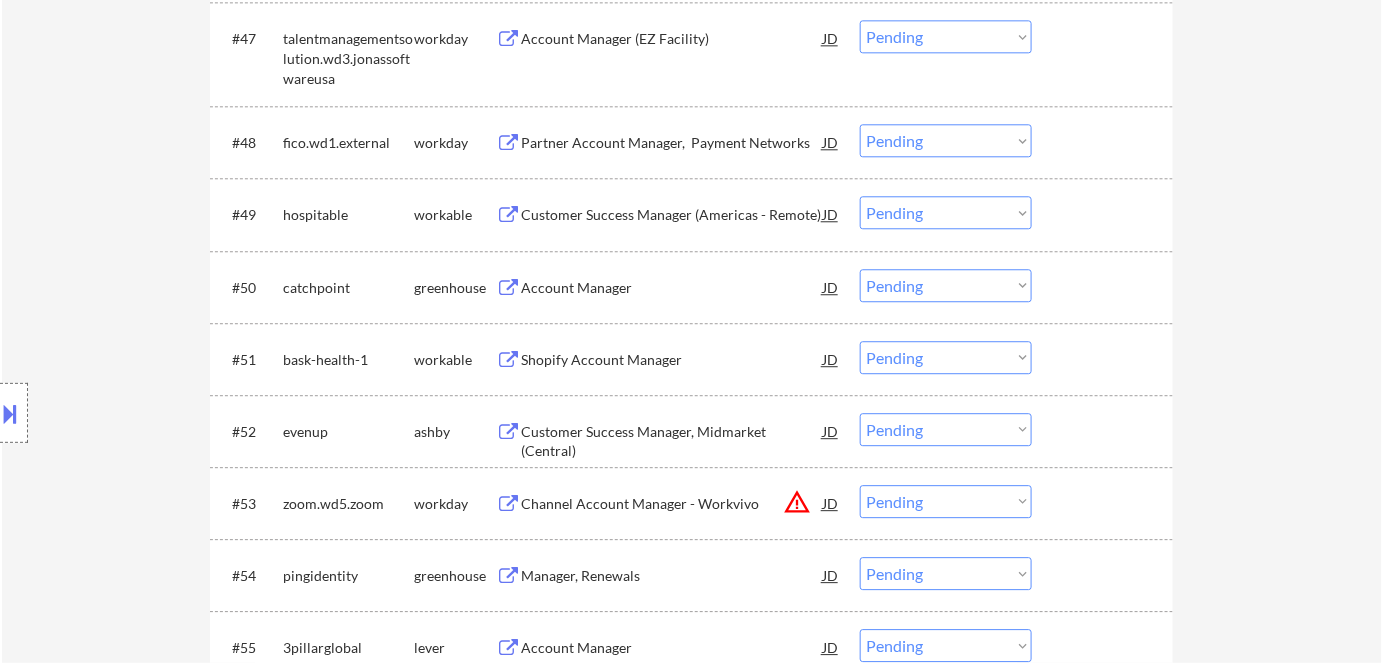 scroll, scrollTop: 4181, scrollLeft: 0, axis: vertical 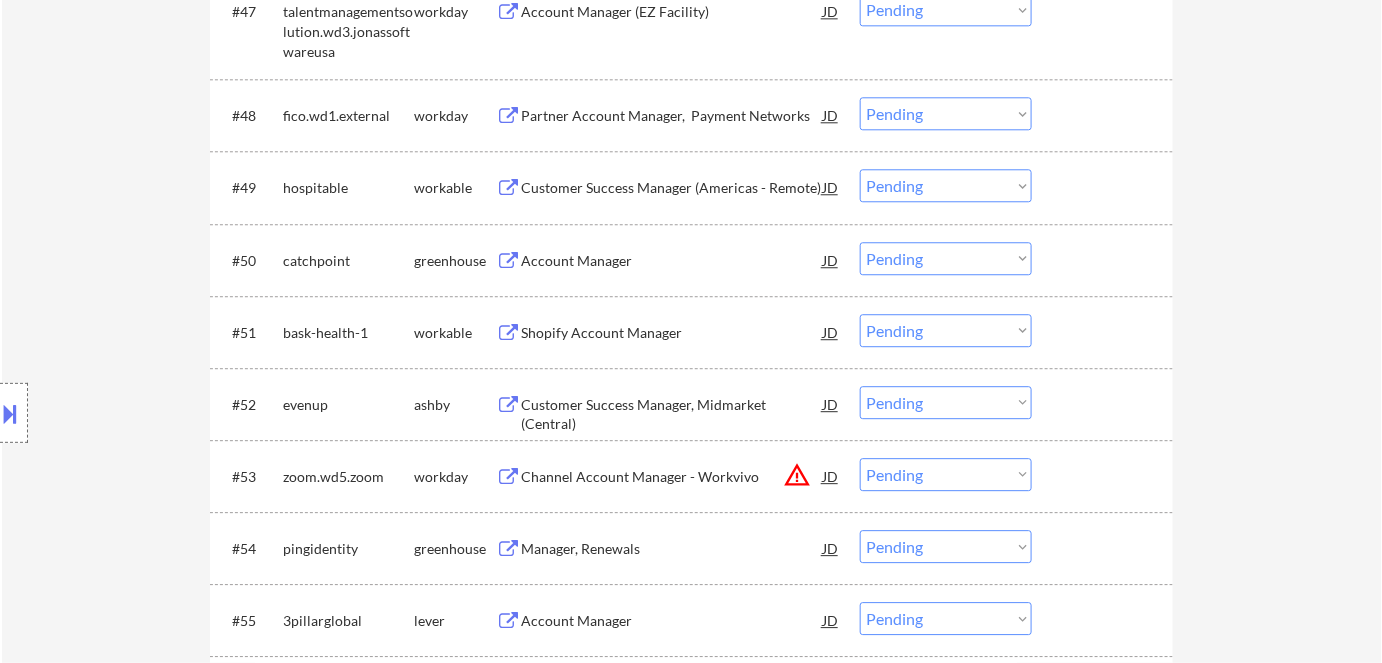 click on "Account Manager" at bounding box center [672, 261] 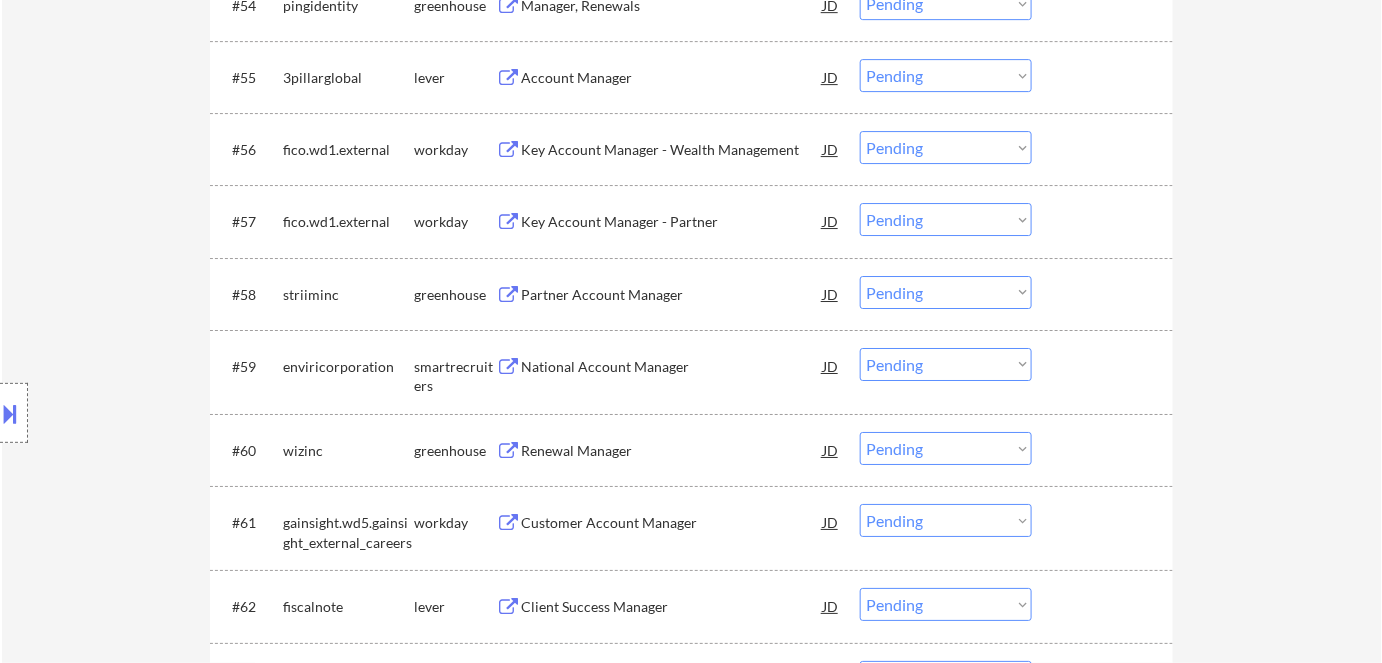 scroll, scrollTop: 4727, scrollLeft: 0, axis: vertical 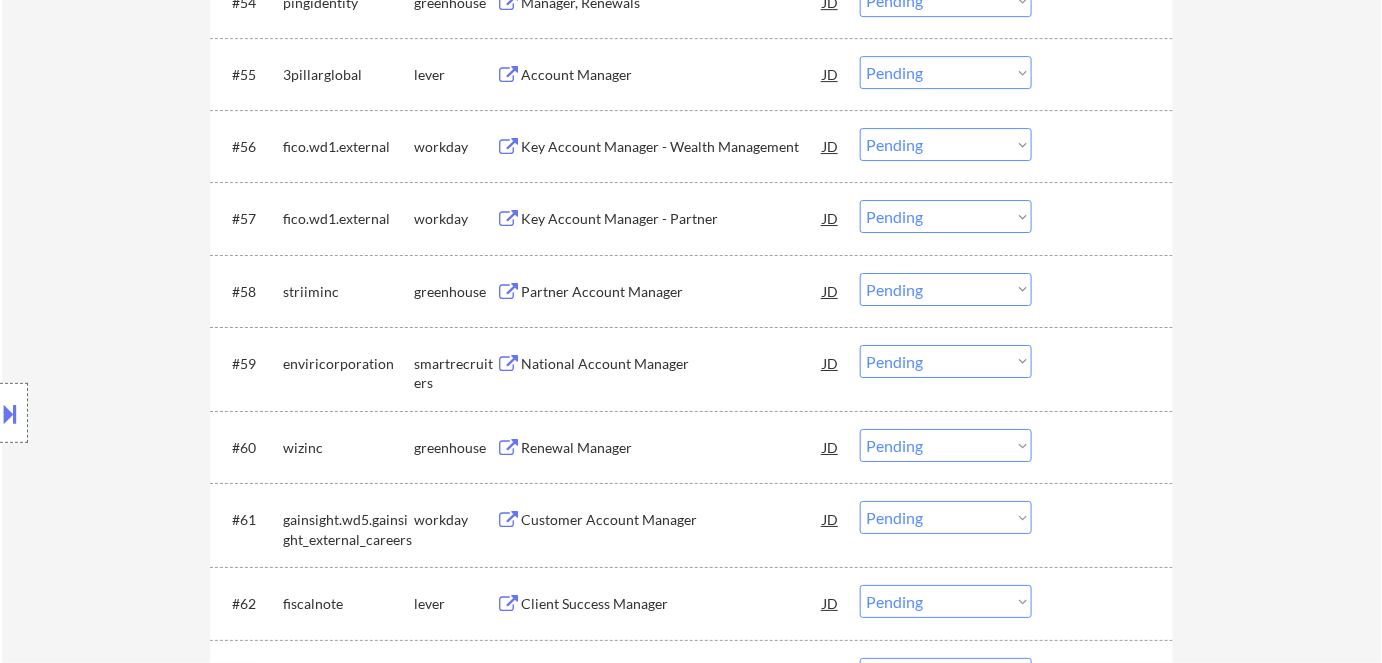 click on "Partner Account Manager" at bounding box center (672, 292) 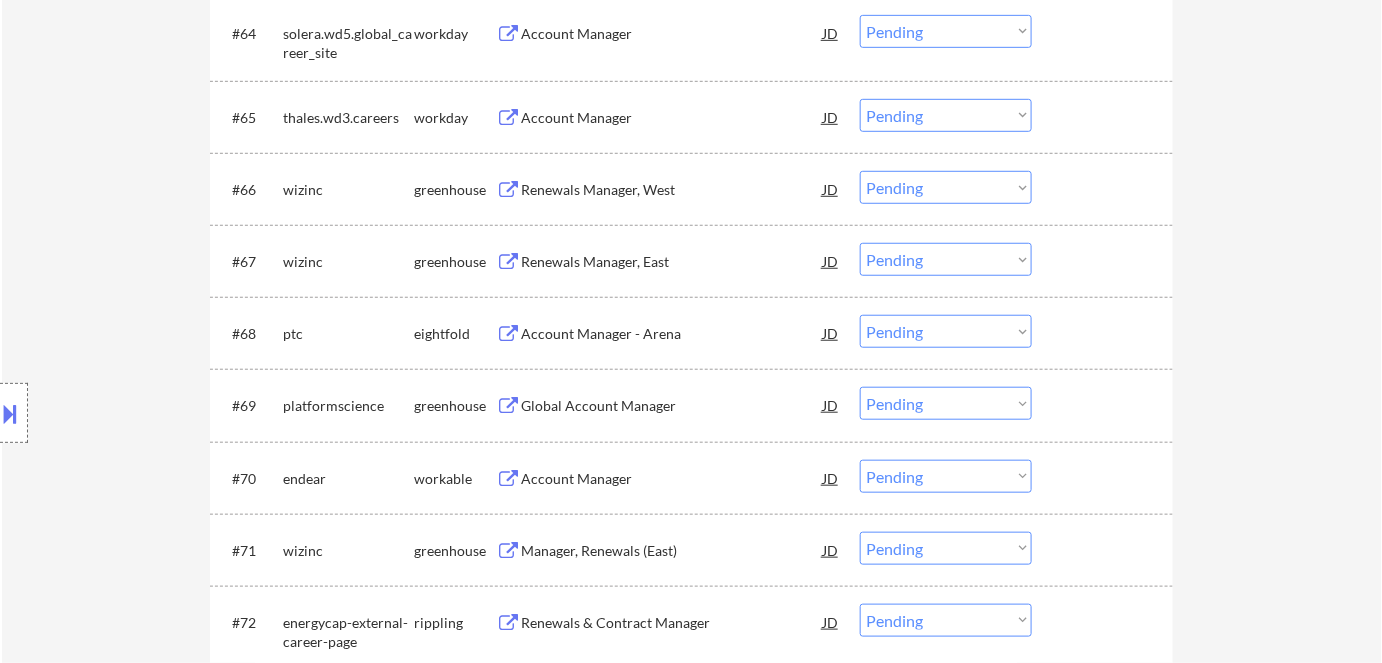 scroll, scrollTop: 5454, scrollLeft: 0, axis: vertical 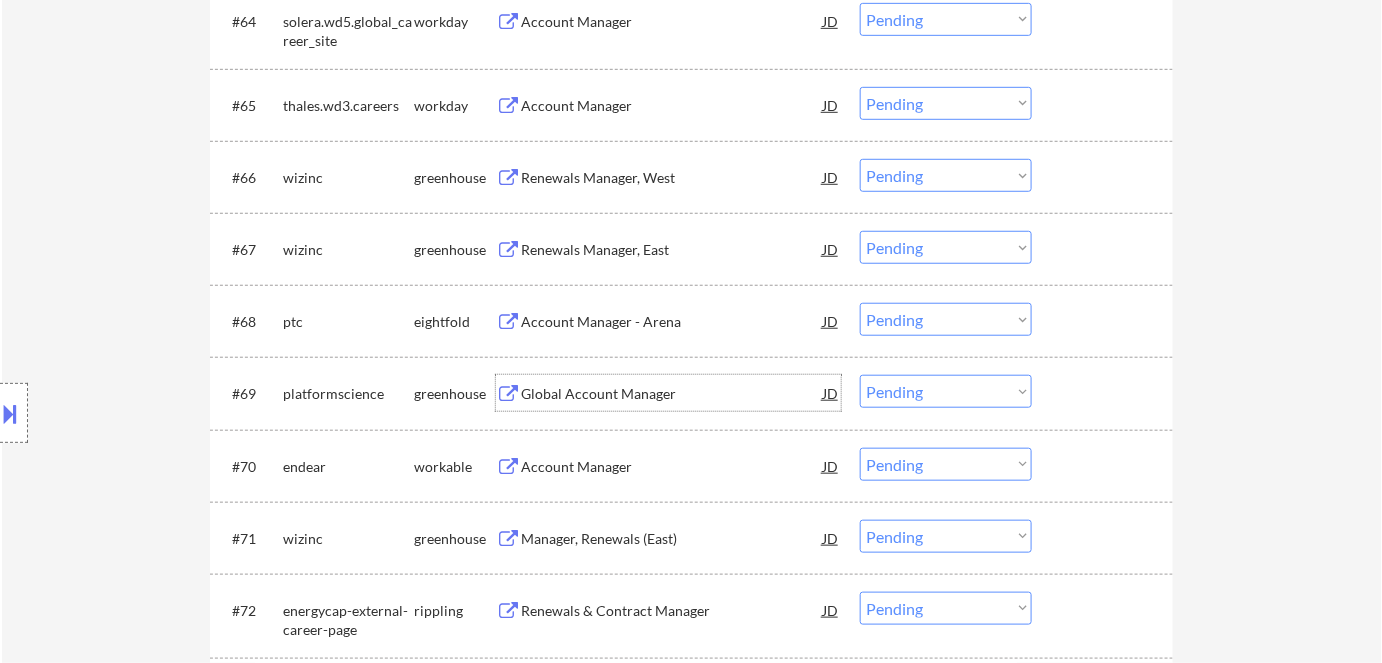 click on "Global Account Manager" at bounding box center (672, 394) 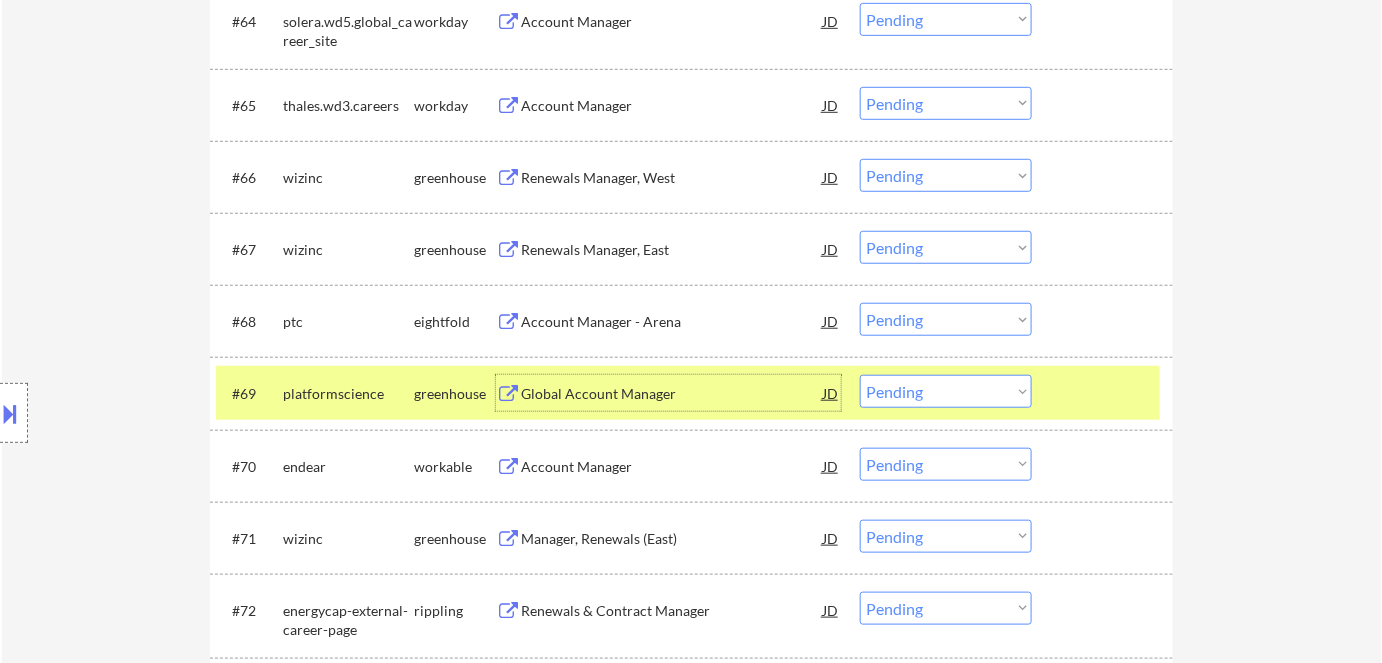 click on "Choose an option... Pending Applied Excluded (Questions) Excluded (Expired) Excluded (Location) Excluded (Bad Match) Excluded (Blocklist) Excluded (Salary) Excluded (Other)" at bounding box center [946, 391] 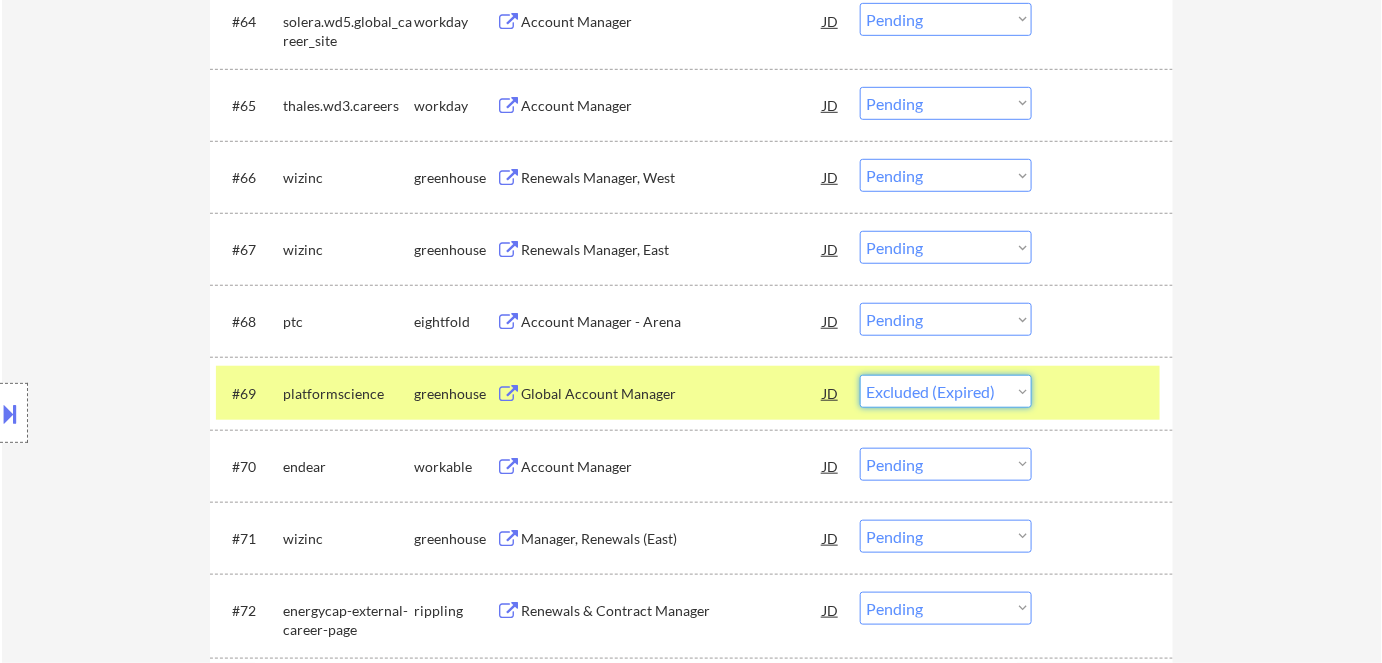 click on "Choose an option... Pending Applied Excluded (Questions) Excluded (Expired) Excluded (Location) Excluded (Bad Match) Excluded (Blocklist) Excluded (Salary) Excluded (Other)" at bounding box center [946, 391] 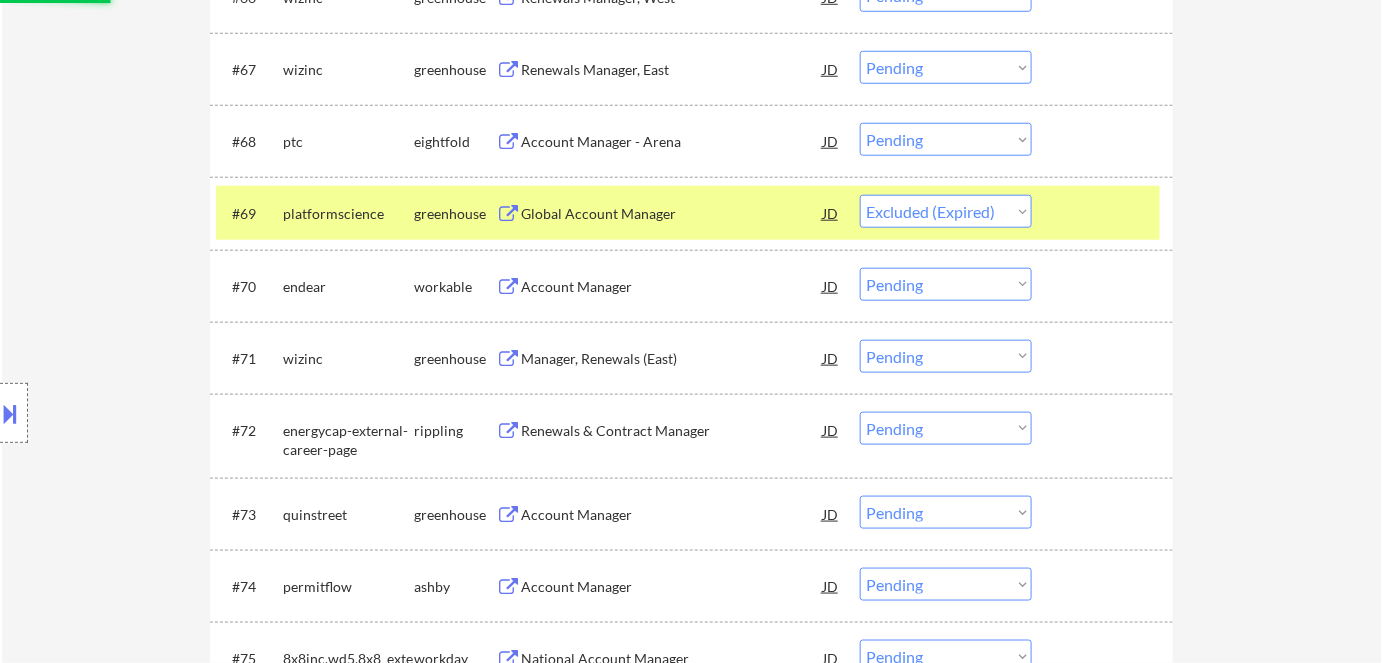 scroll, scrollTop: 5636, scrollLeft: 0, axis: vertical 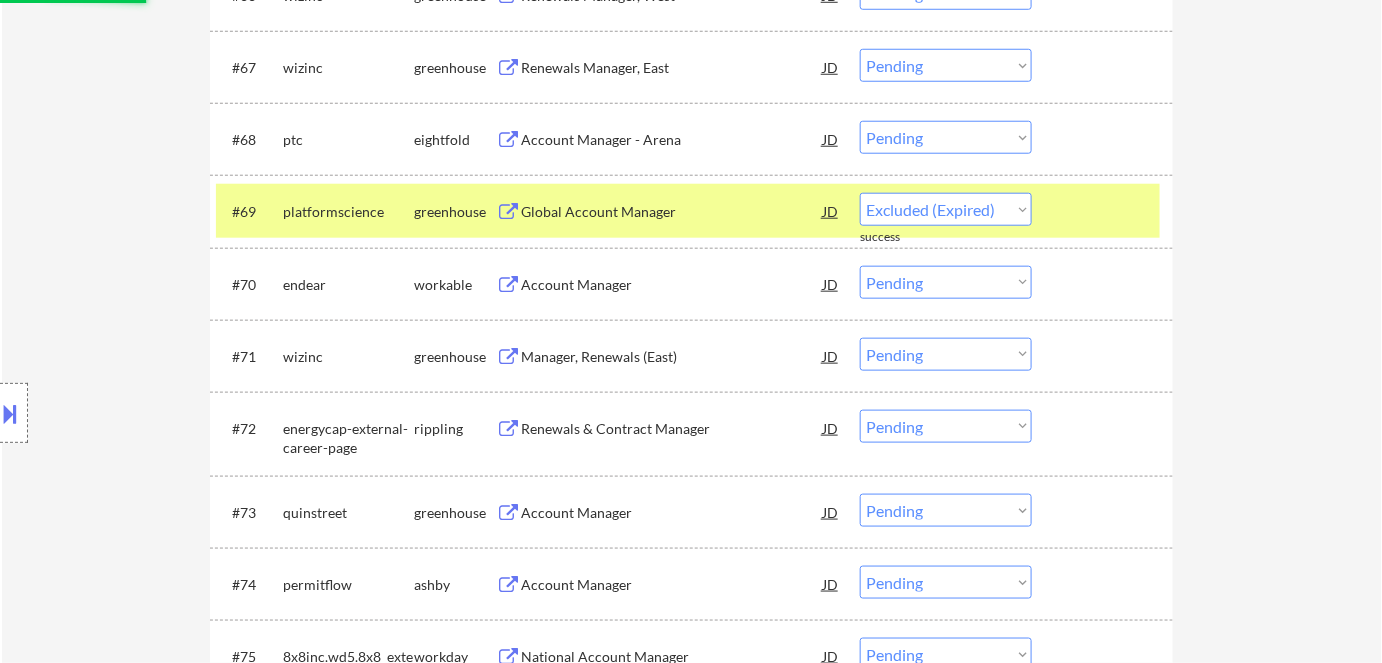 select on ""pending"" 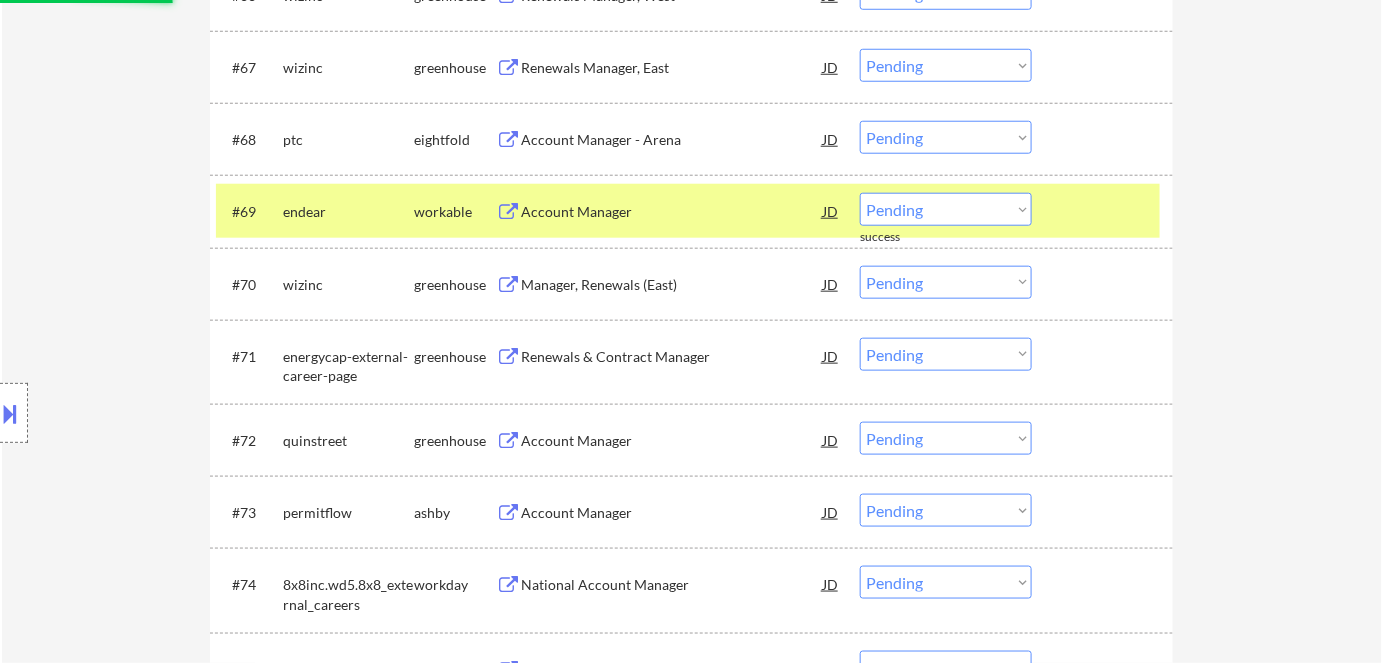 scroll, scrollTop: 5727, scrollLeft: 0, axis: vertical 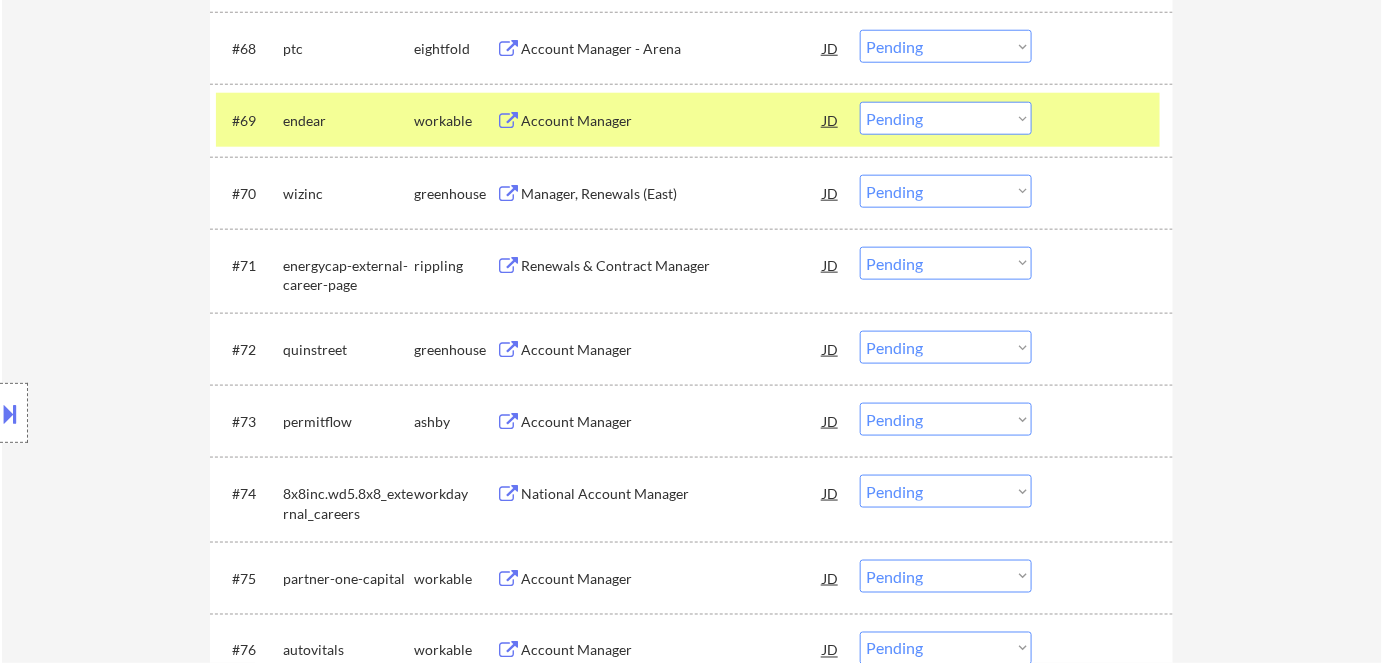 click on "Account Manager" at bounding box center [672, 350] 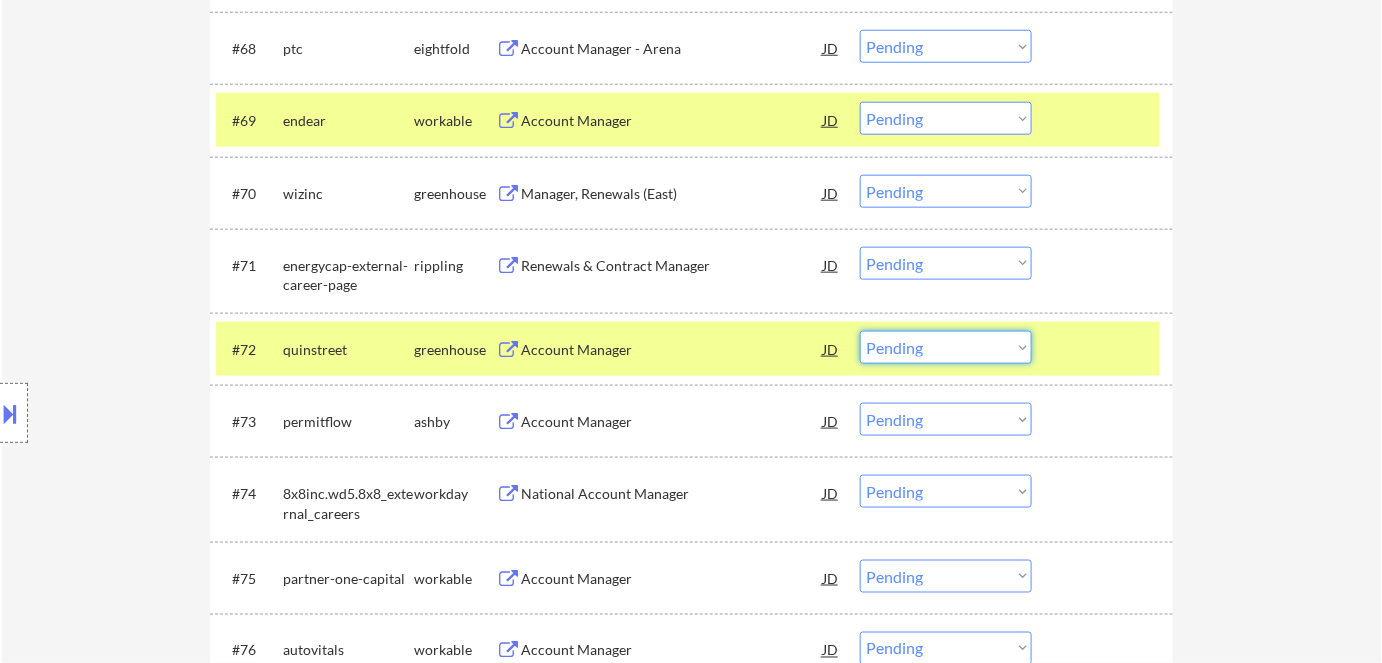 drag, startPoint x: 954, startPoint y: 349, endPoint x: 957, endPoint y: 359, distance: 10.440307 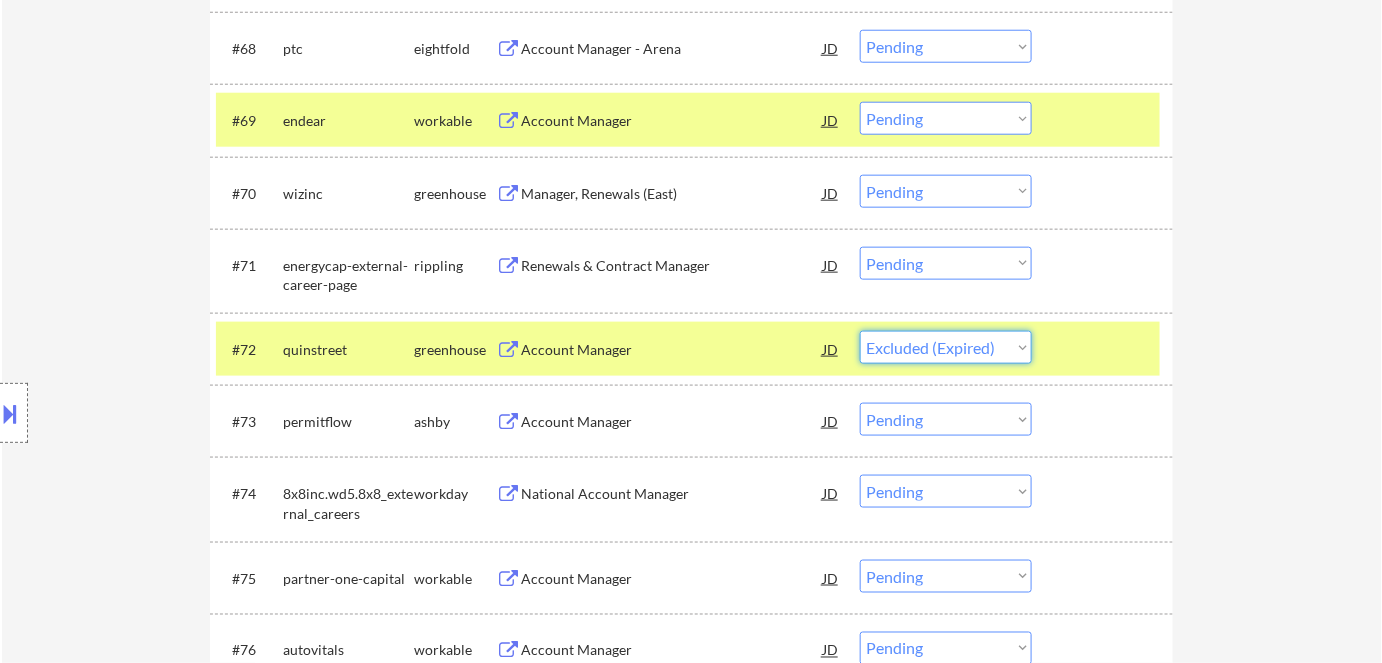 click on "Choose an option... Pending Applied Excluded (Questions) Excluded (Expired) Excluded (Location) Excluded (Bad Match) Excluded (Blocklist) Excluded (Salary) Excluded (Other)" at bounding box center (946, 347) 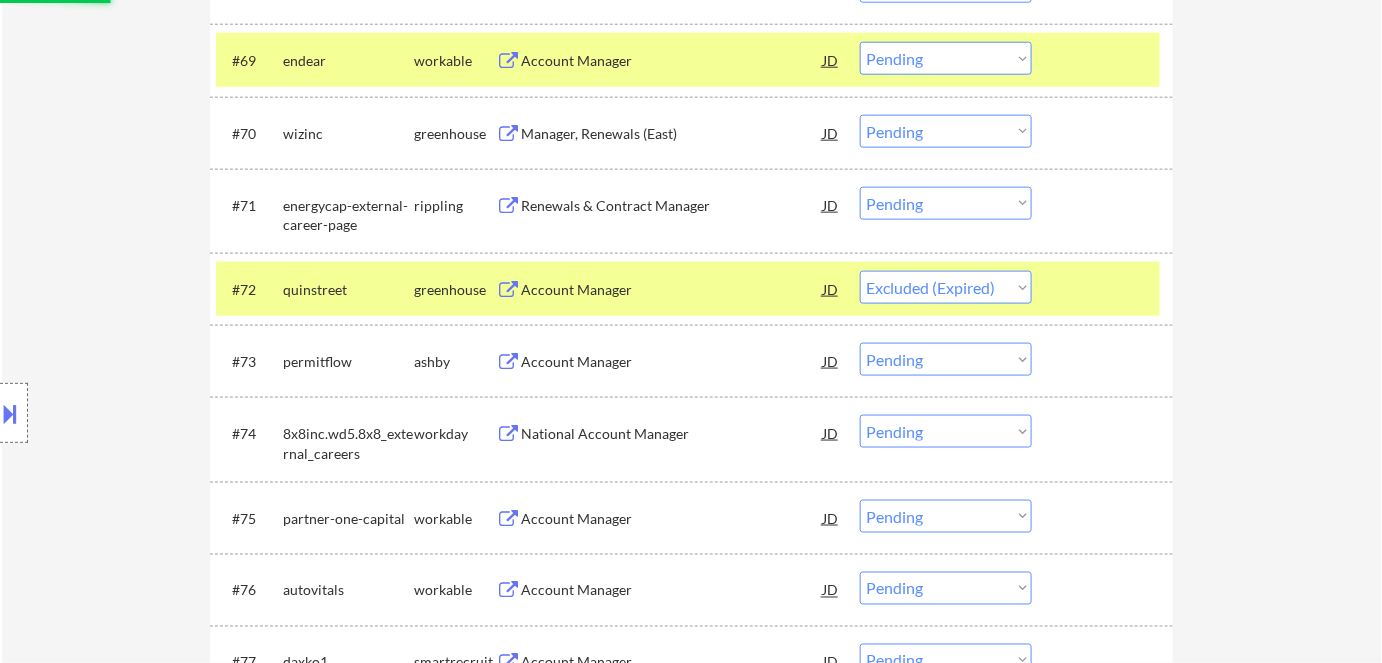 scroll, scrollTop: 5818, scrollLeft: 0, axis: vertical 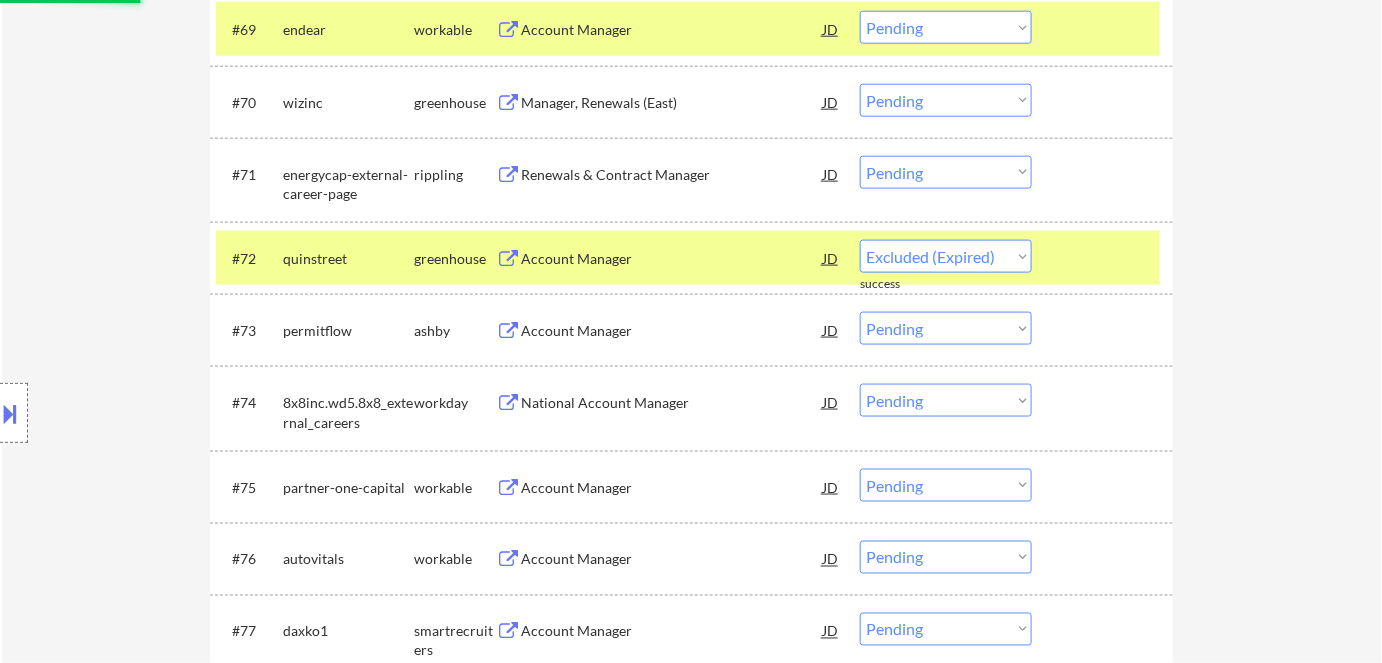 select on ""pending"" 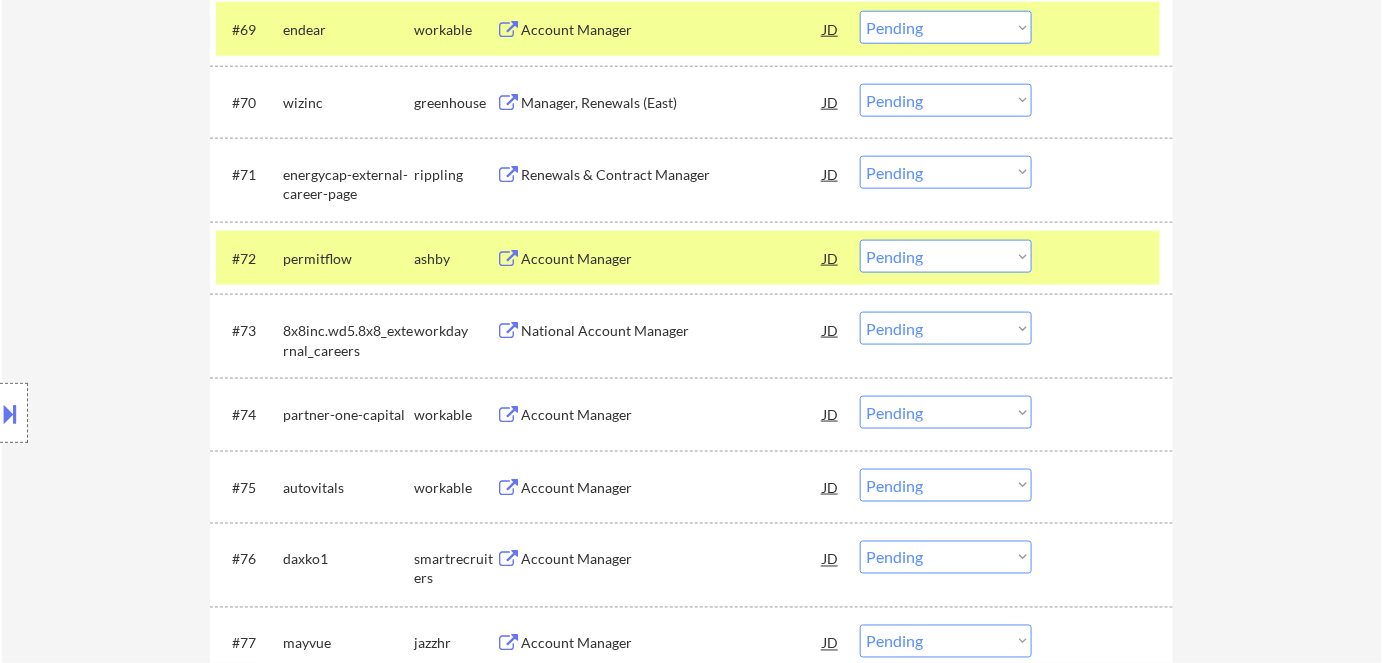 click on "Account Manager" at bounding box center [672, 488] 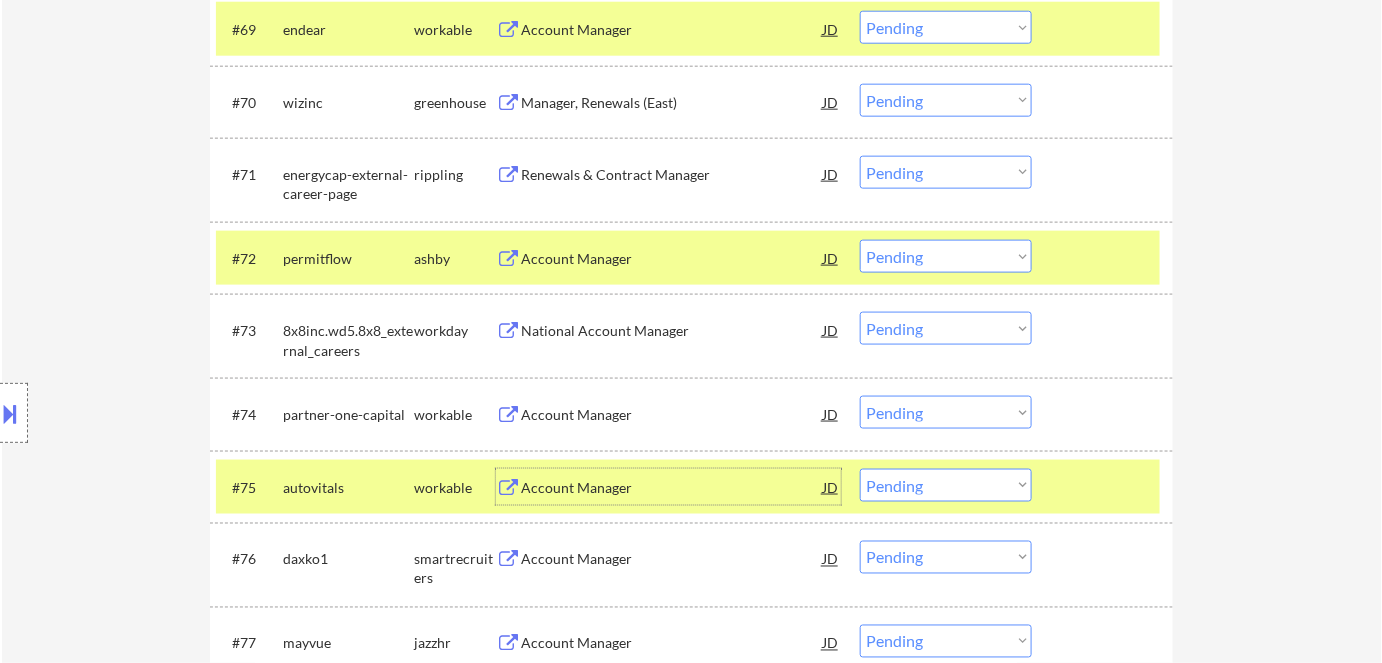 drag, startPoint x: 888, startPoint y: 479, endPoint x: 895, endPoint y: 470, distance: 11.401754 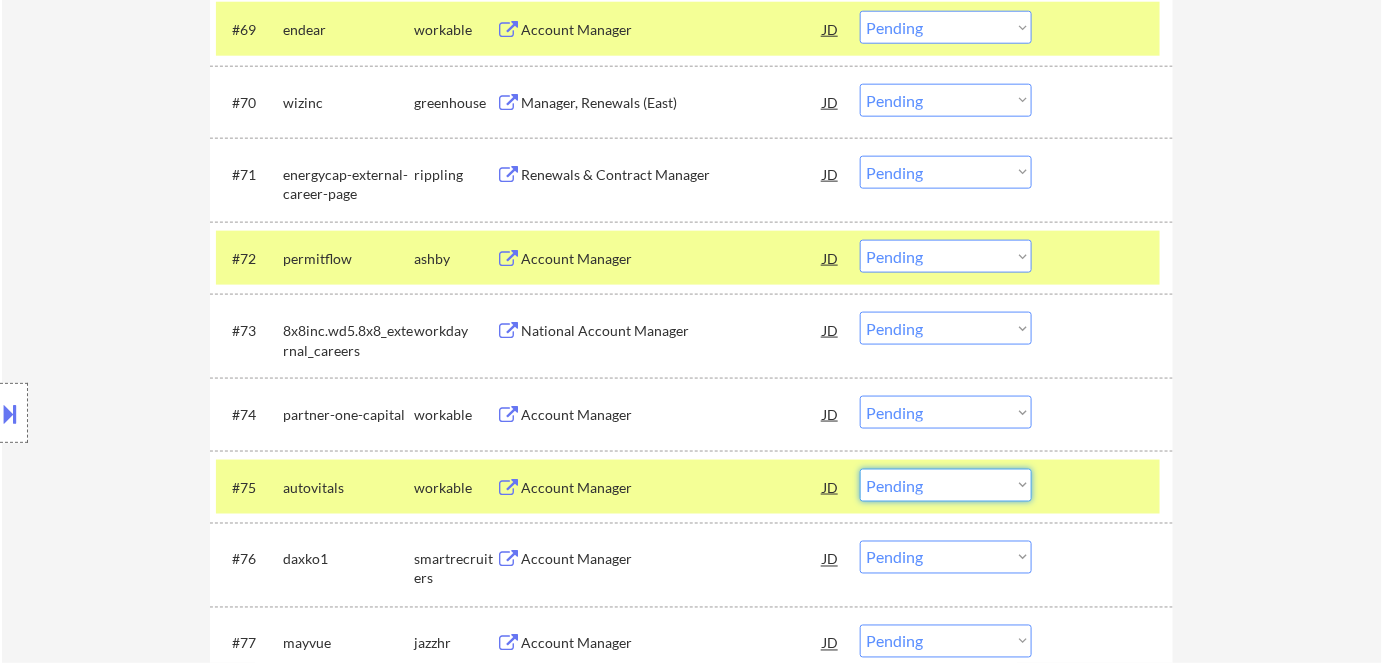 select on ""applied"" 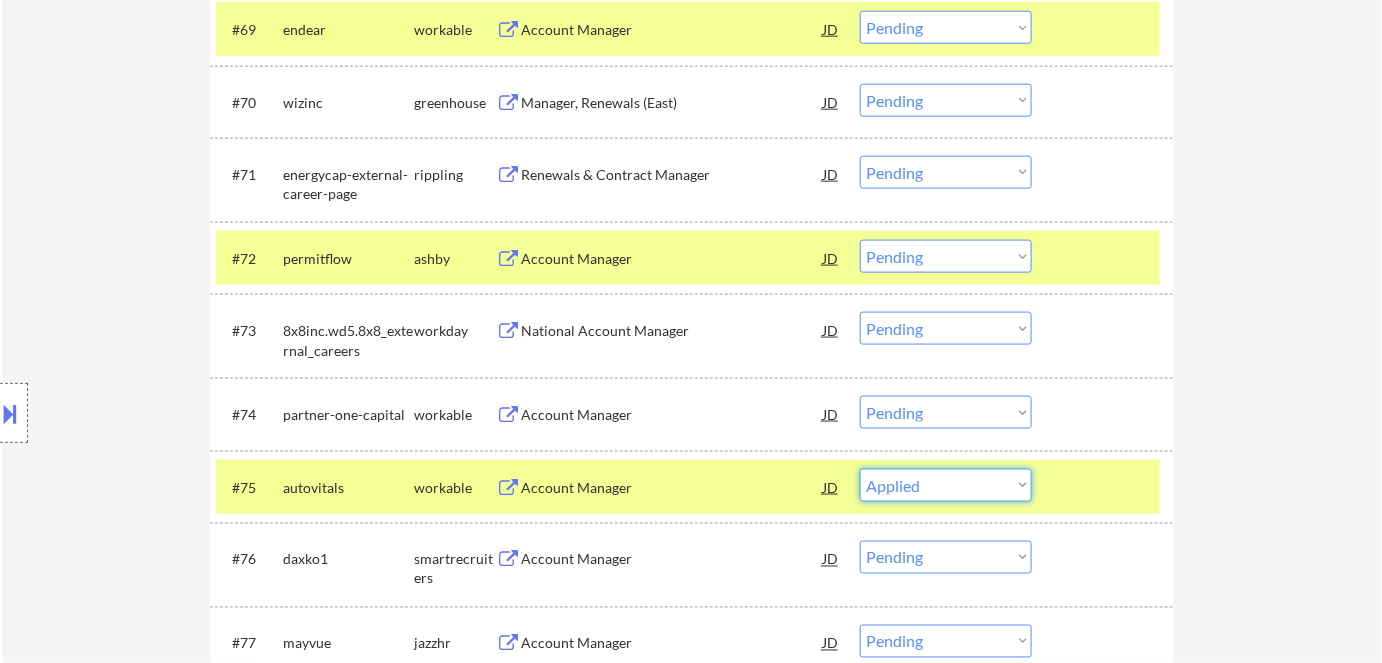 click on "Choose an option... Pending Applied Excluded (Questions) Excluded (Expired) Excluded (Location) Excluded (Bad Match) Excluded (Blocklist) Excluded (Salary) Excluded (Other)" at bounding box center [946, 485] 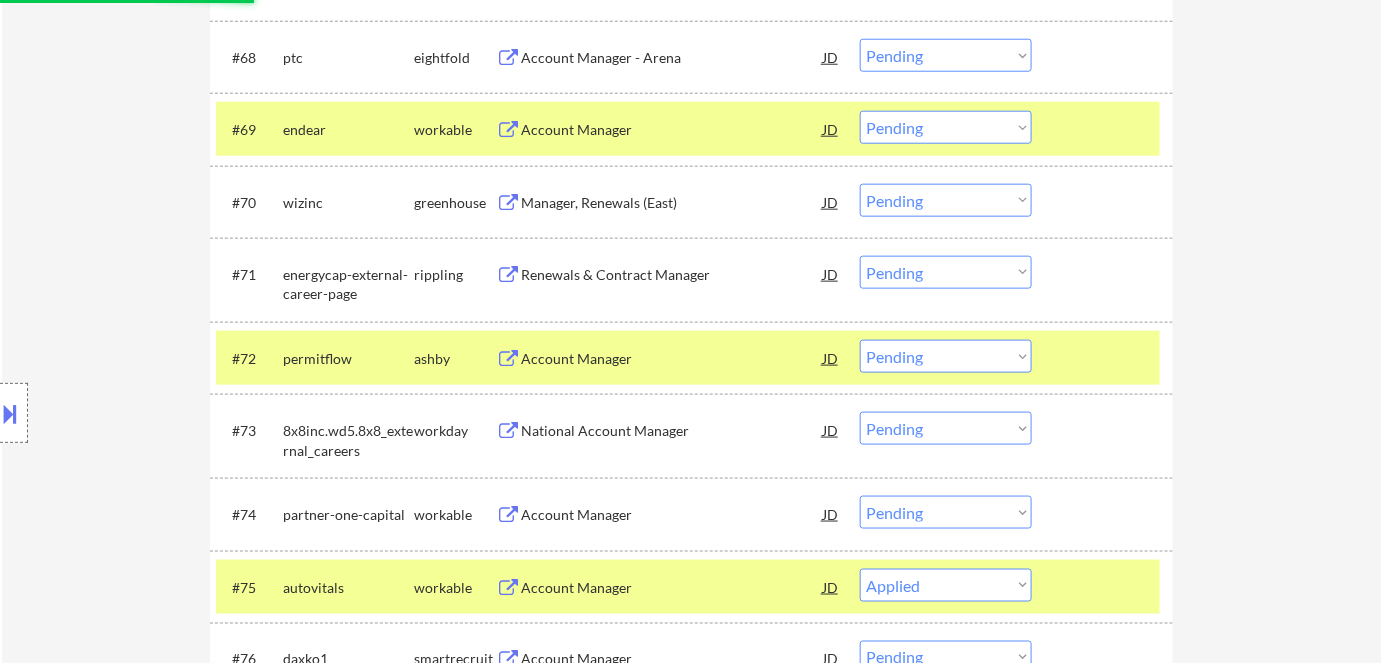 scroll, scrollTop: 5818, scrollLeft: 0, axis: vertical 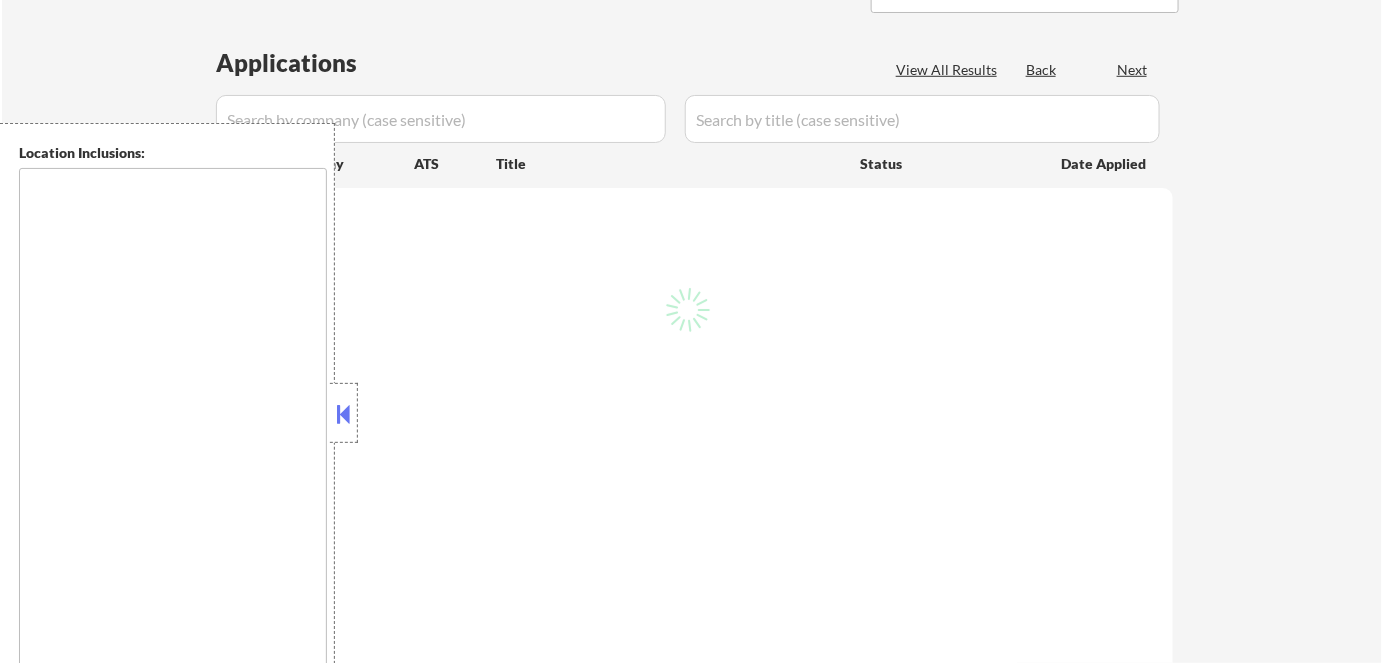 click at bounding box center [344, 414] 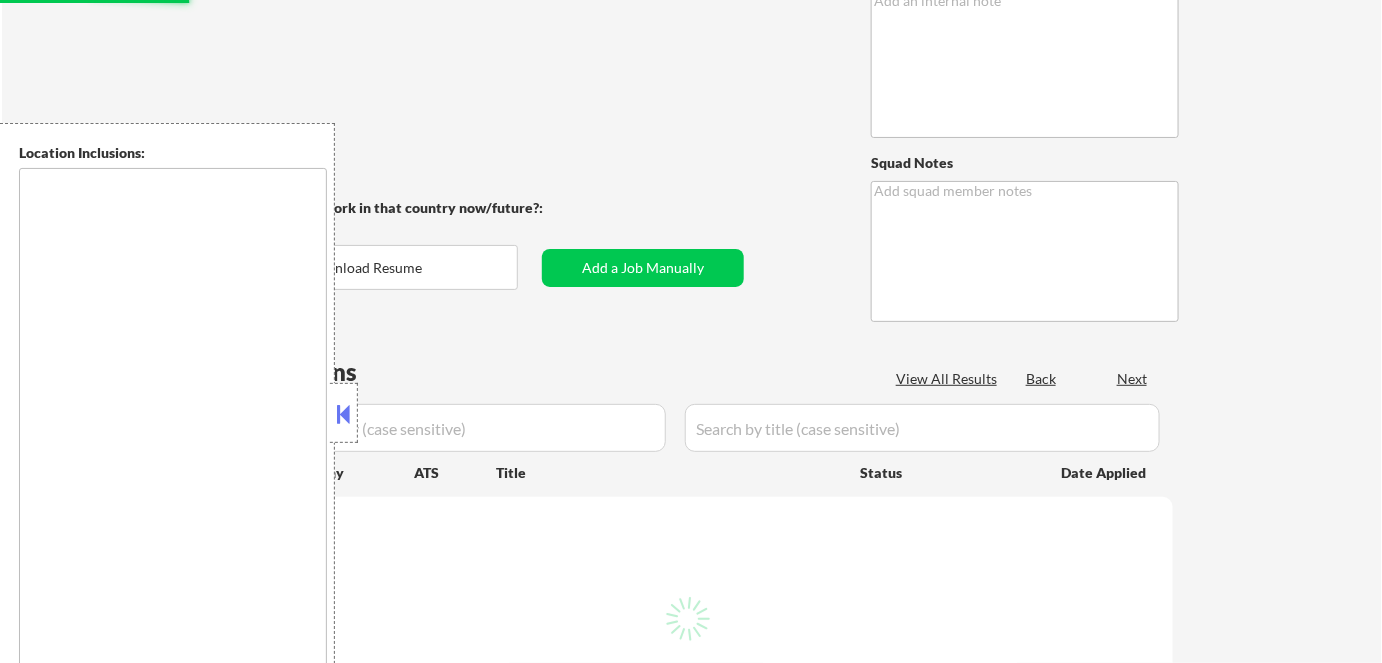 scroll, scrollTop: 0, scrollLeft: 0, axis: both 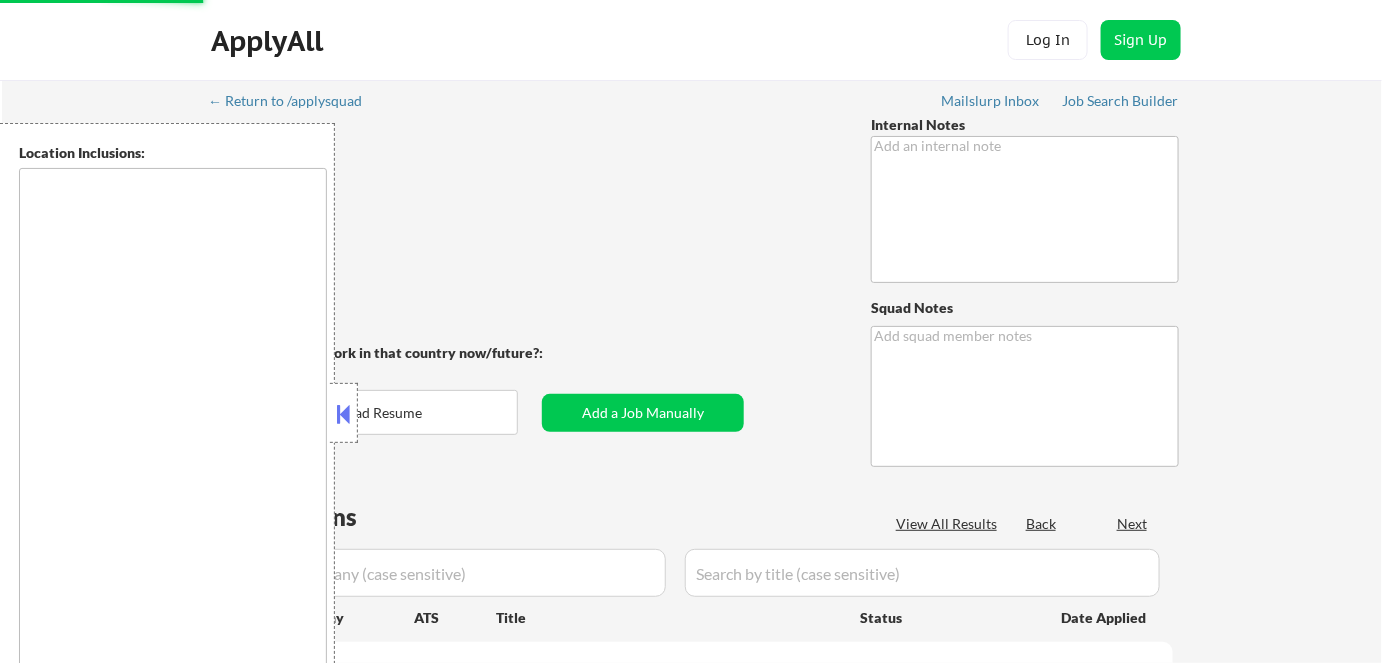 type 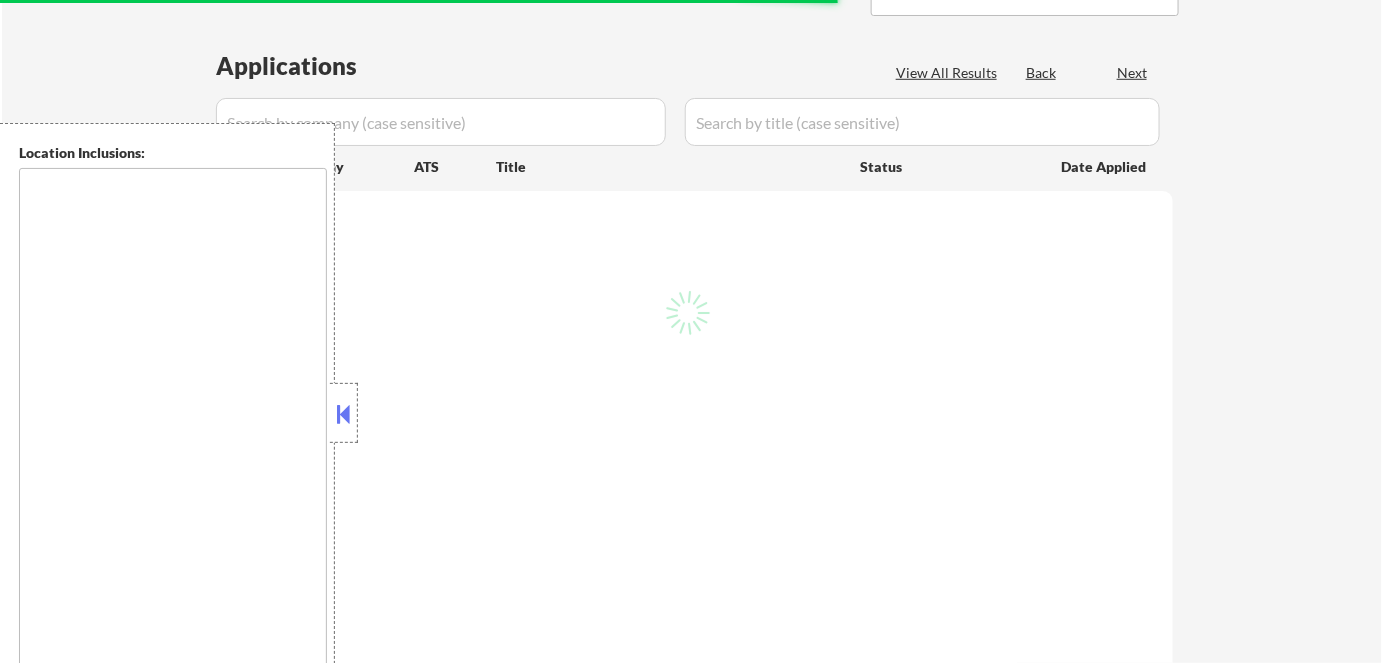 scroll, scrollTop: 454, scrollLeft: 0, axis: vertical 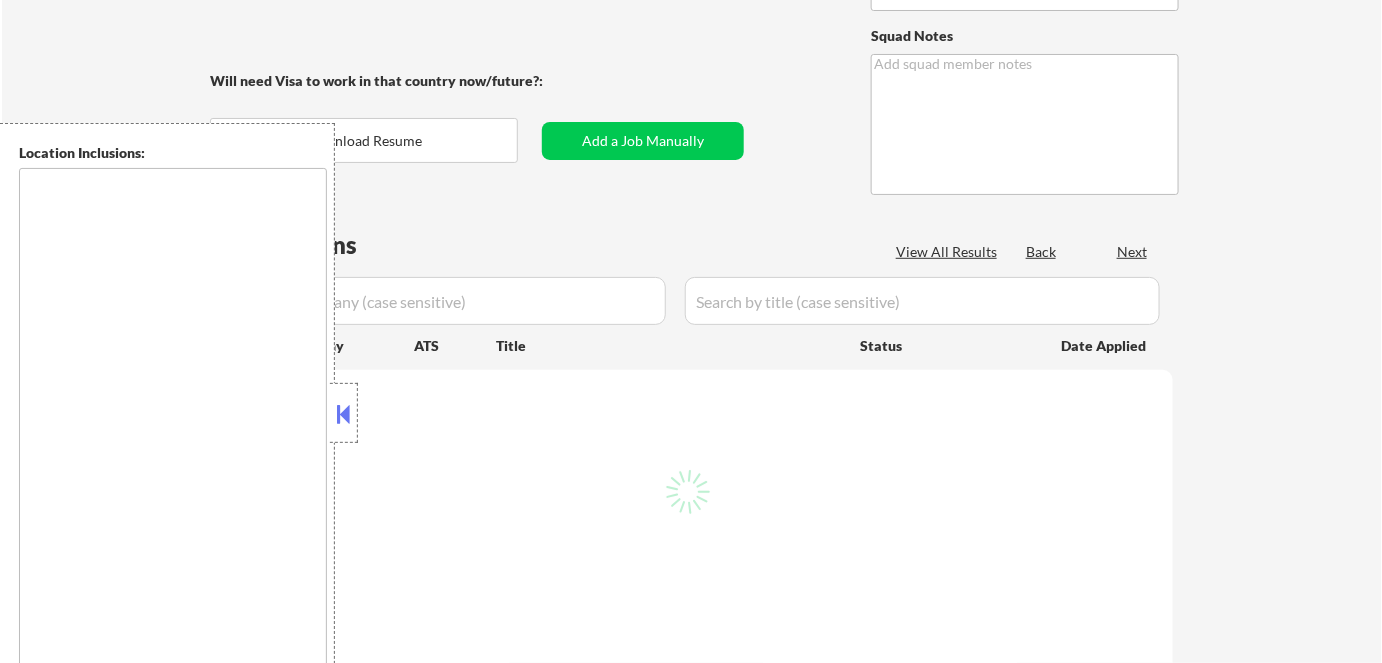 click at bounding box center (344, 414) 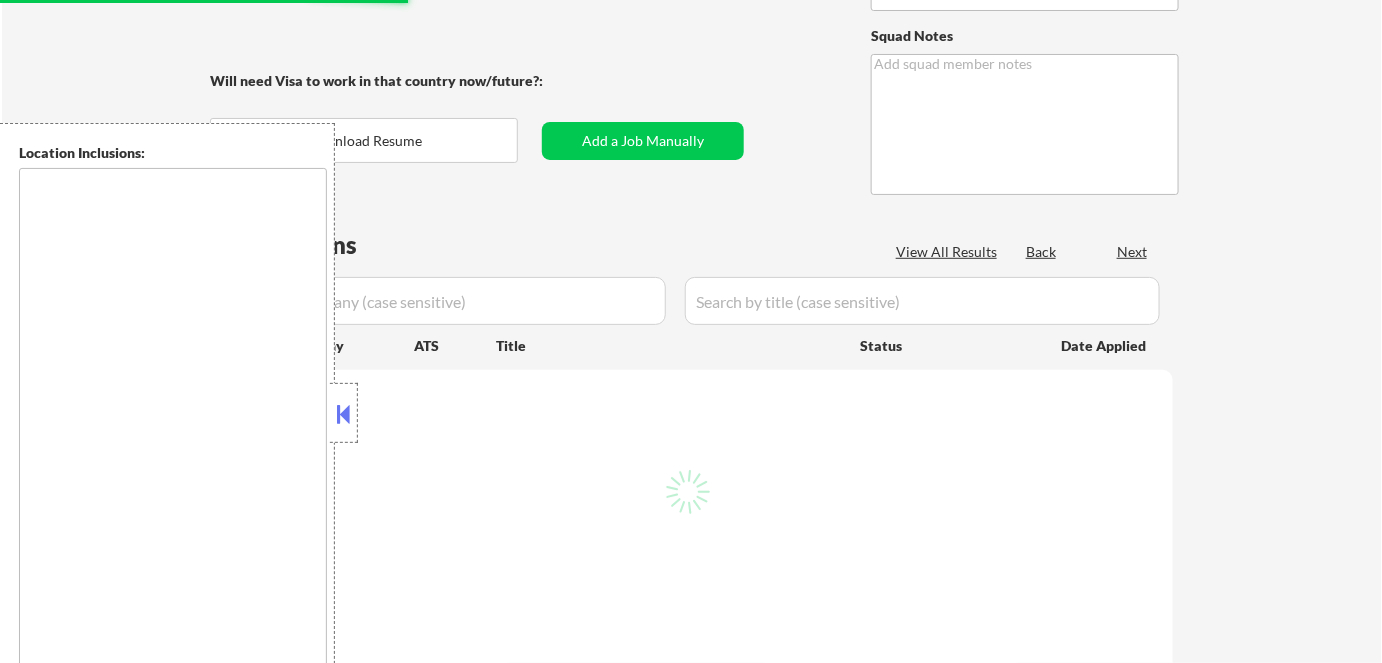 click on "← Return to /applysquad Mailslurp Inbox Job Search Builder Internal Notes Squad Notes Will need Visa to work in that country now/future?:   Download Resume Add a Job Manually Applications View All Results Back Next Company ATS Title Status Date Applied" at bounding box center (692, 675) 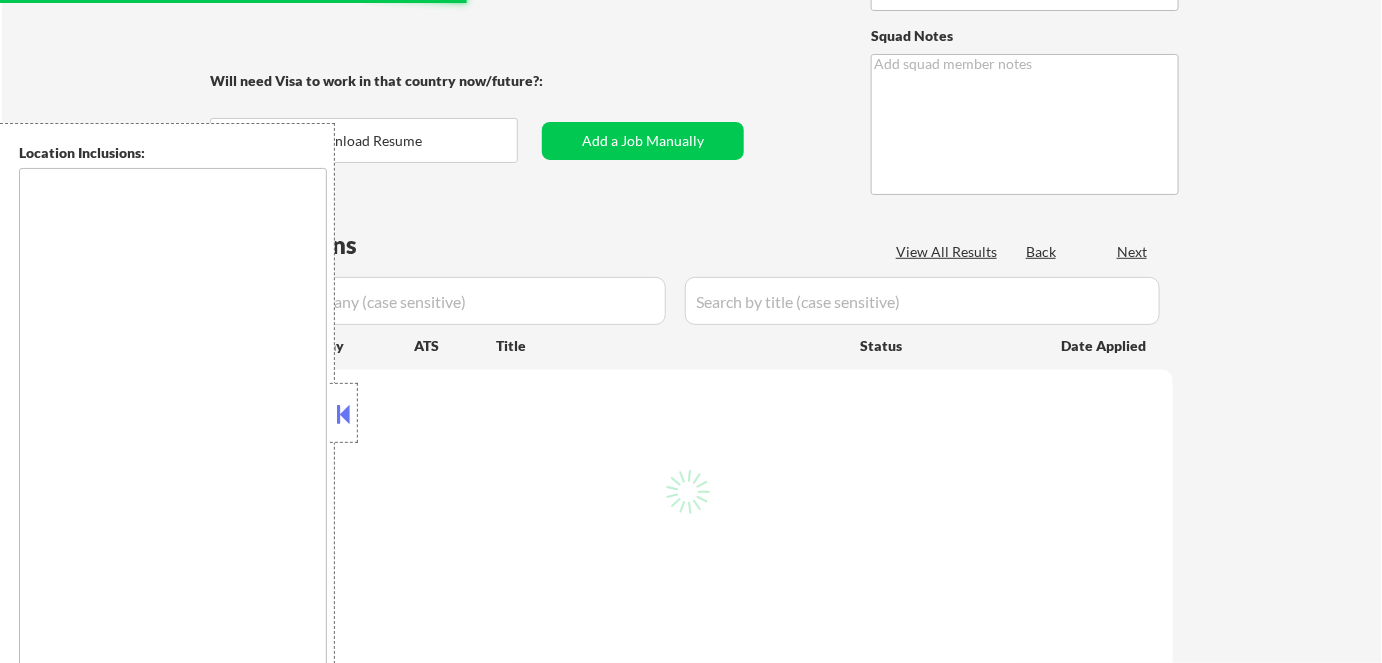 click at bounding box center [344, 414] 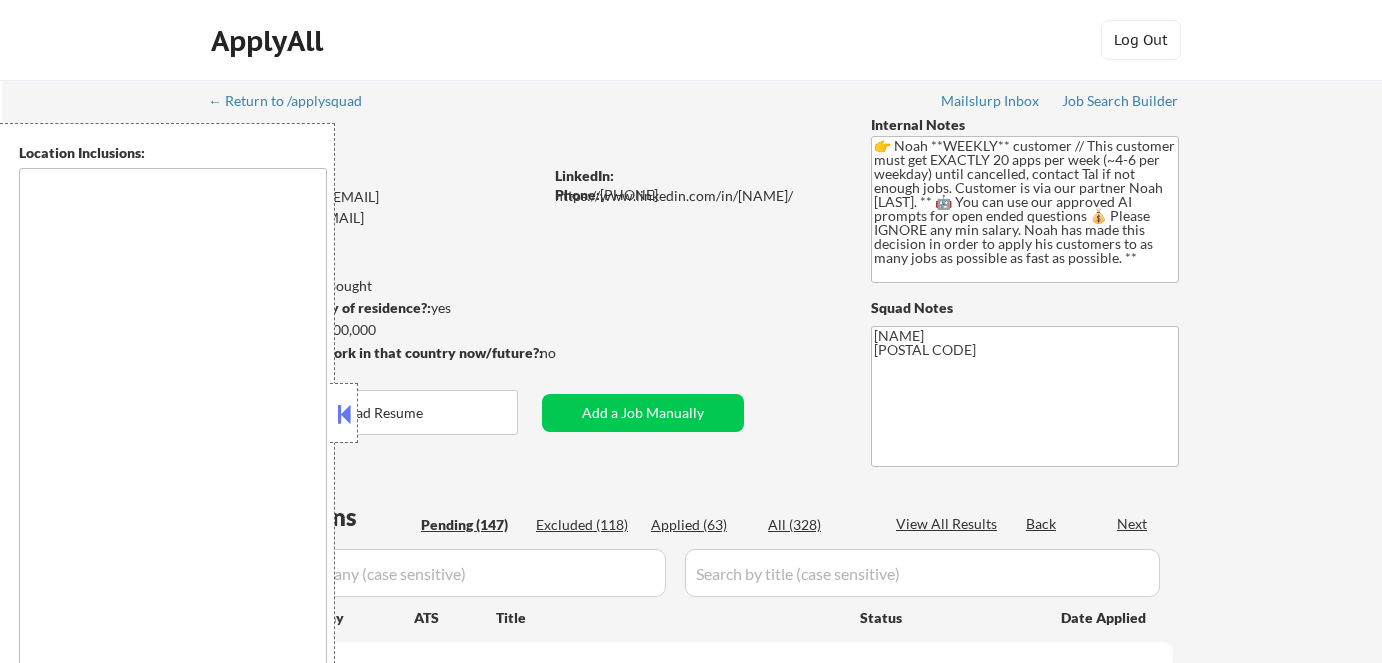 type on "remote" 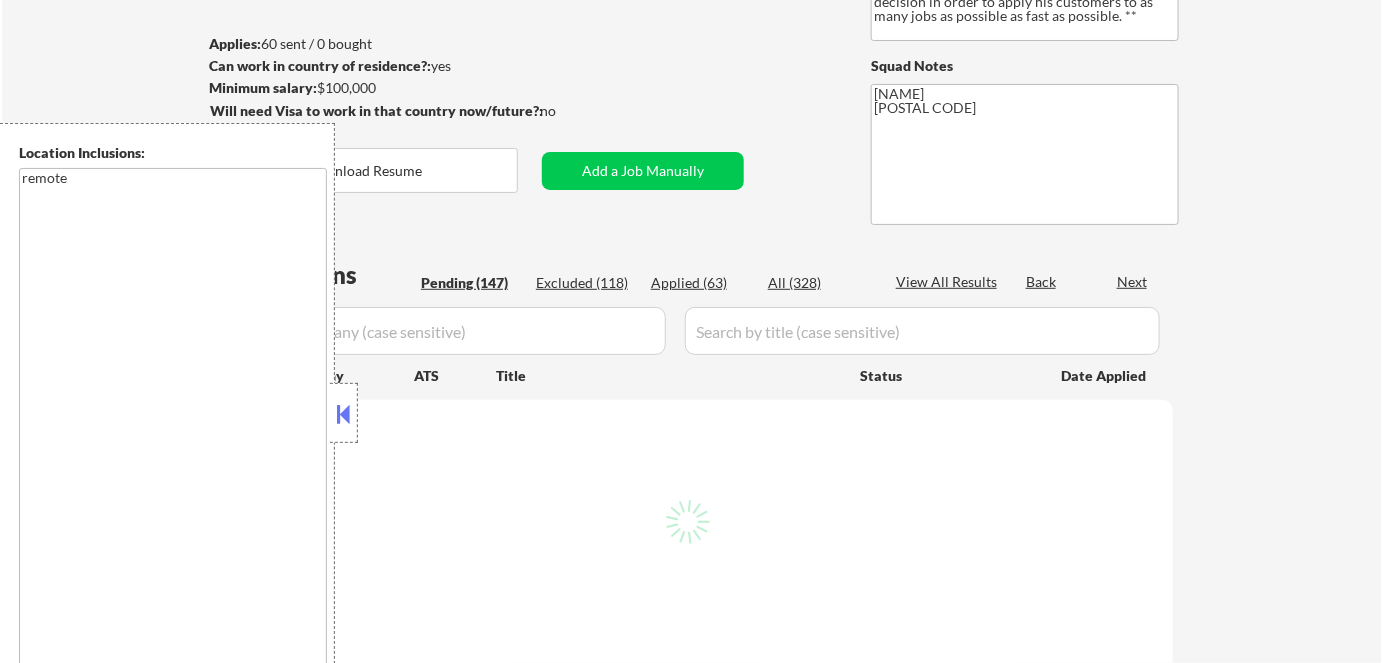 scroll, scrollTop: 272, scrollLeft: 0, axis: vertical 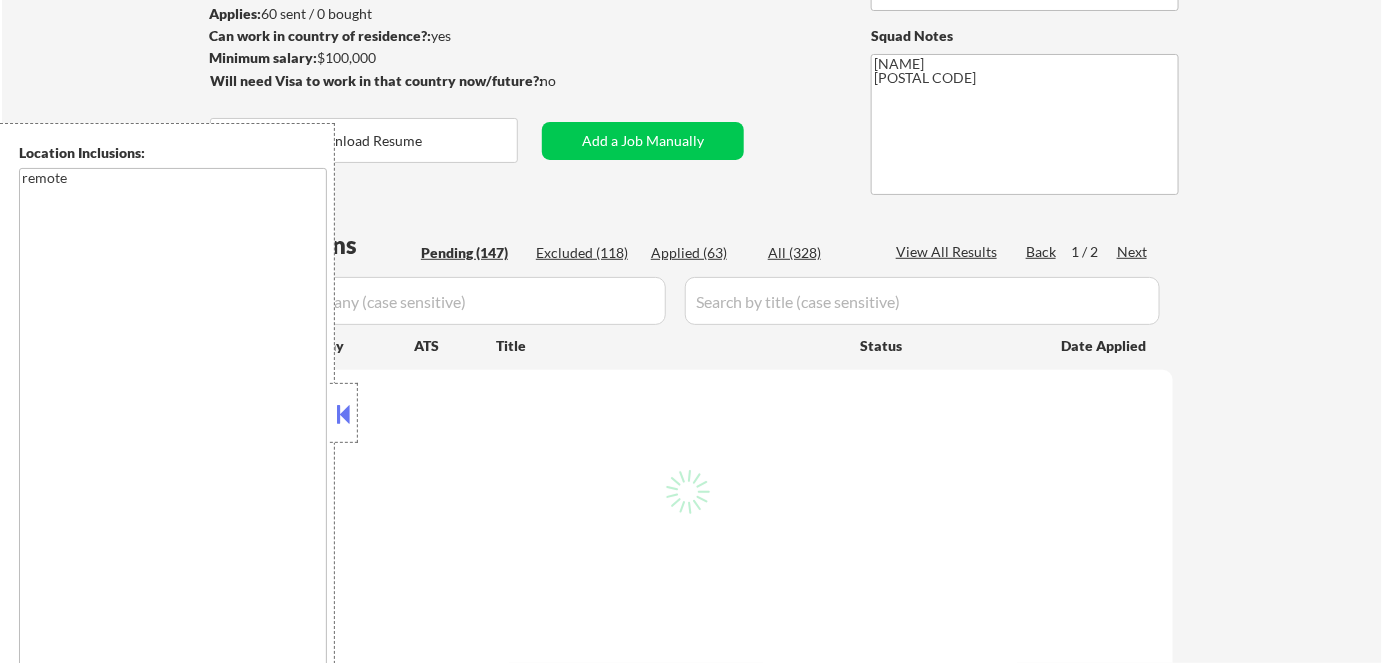 click at bounding box center (344, 413) 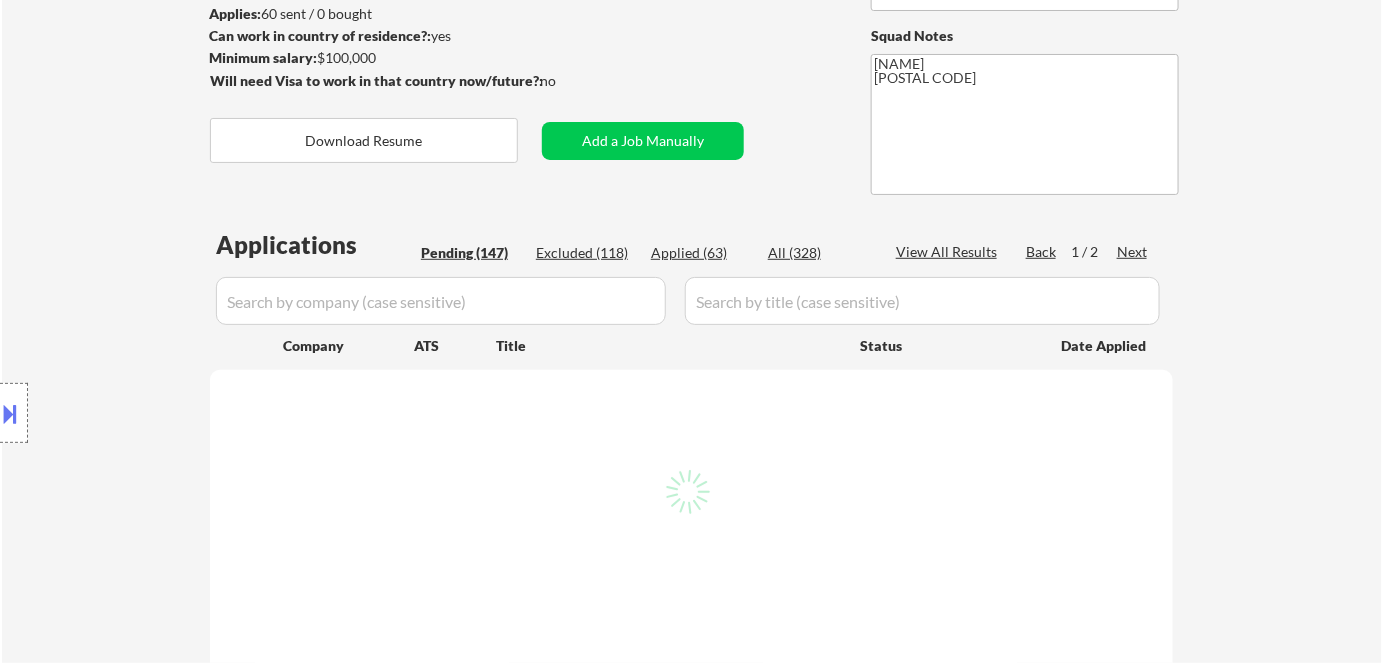 select on ""pending"" 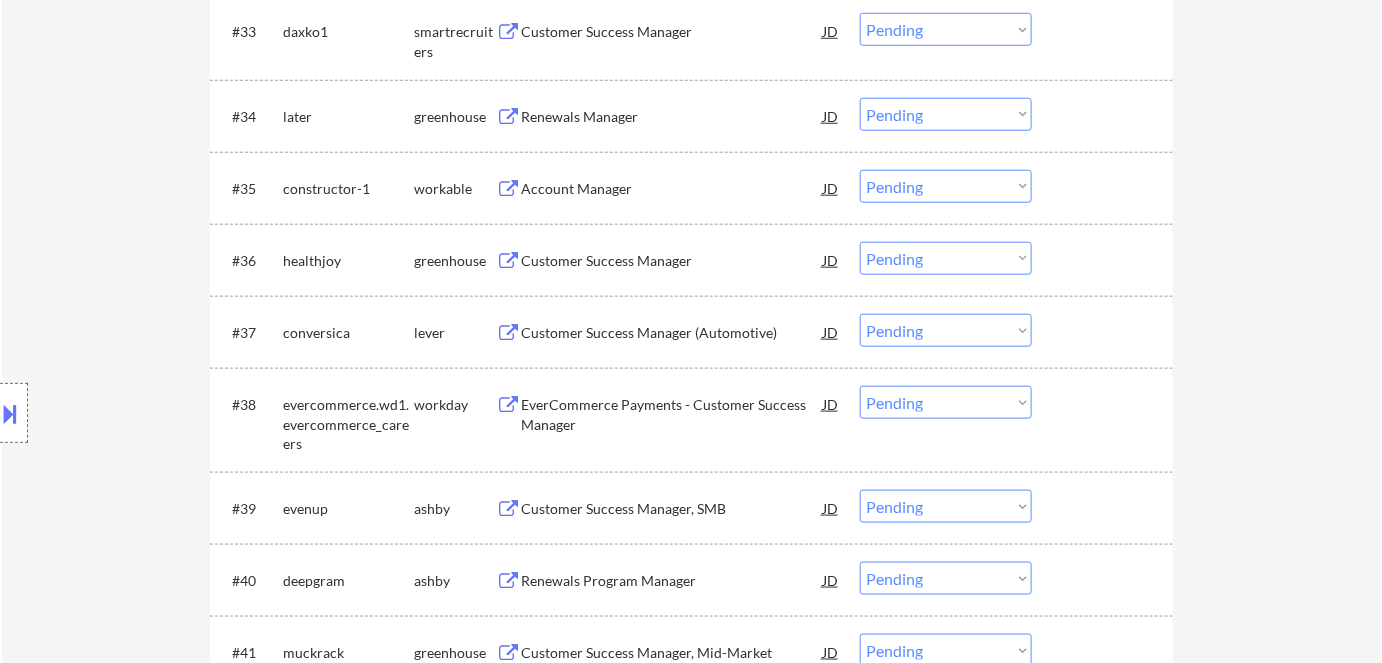scroll, scrollTop: 5973, scrollLeft: 0, axis: vertical 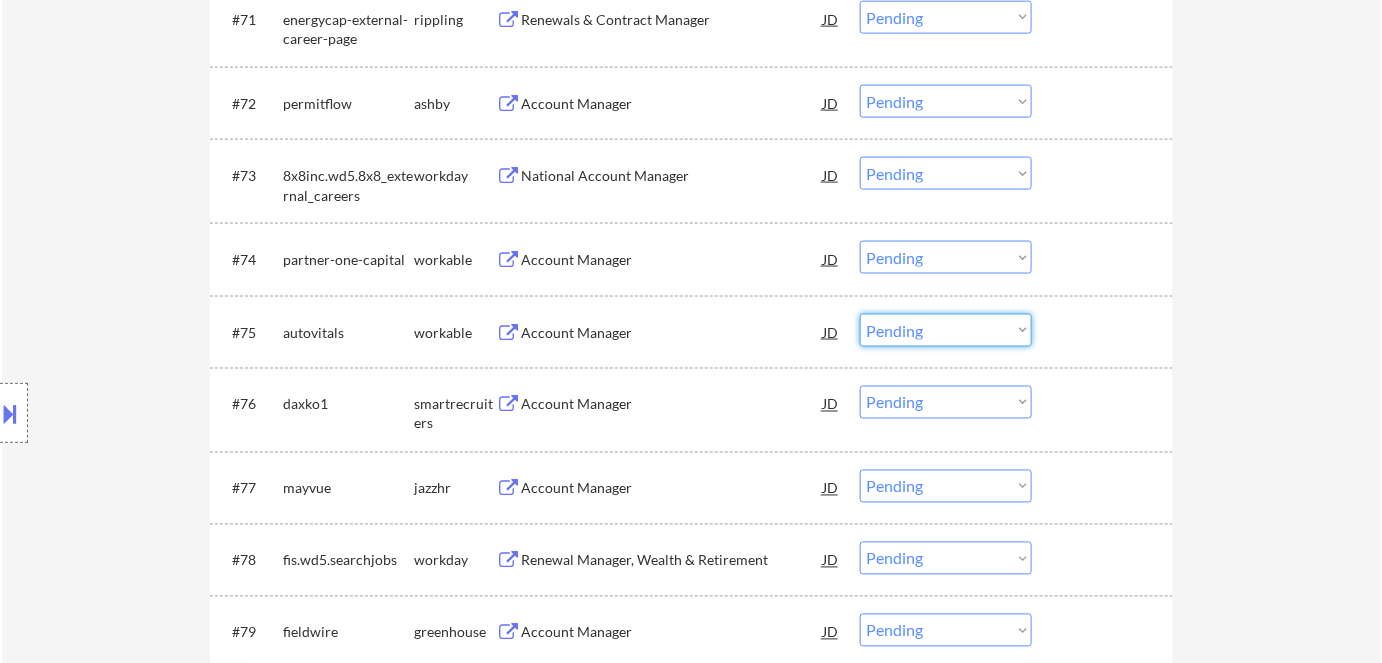 drag, startPoint x: 944, startPoint y: 325, endPoint x: 931, endPoint y: 343, distance: 22.203604 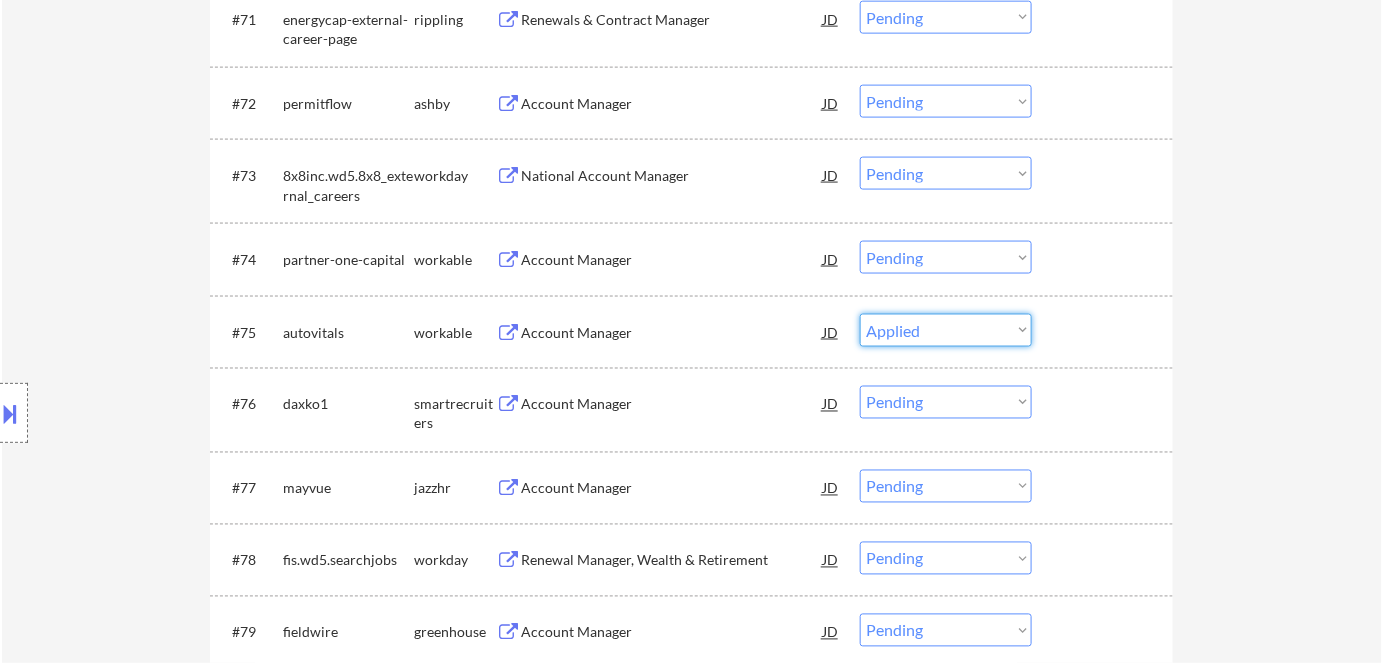 click on "Choose an option... Pending Applied Excluded (Questions) Excluded (Expired) Excluded (Location) Excluded (Bad Match) Excluded (Blocklist) Excluded (Salary) Excluded (Other)" at bounding box center (946, 330) 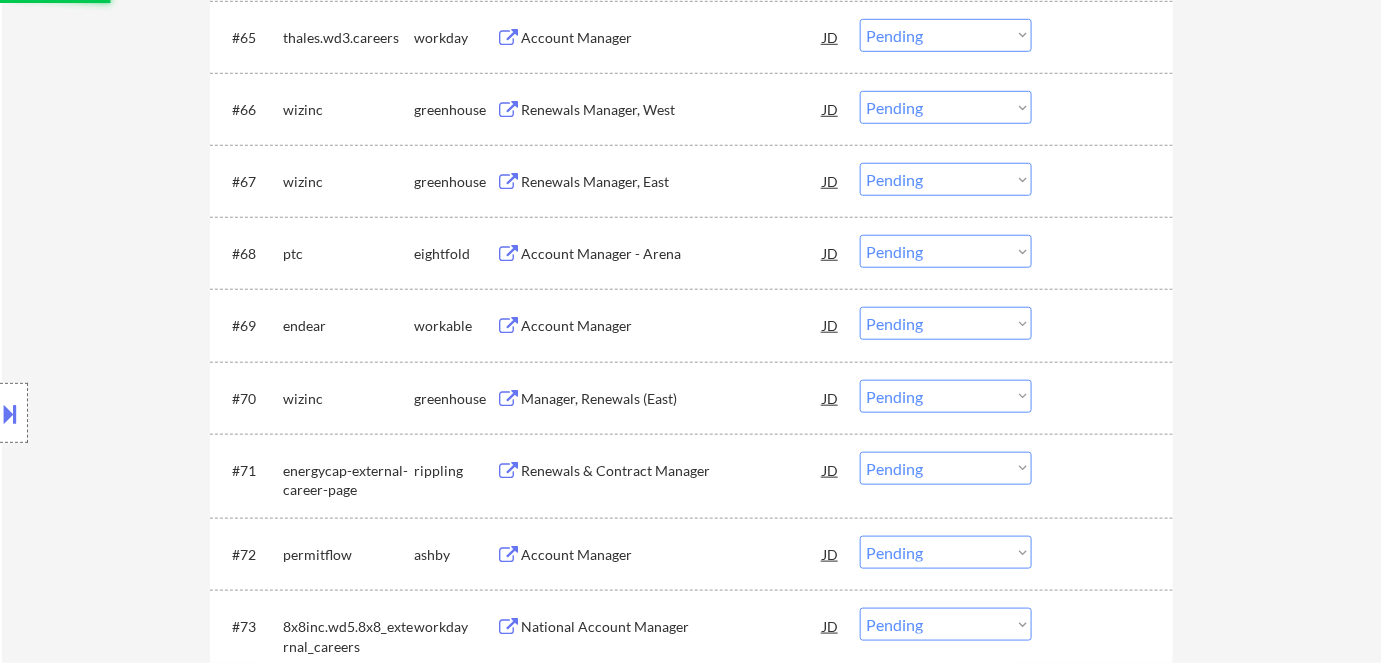 scroll, scrollTop: 5518, scrollLeft: 0, axis: vertical 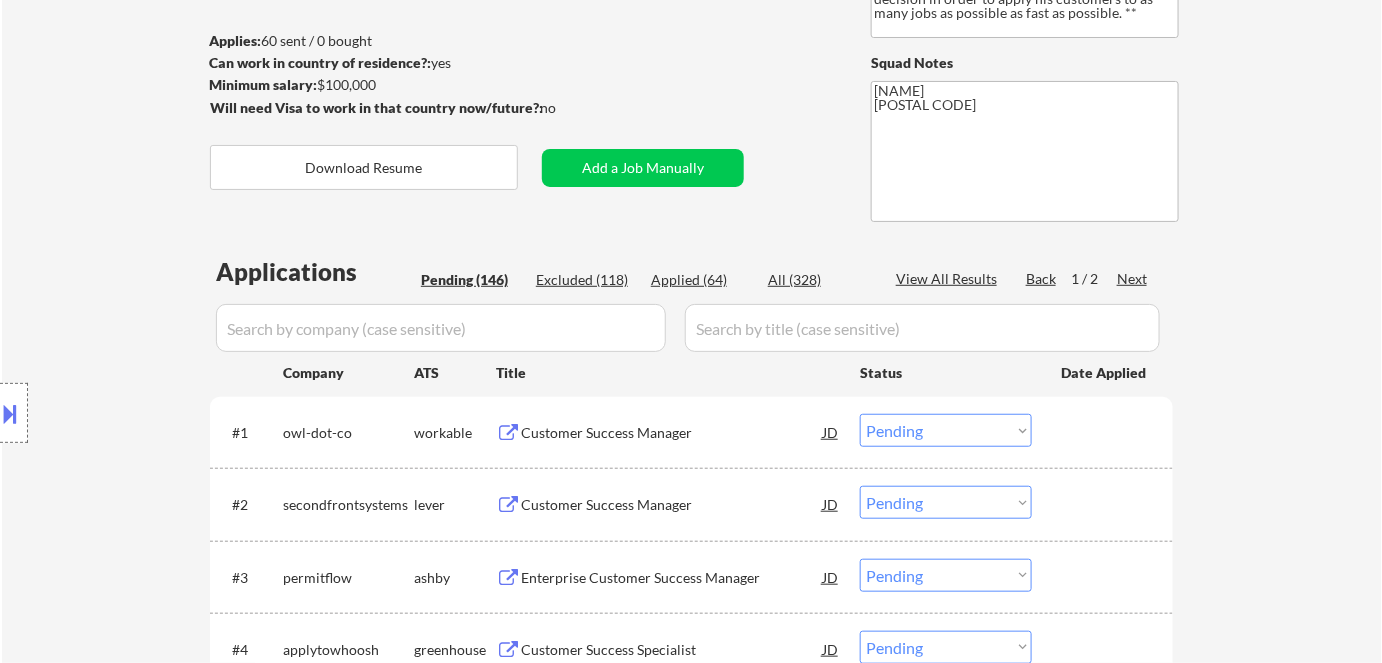 select on ""pending"" 